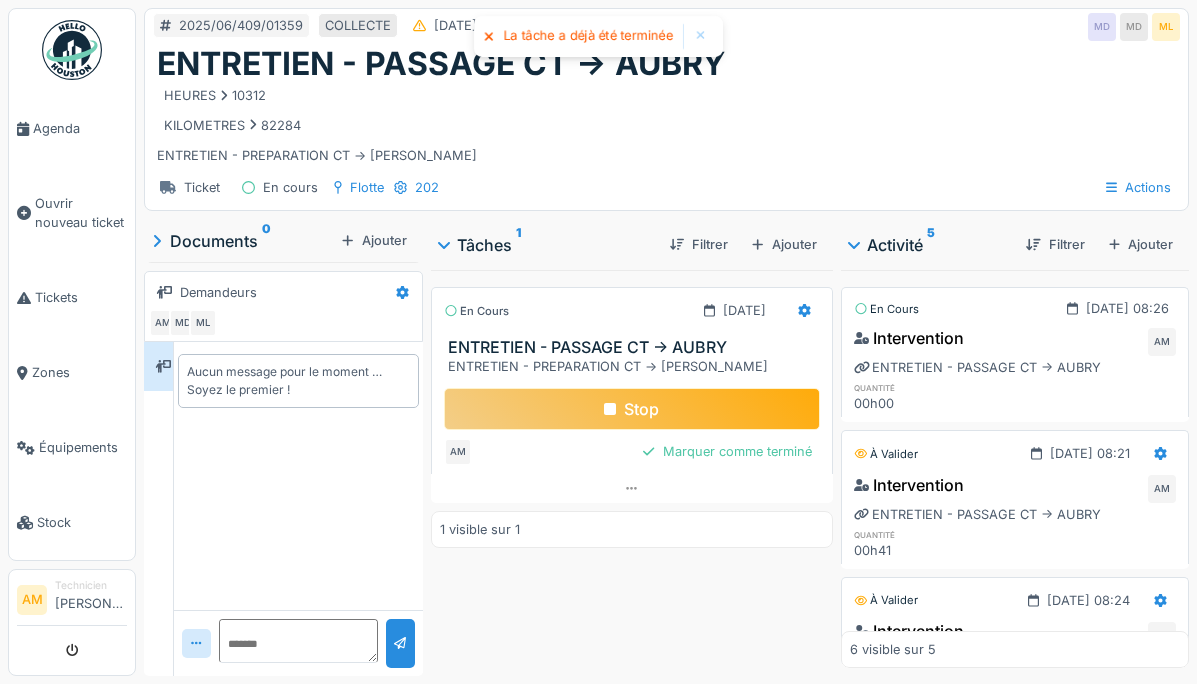 scroll, scrollTop: 0, scrollLeft: 0, axis: both 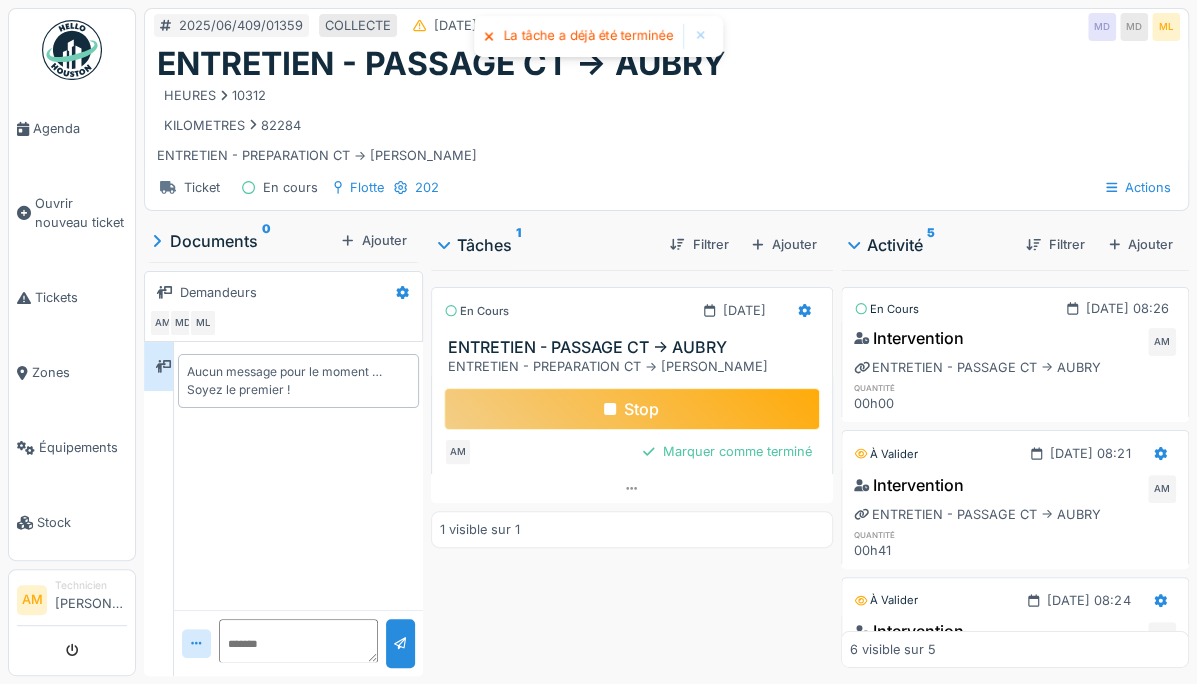 click on "Stop" at bounding box center (632, 409) 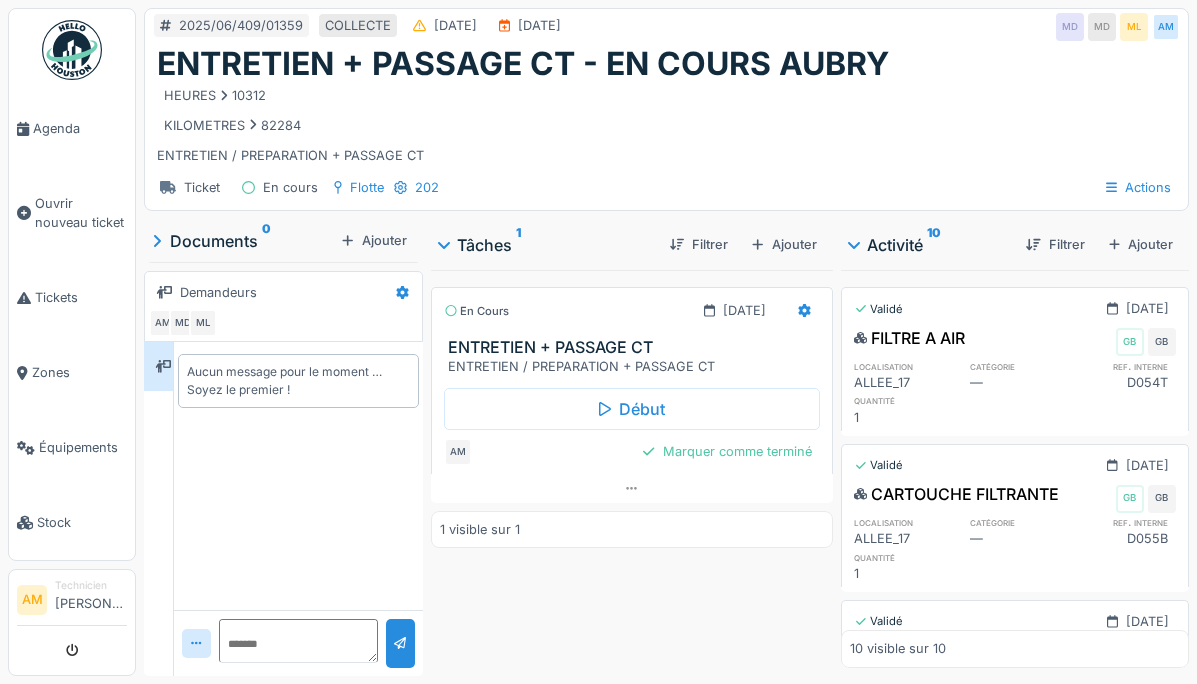 scroll, scrollTop: 0, scrollLeft: 0, axis: both 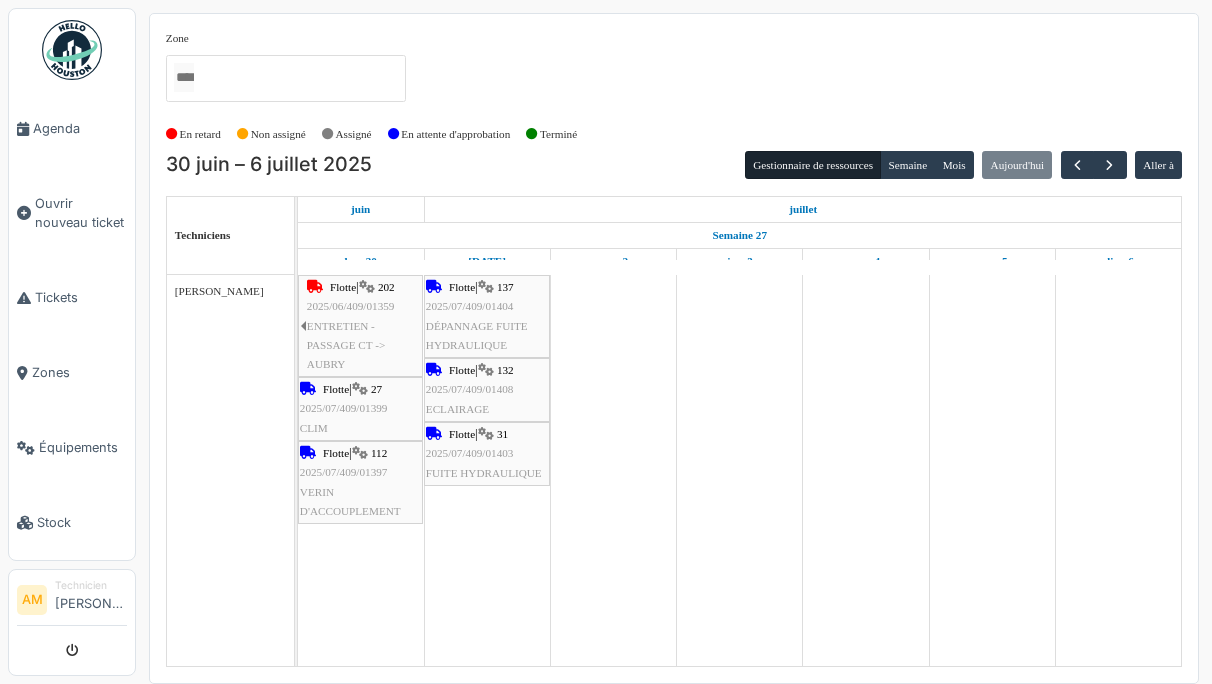 click on "Ouvrir nouveau ticket" at bounding box center [81, 213] 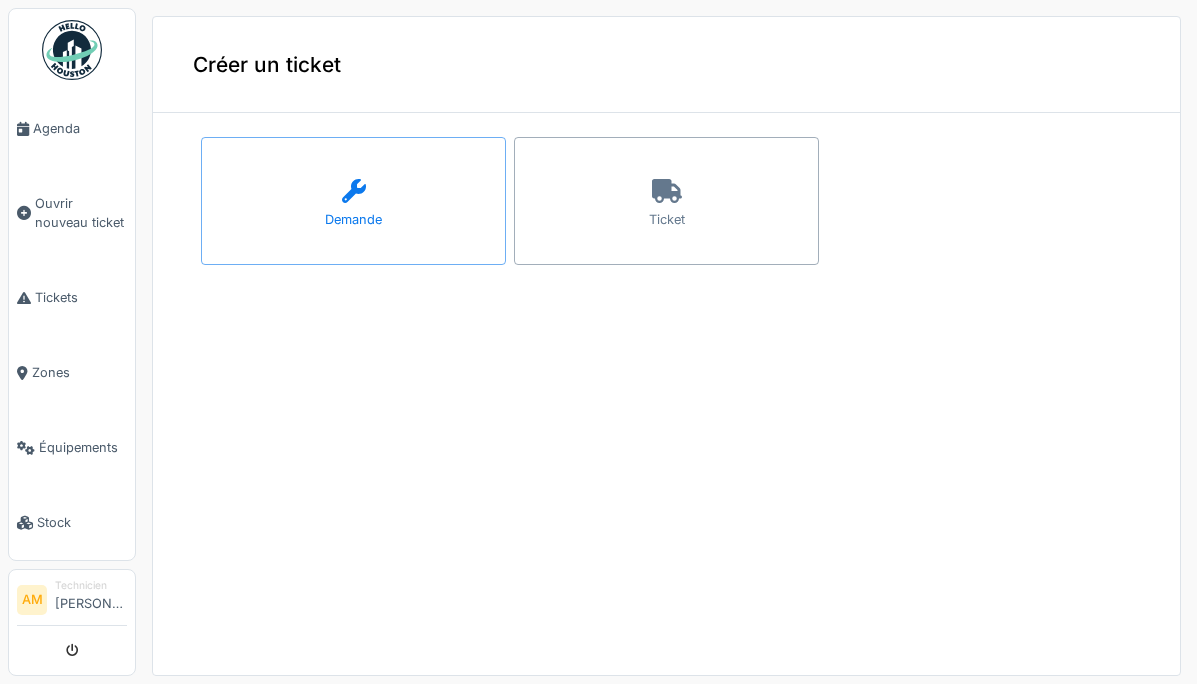 scroll, scrollTop: 0, scrollLeft: 0, axis: both 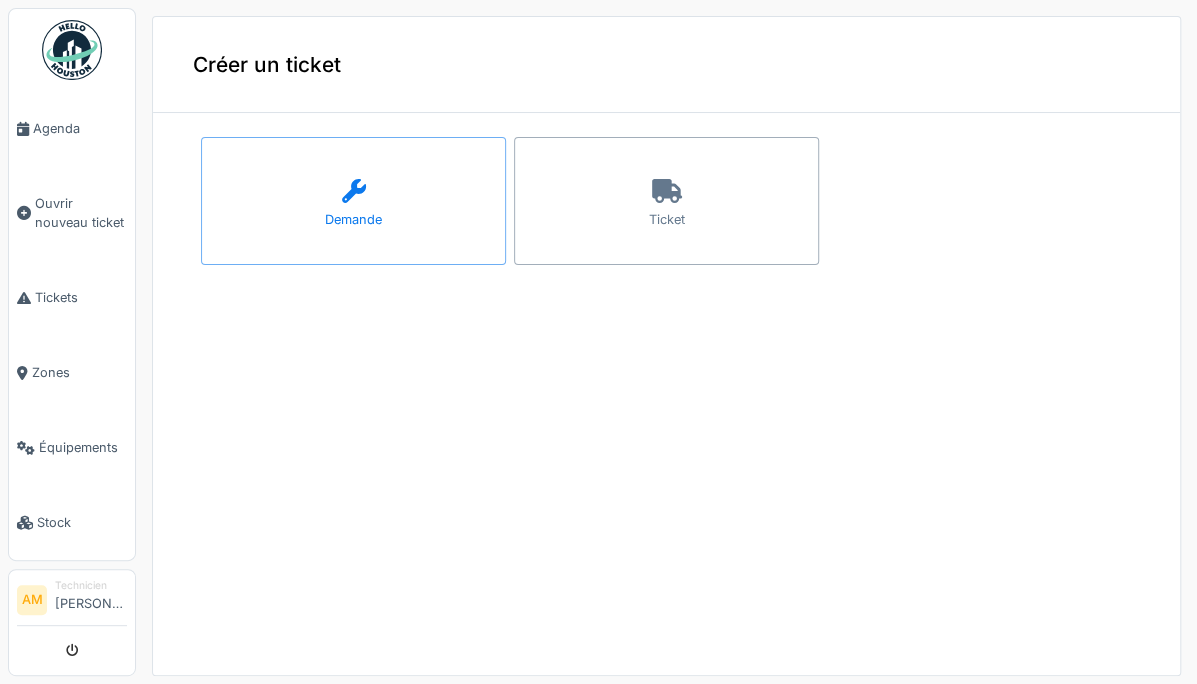 click 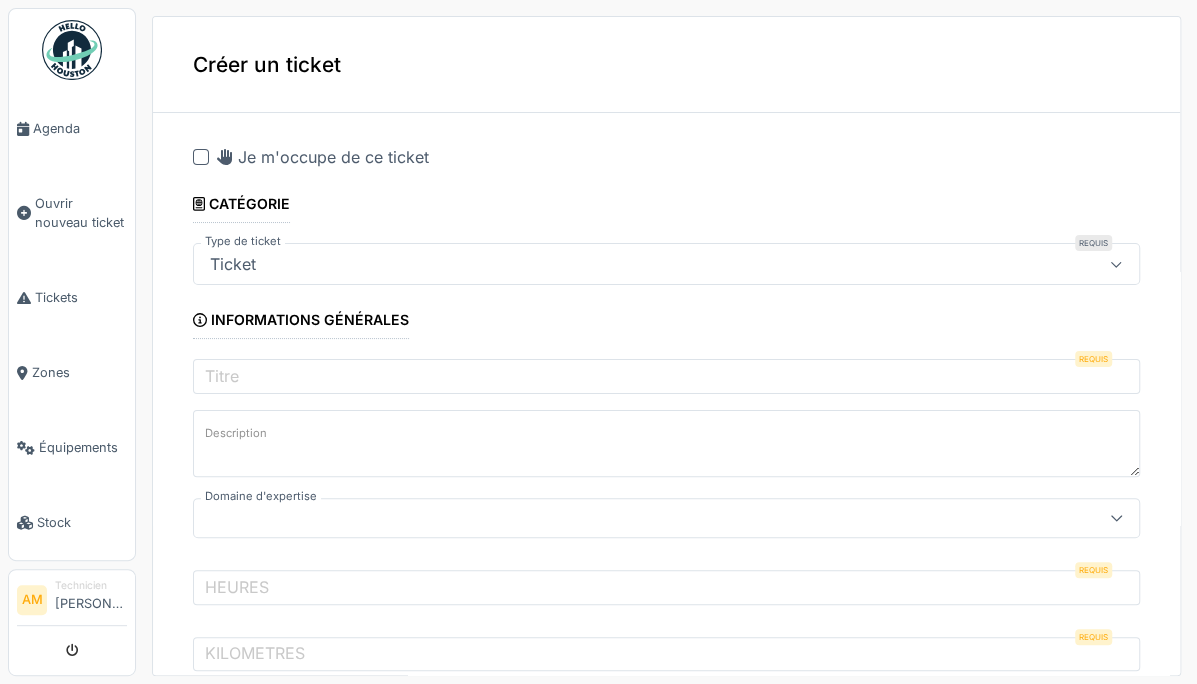 click at bounding box center [201, 157] 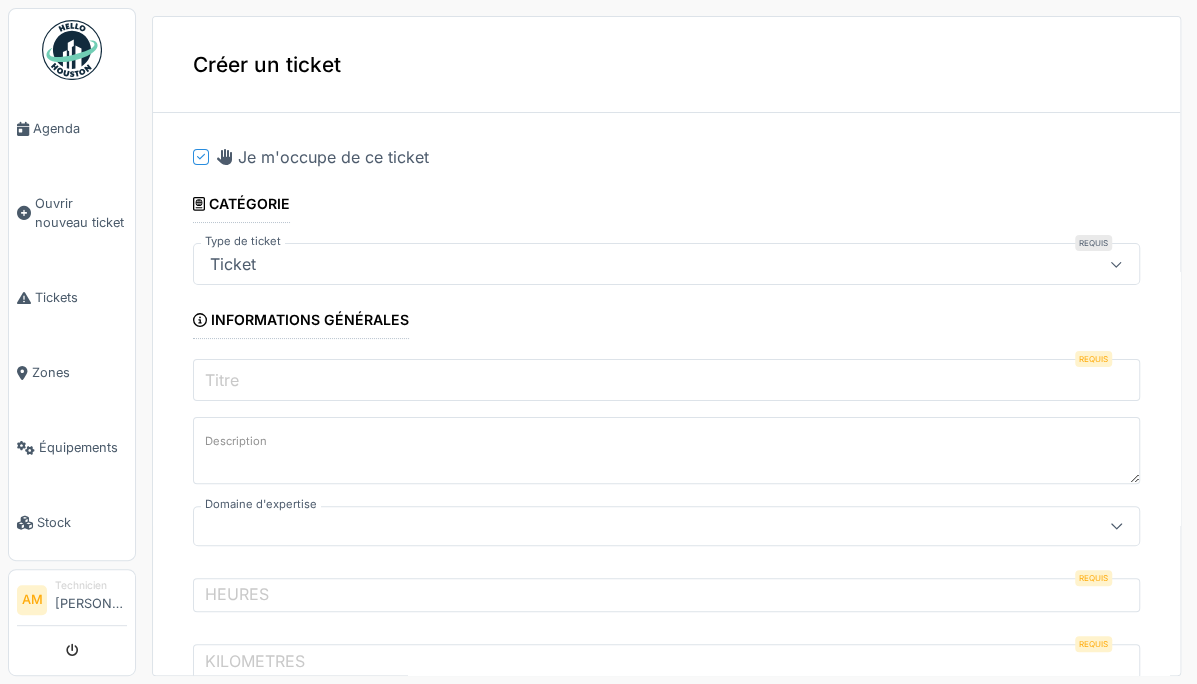 click on "Titre" at bounding box center (666, 380) 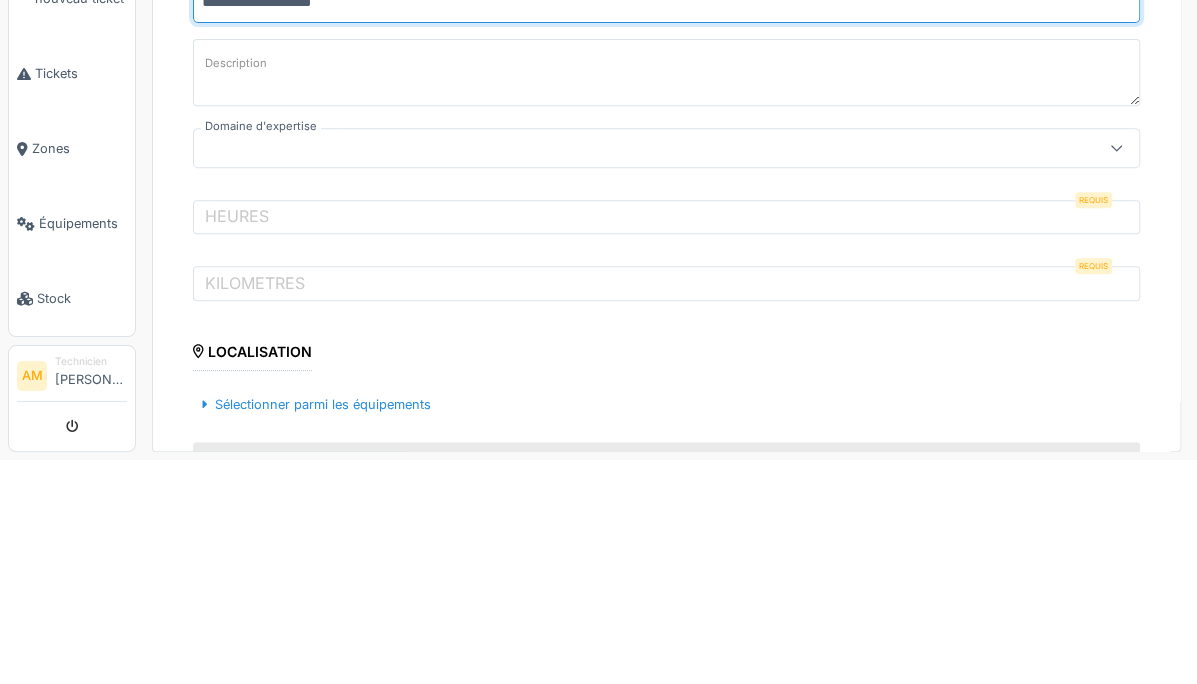 scroll, scrollTop: 158, scrollLeft: 0, axis: vertical 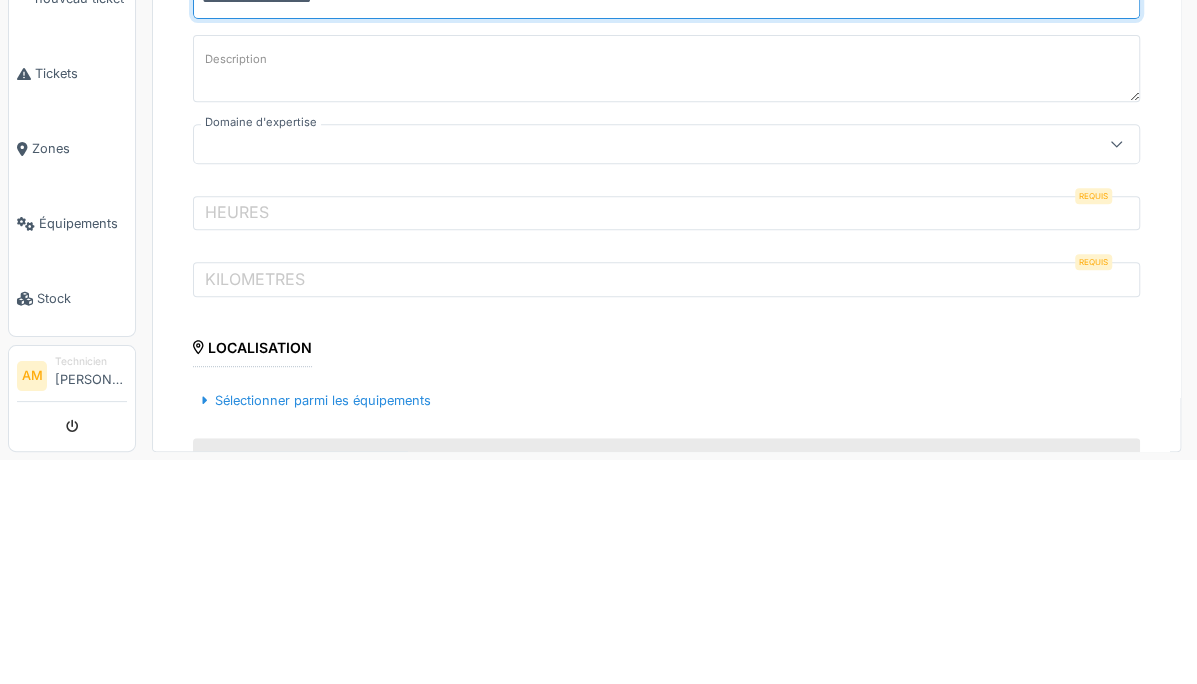 type on "**********" 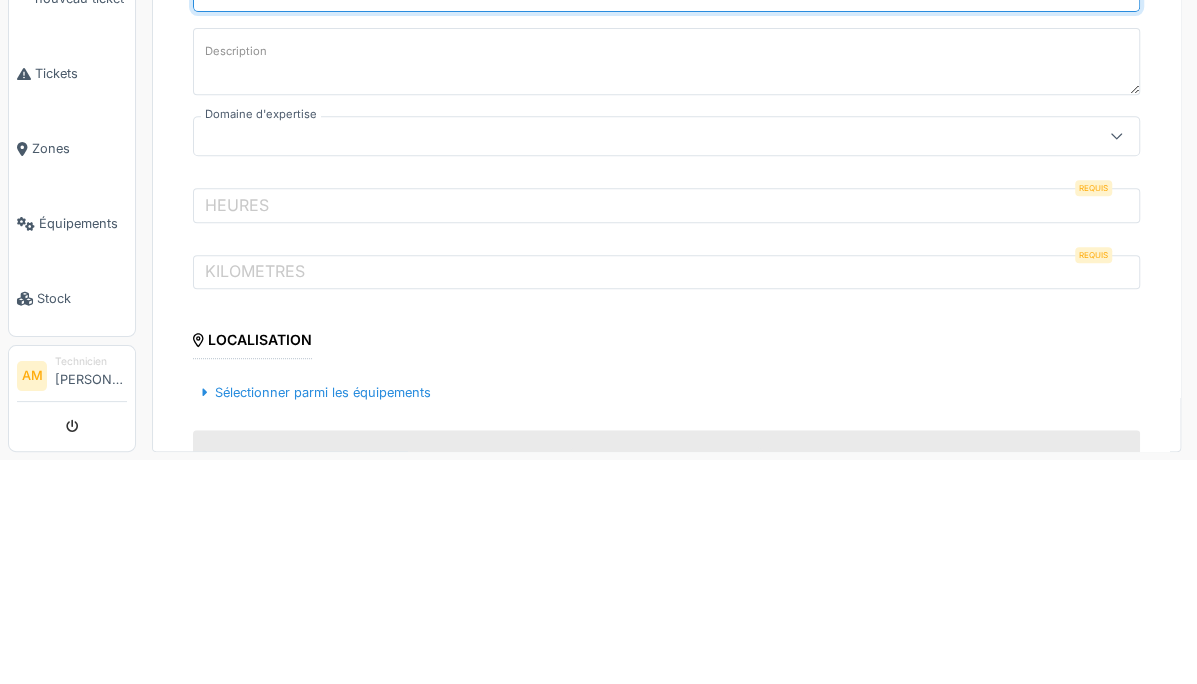click on "KILOMETRES" at bounding box center (255, 495) 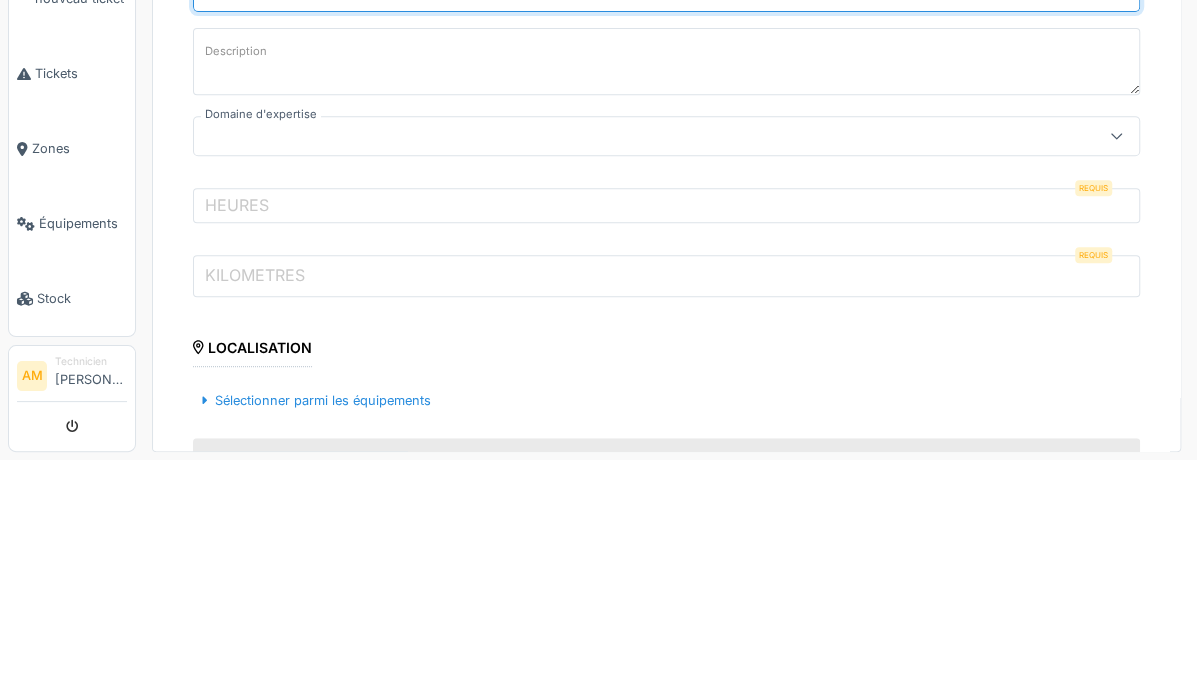 click on "KILOMETRES" at bounding box center [666, 500] 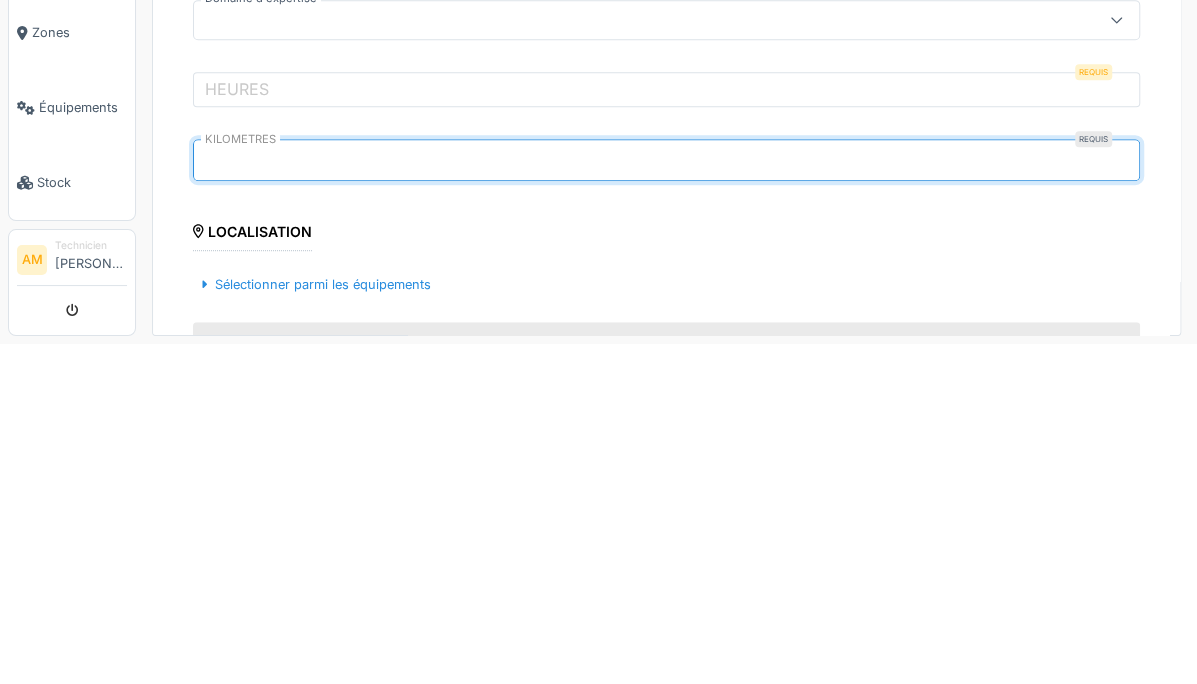 type on "******" 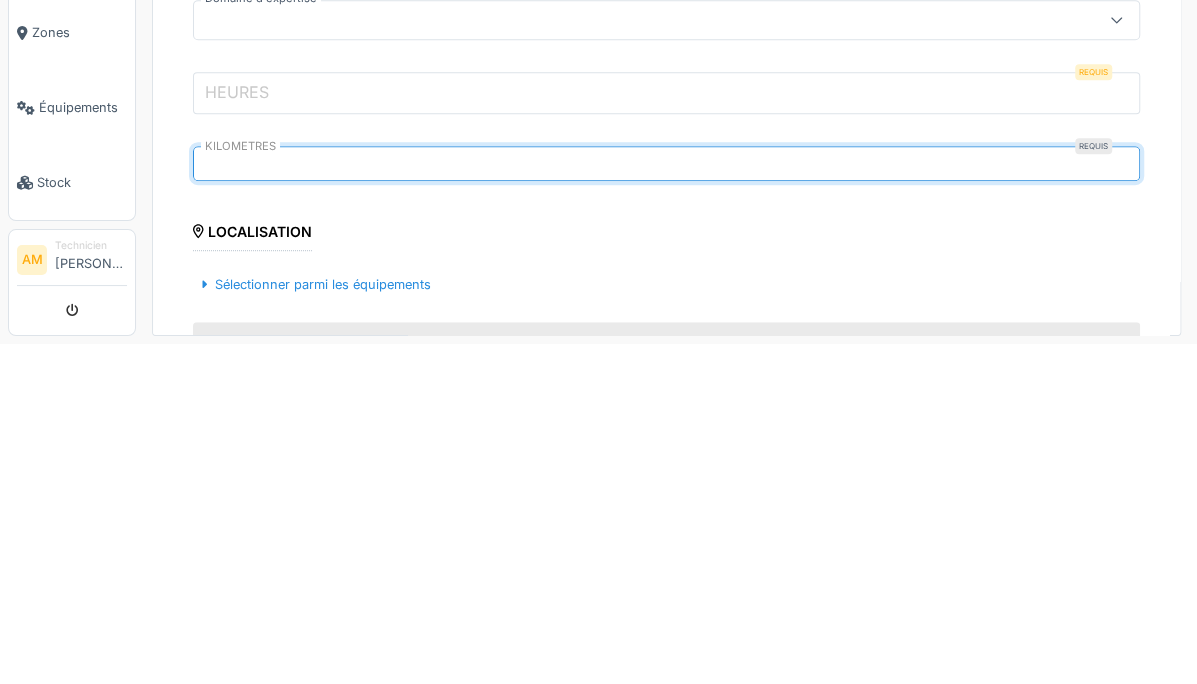 click on "HEURES" at bounding box center (666, 433) 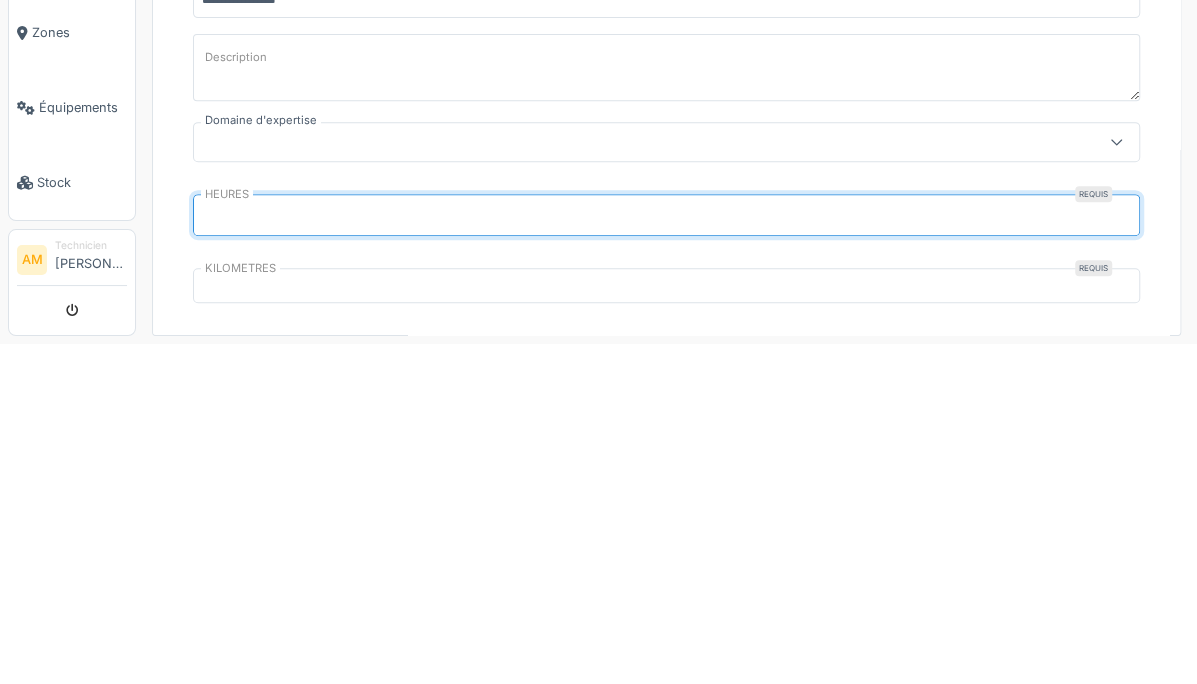 scroll, scrollTop: 0, scrollLeft: 0, axis: both 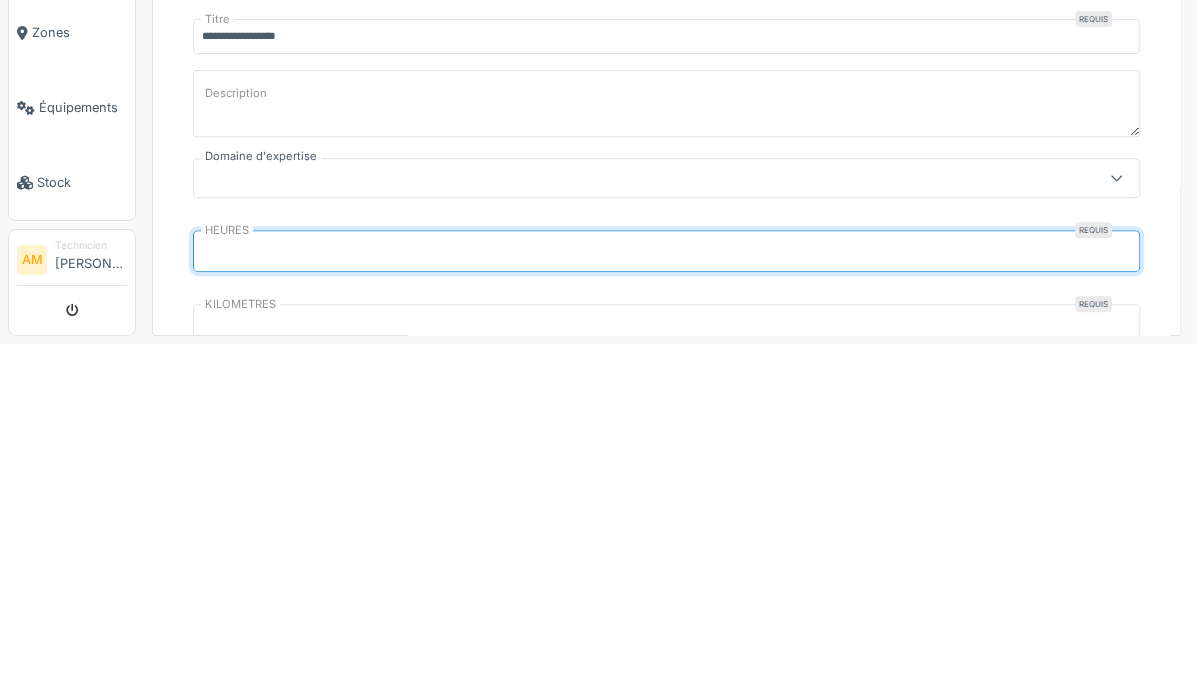 type on "*****" 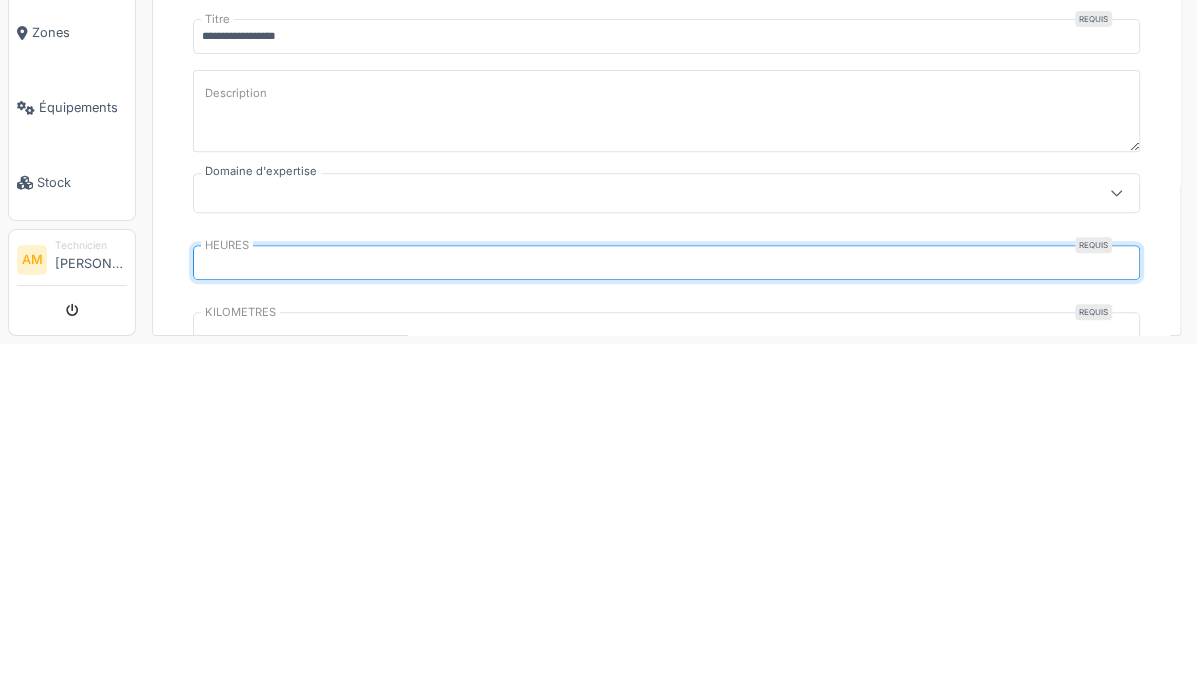 click on "Description" at bounding box center [666, 451] 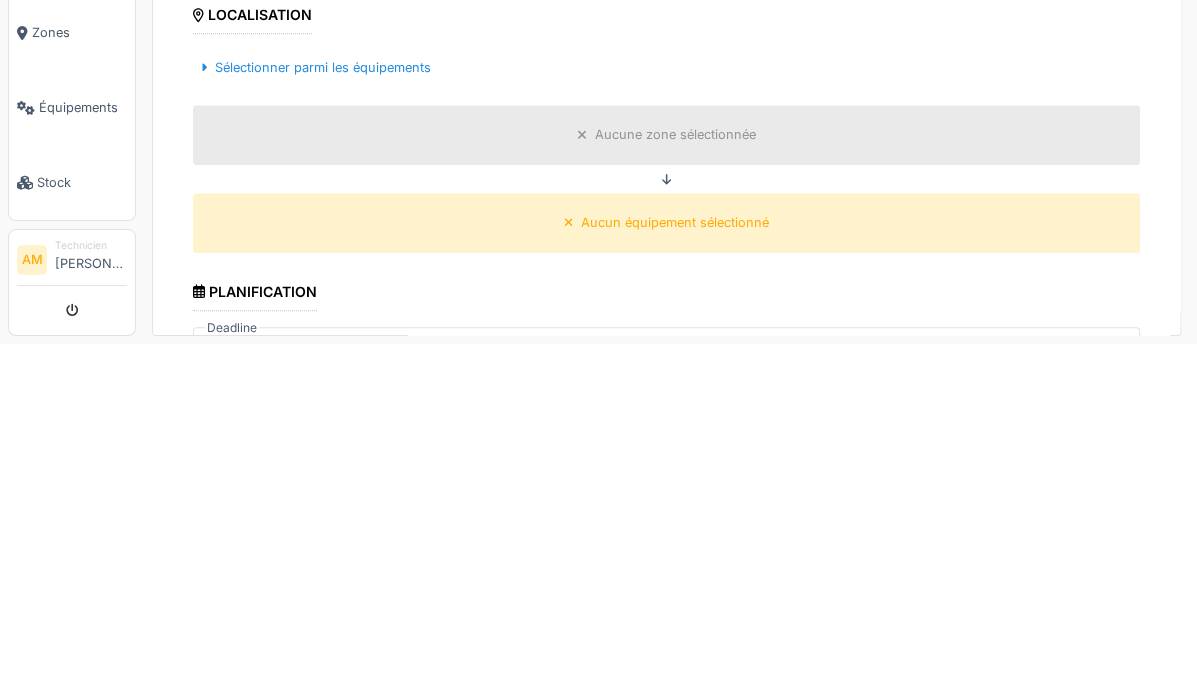 scroll, scrollTop: 386, scrollLeft: 0, axis: vertical 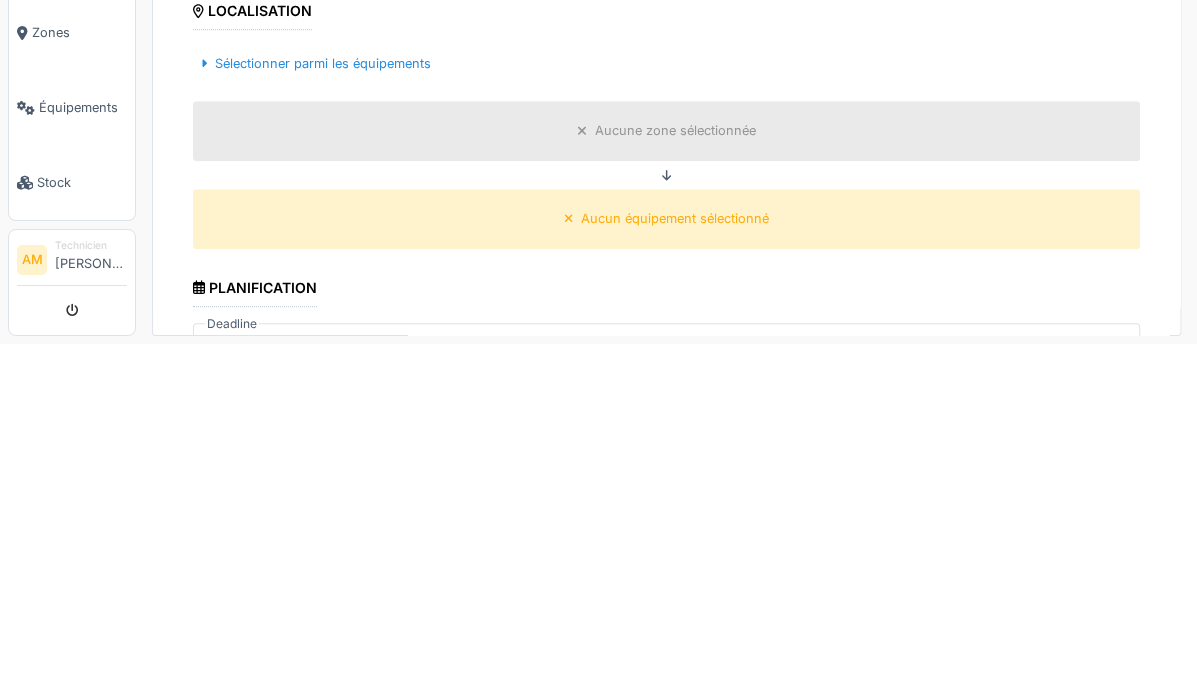 type on "**********" 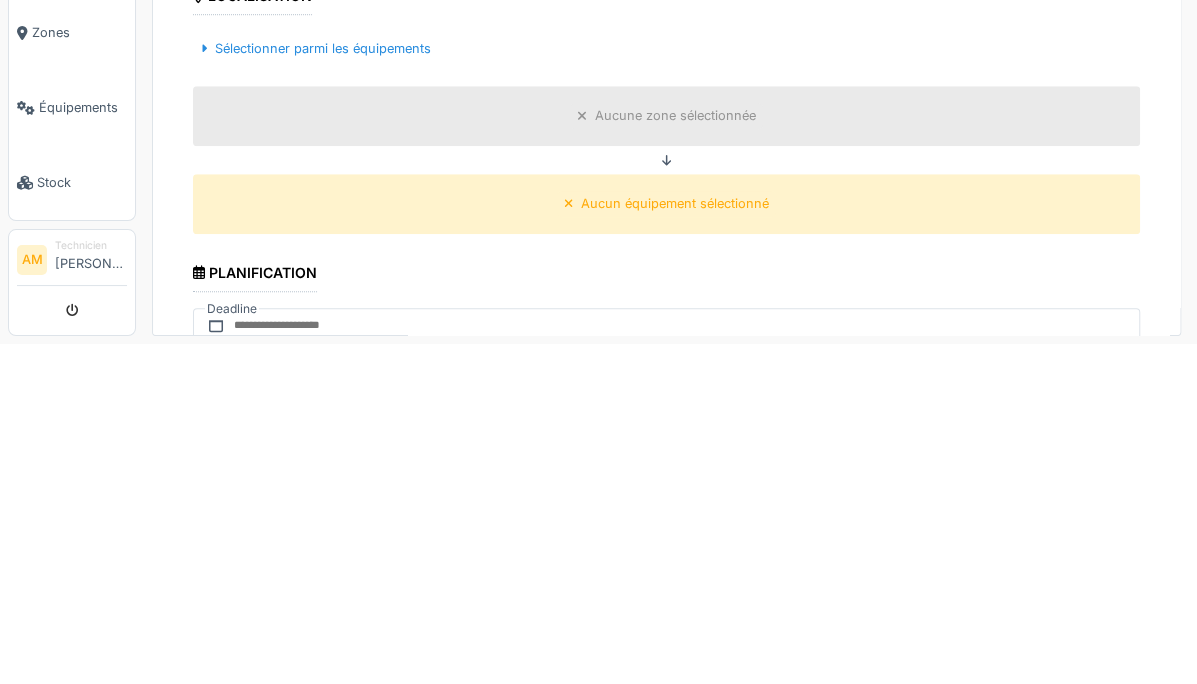 click on "Sélectionner parmi les équipements" at bounding box center [316, 388] 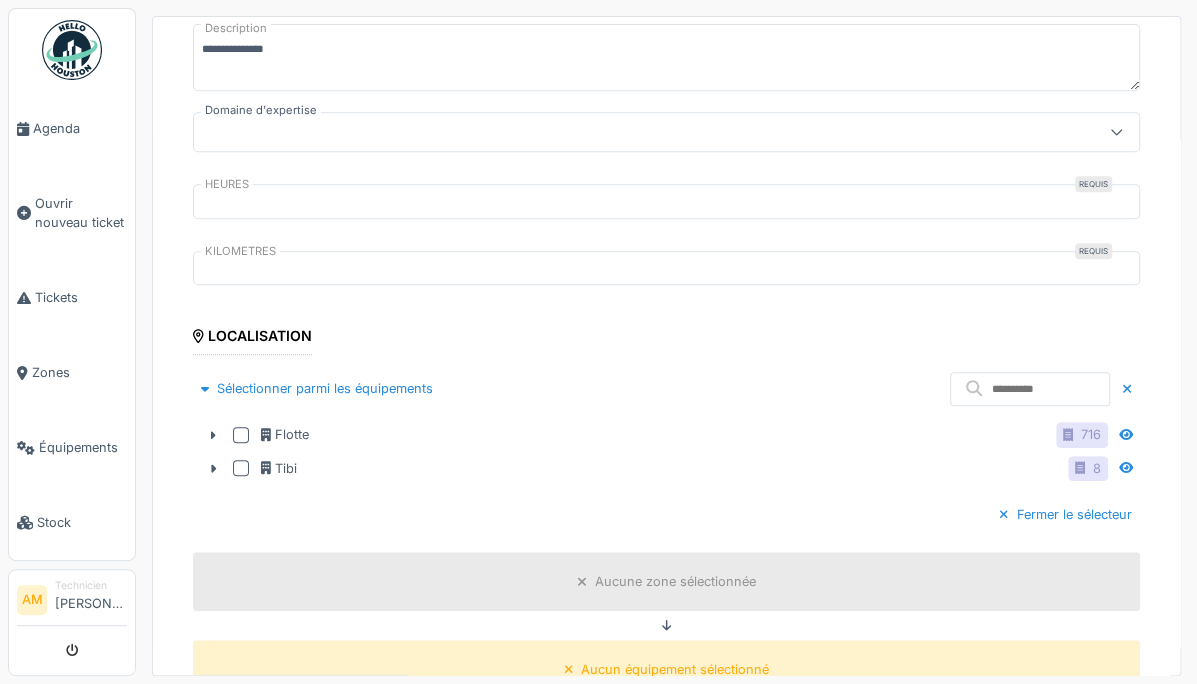 click on "Flotte" at bounding box center (285, 434) 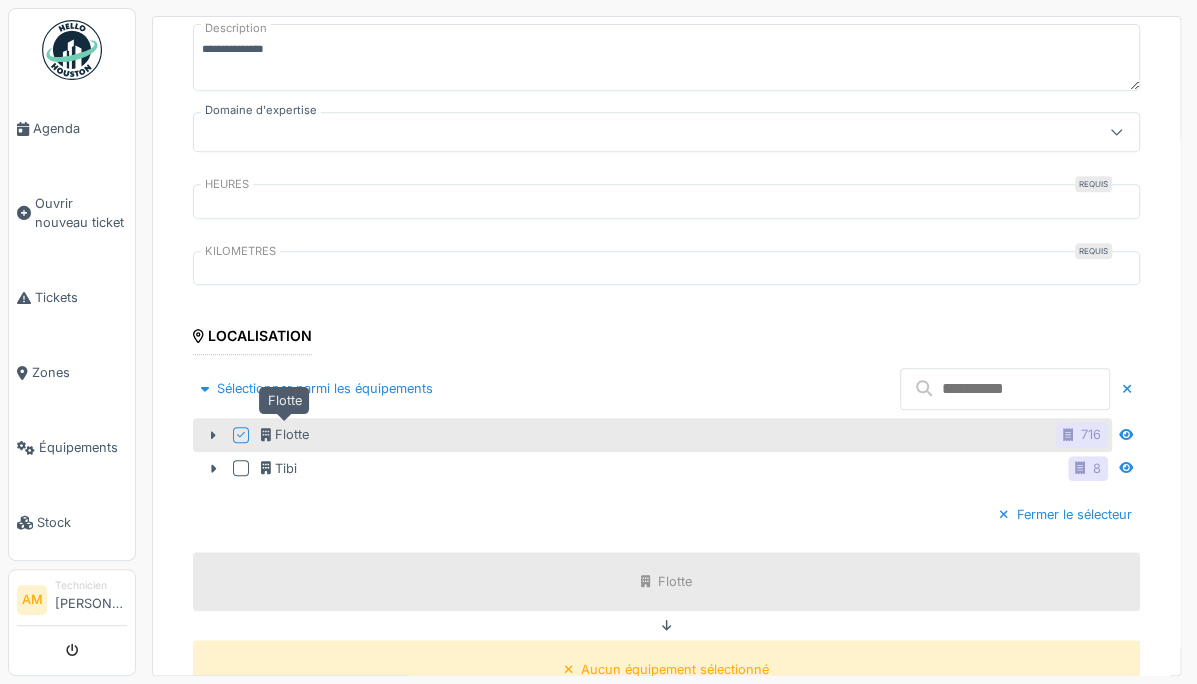 click at bounding box center (1005, 389) 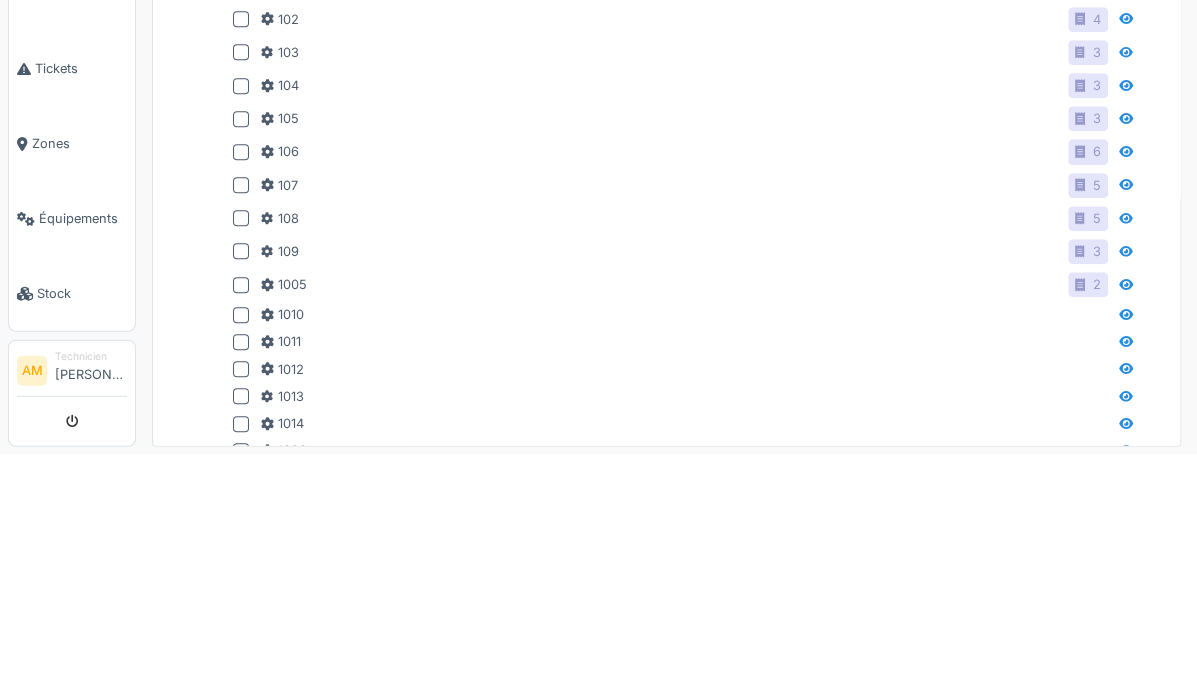 scroll, scrollTop: 638, scrollLeft: 0, axis: vertical 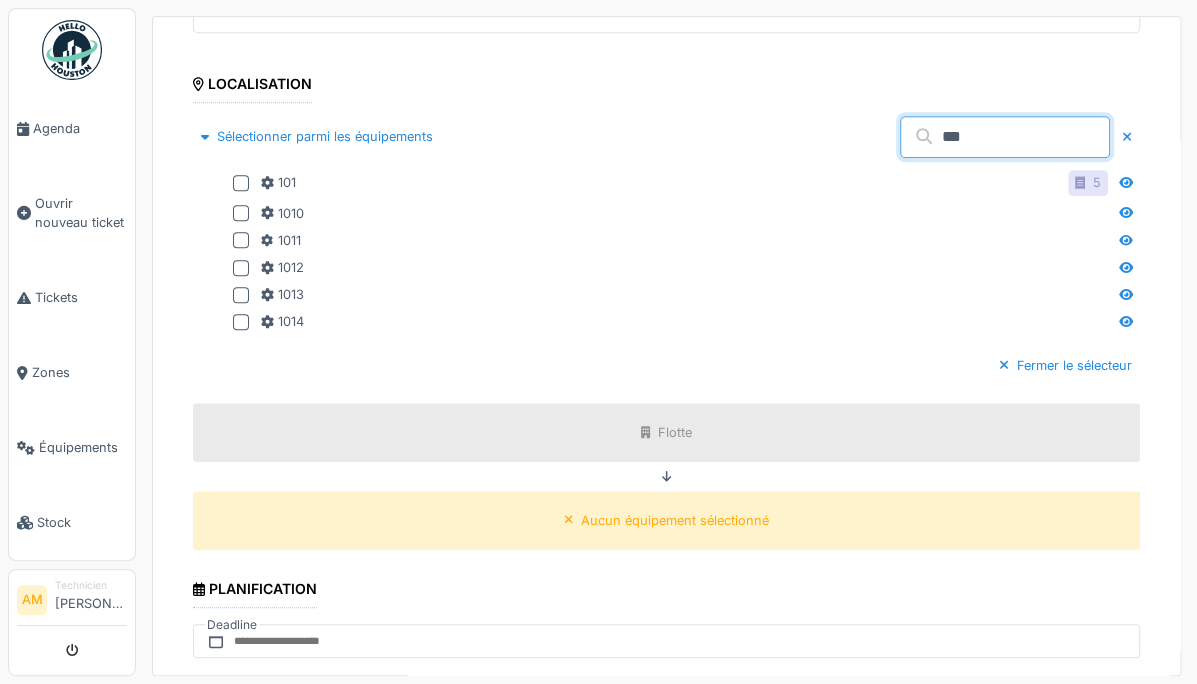 type on "***" 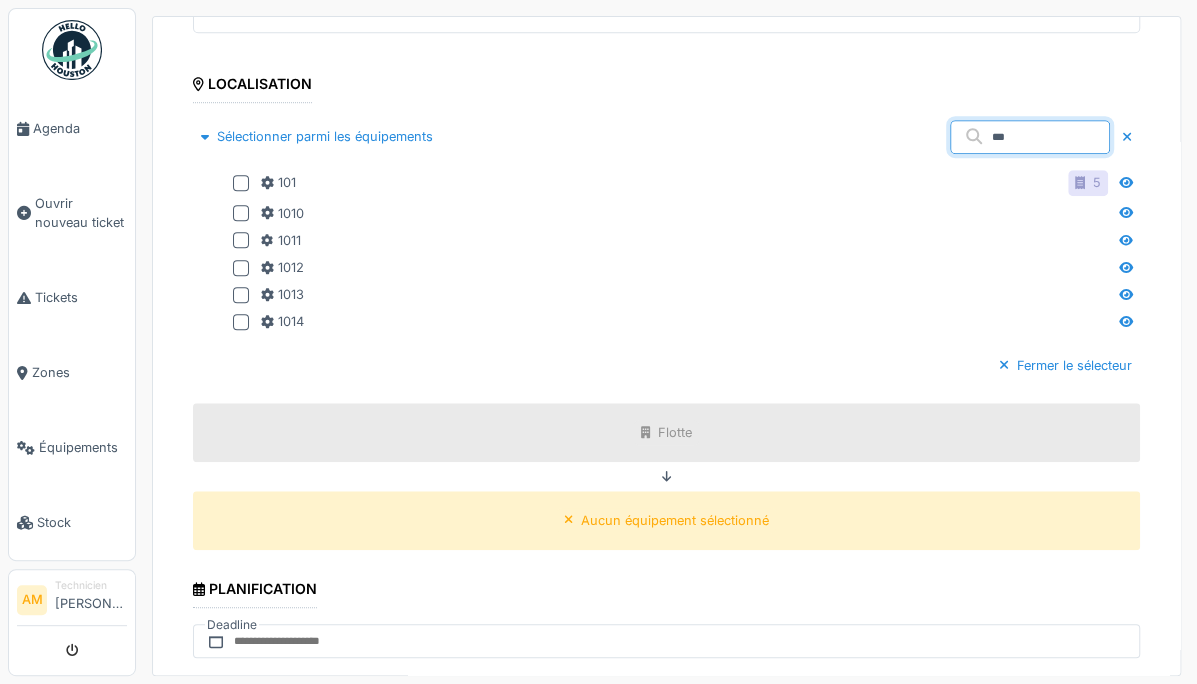 click on "101 5" at bounding box center [684, 182] 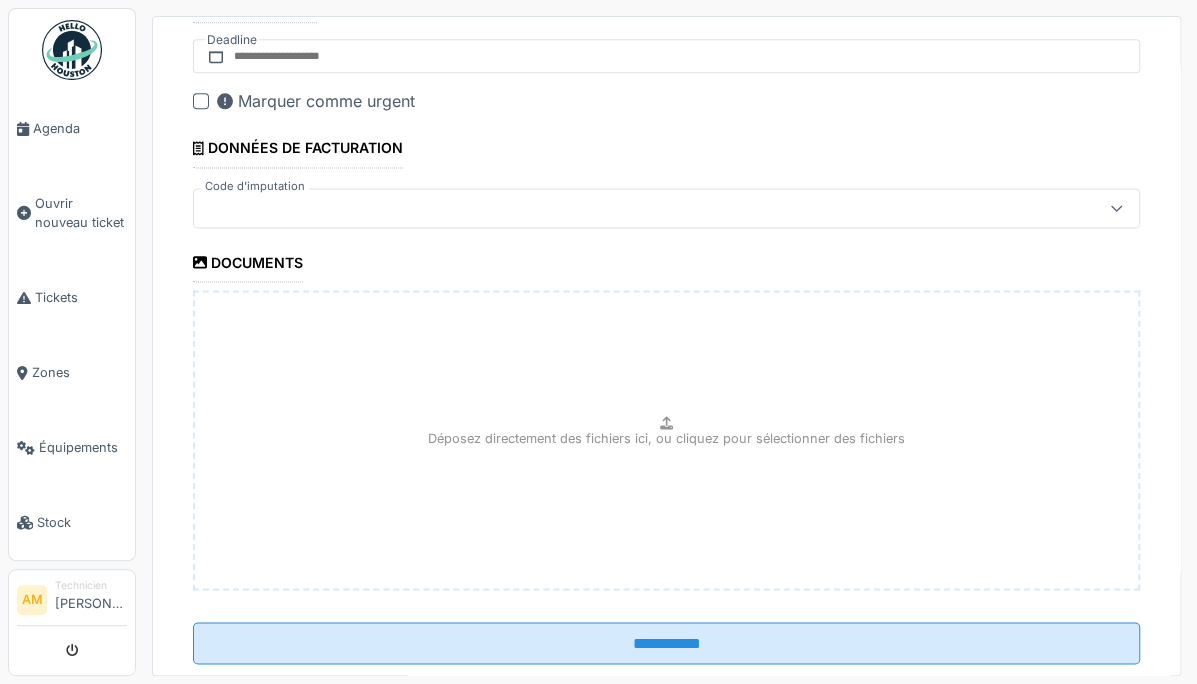 scroll, scrollTop: 1225, scrollLeft: 0, axis: vertical 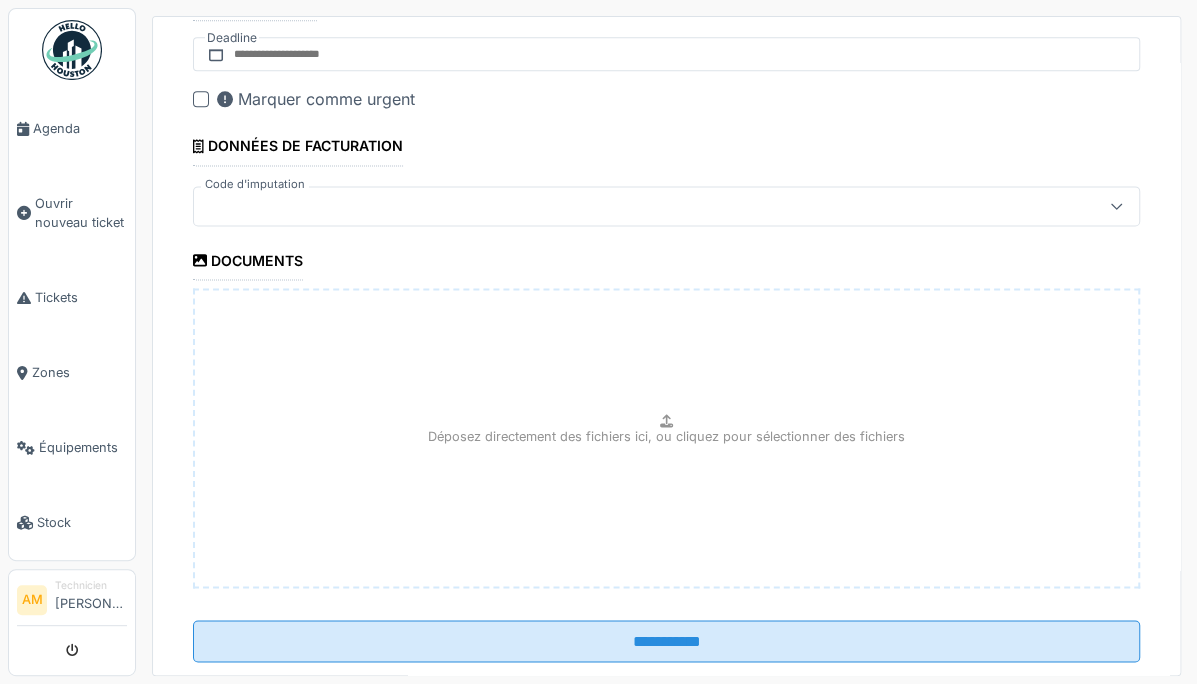 click on "**********" at bounding box center (666, 641) 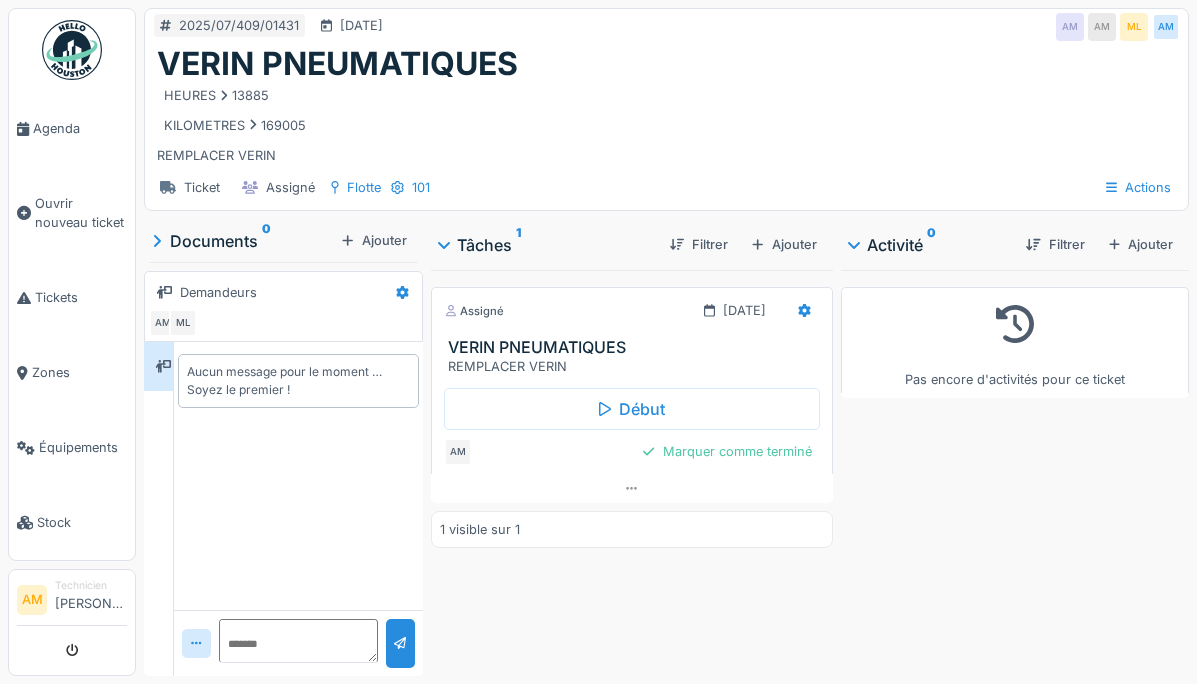 scroll, scrollTop: 0, scrollLeft: 0, axis: both 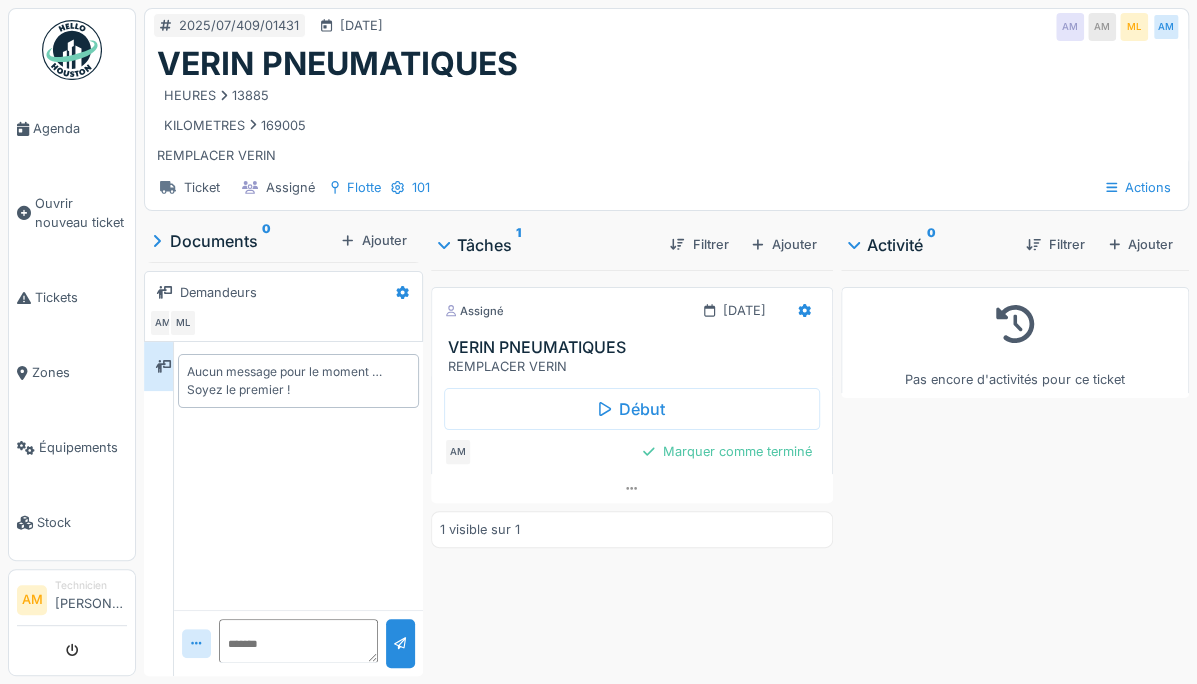 click on "Début" at bounding box center (632, 409) 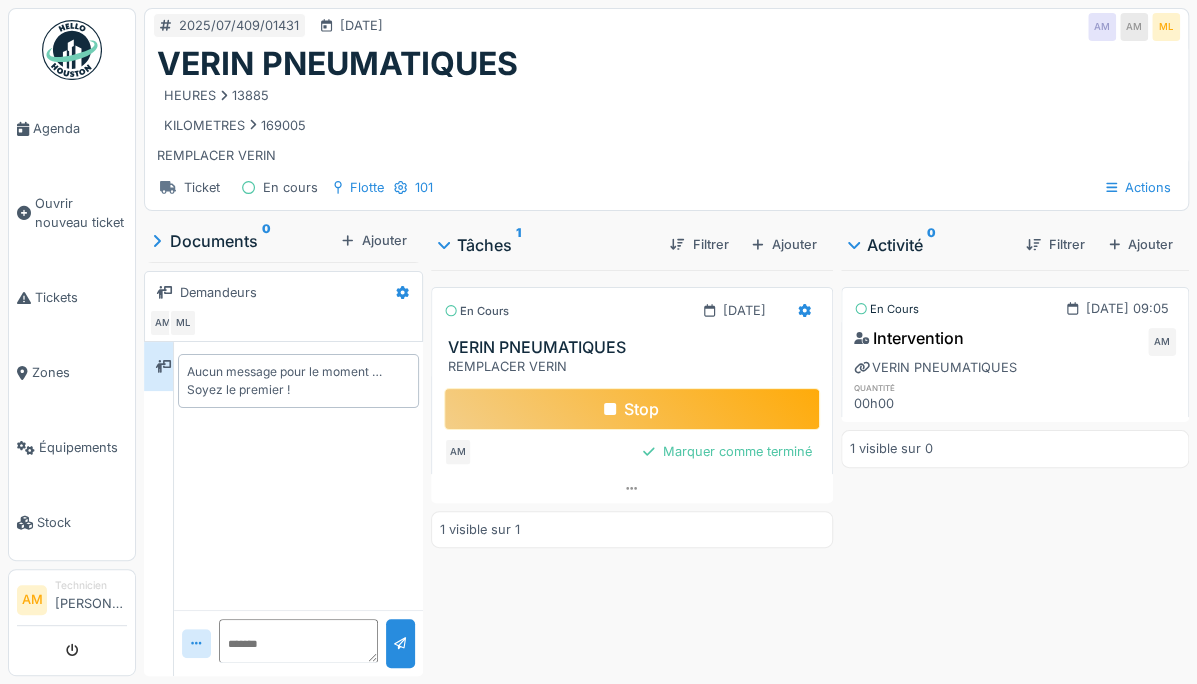 click on "Stop" at bounding box center (632, 409) 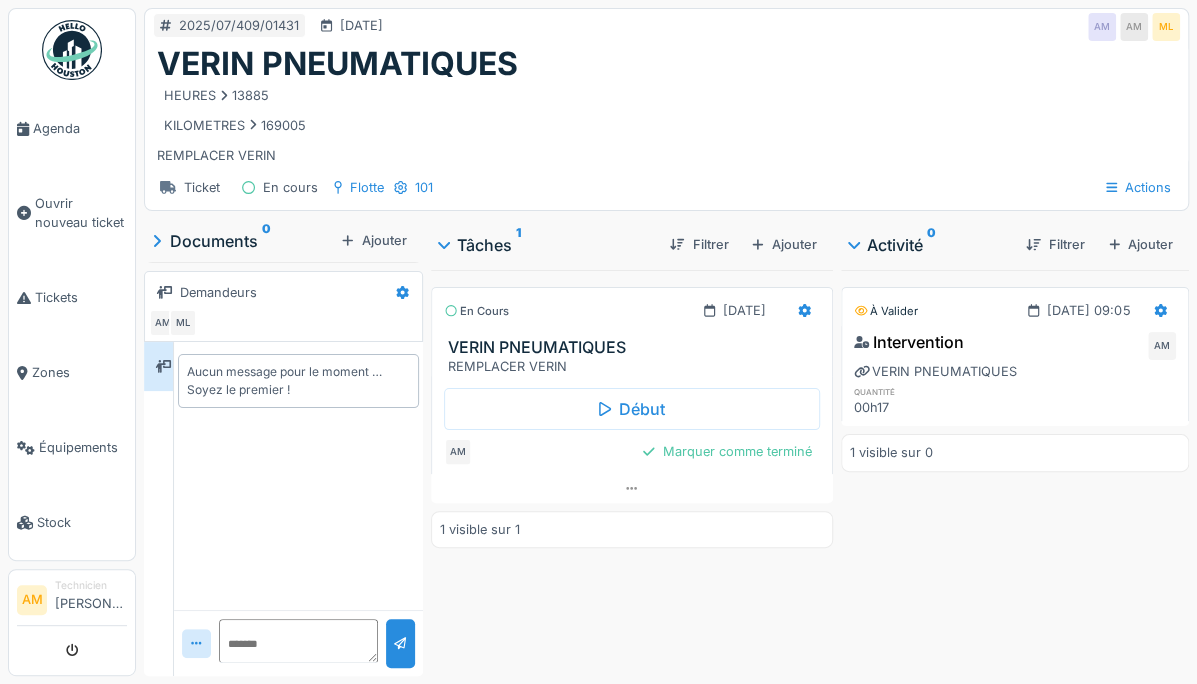 click at bounding box center [1160, 310] 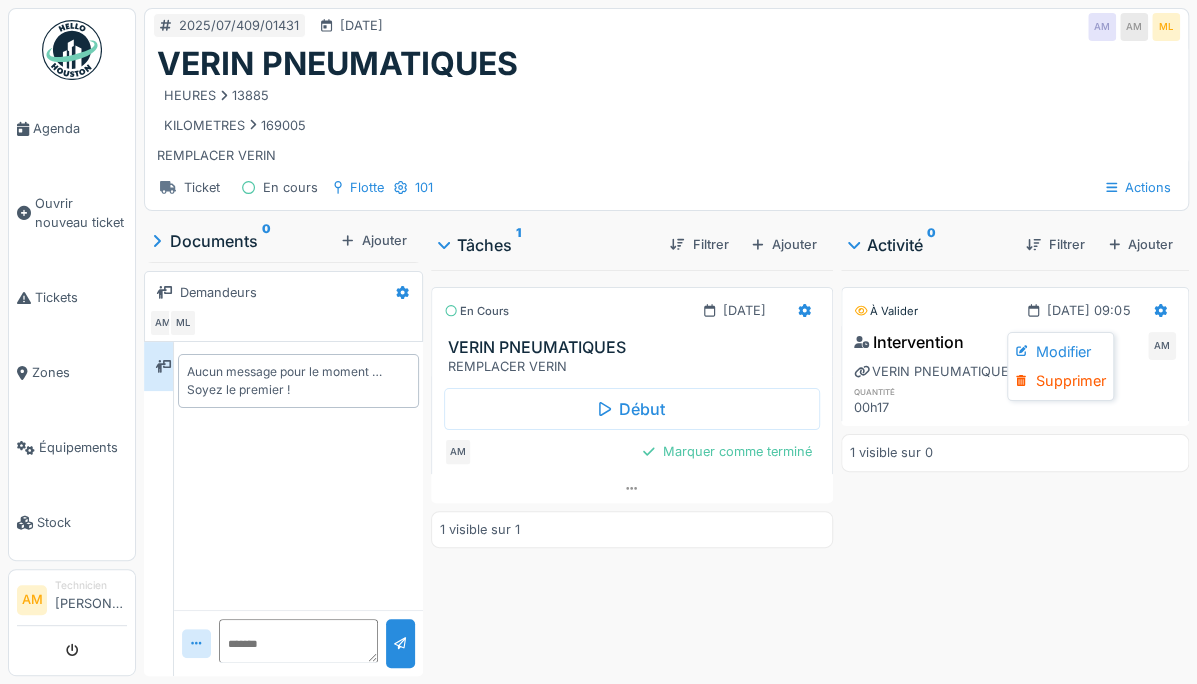 click on "Modifier" at bounding box center [1060, 352] 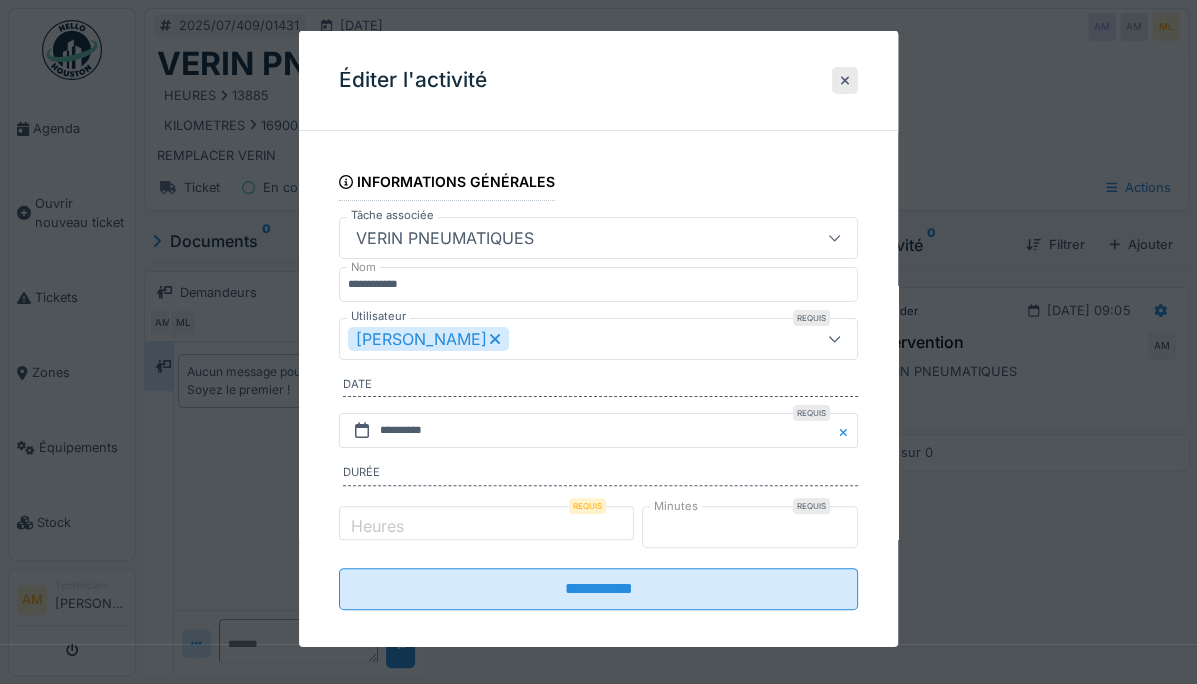 click on "**" at bounding box center (750, 526) 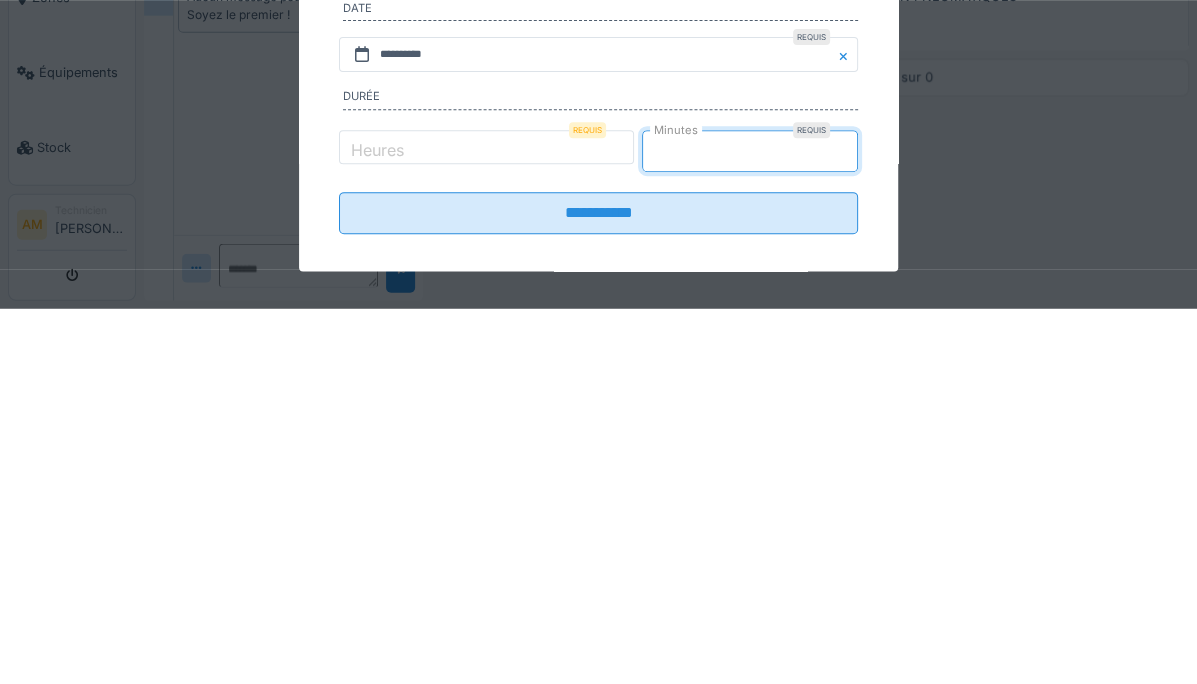 type on "*" 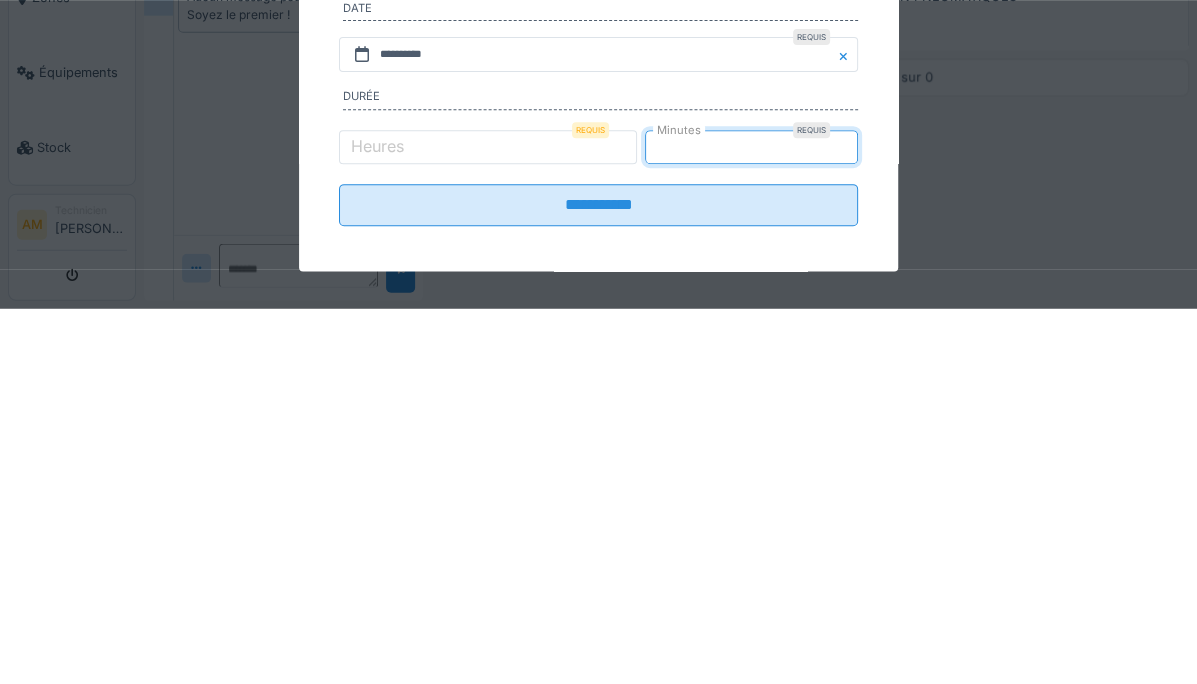 click on "**********" at bounding box center (598, 581) 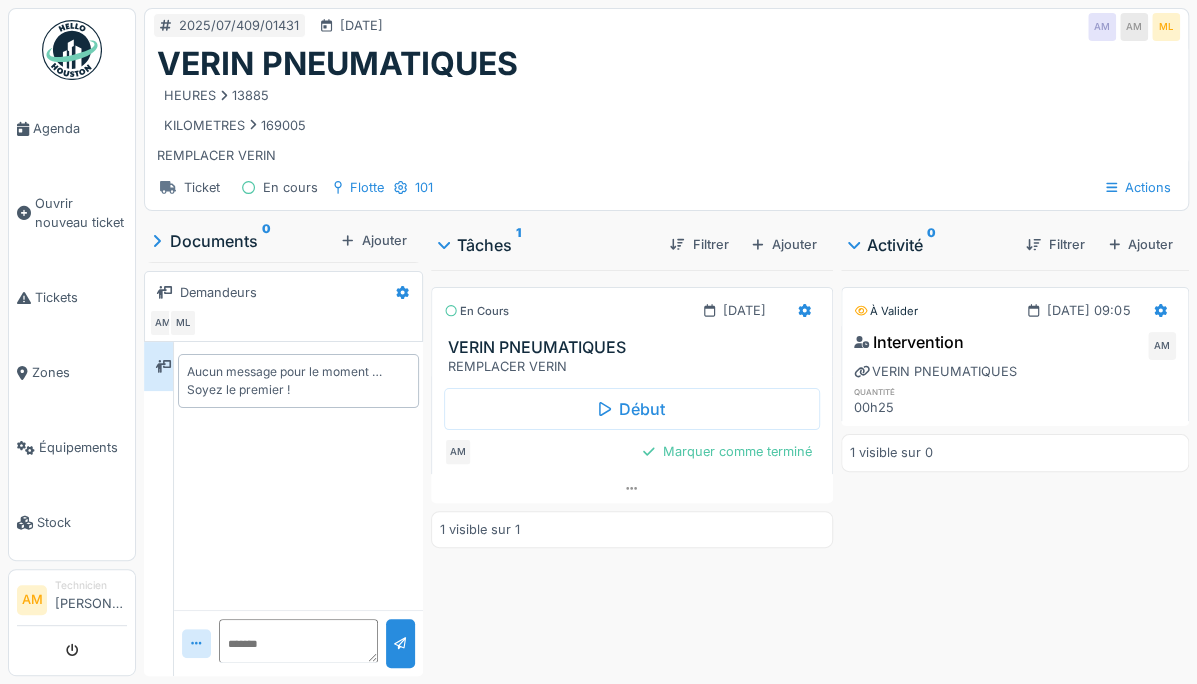 click at bounding box center [632, 488] 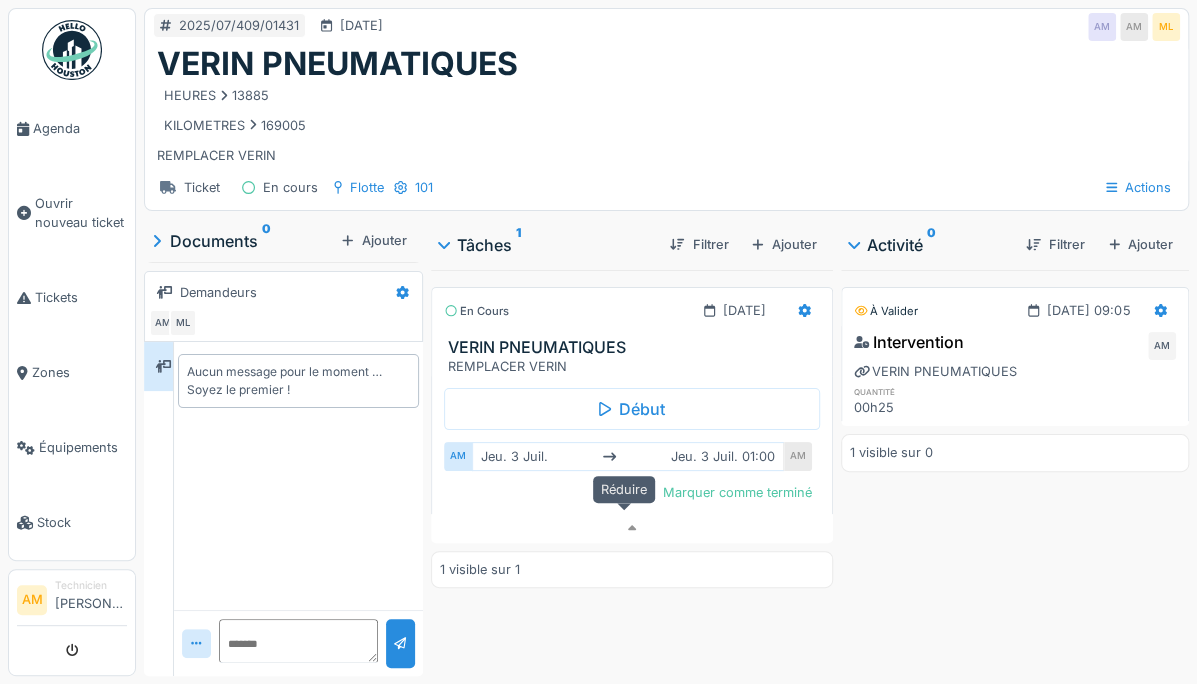 scroll, scrollTop: 15, scrollLeft: 0, axis: vertical 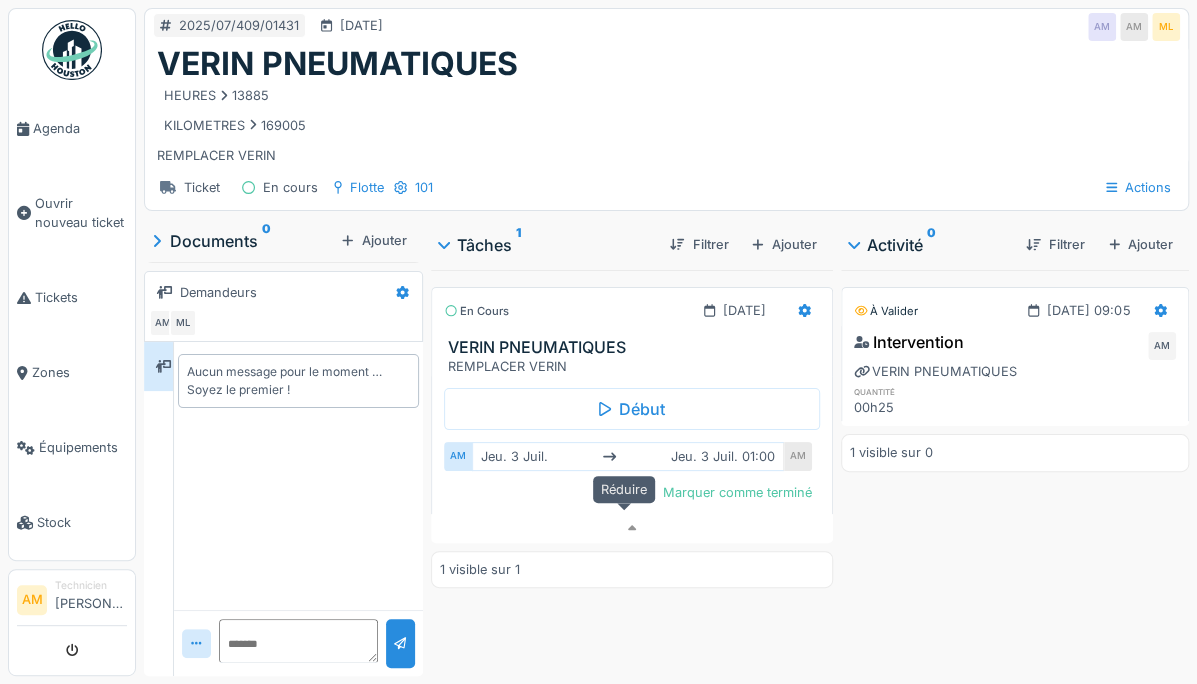 click on "Marquer comme terminé" at bounding box center (727, 492) 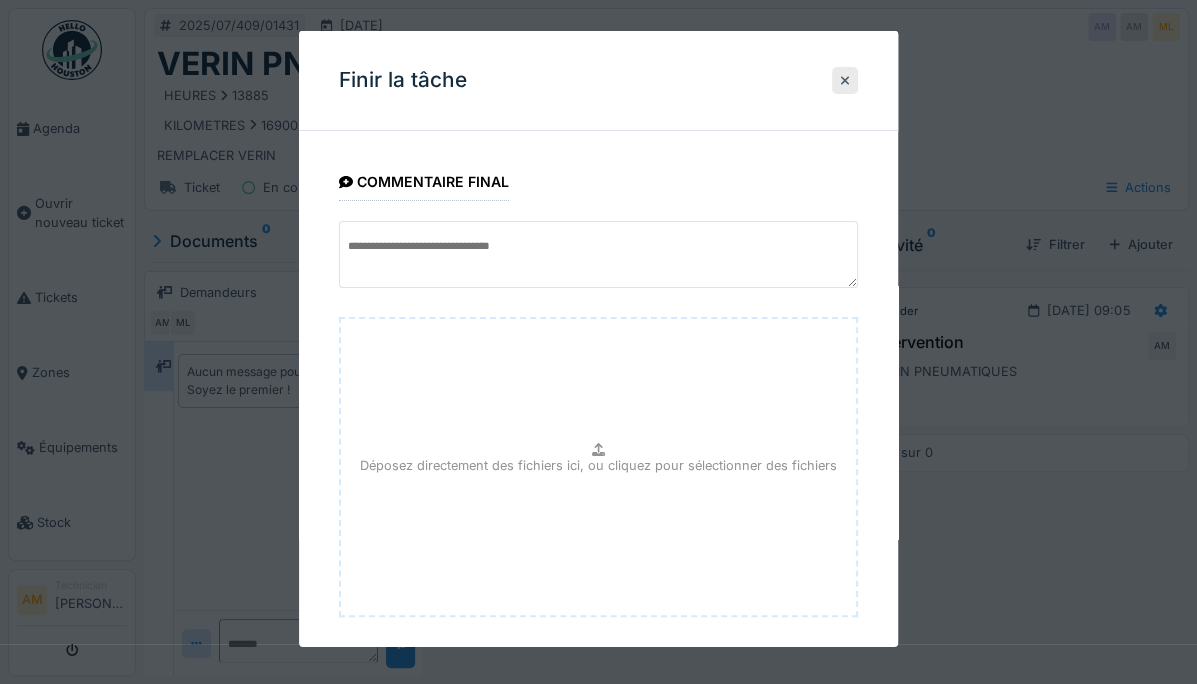 scroll, scrollTop: 99, scrollLeft: 0, axis: vertical 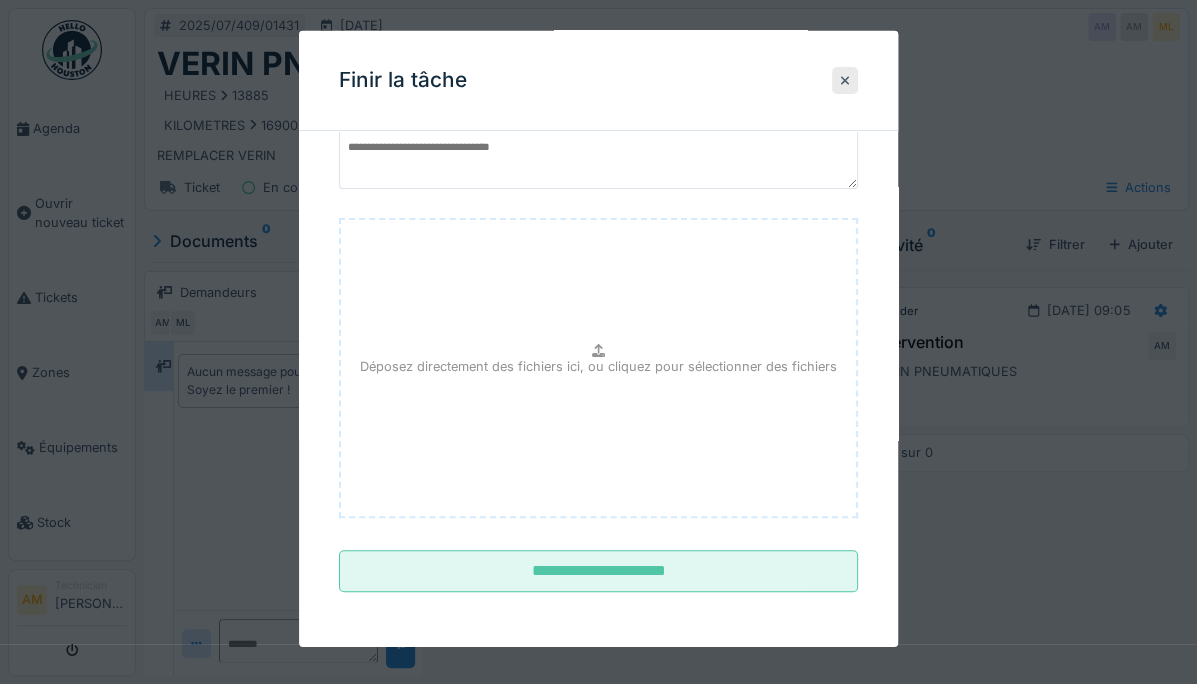 click on "**********" at bounding box center [598, 571] 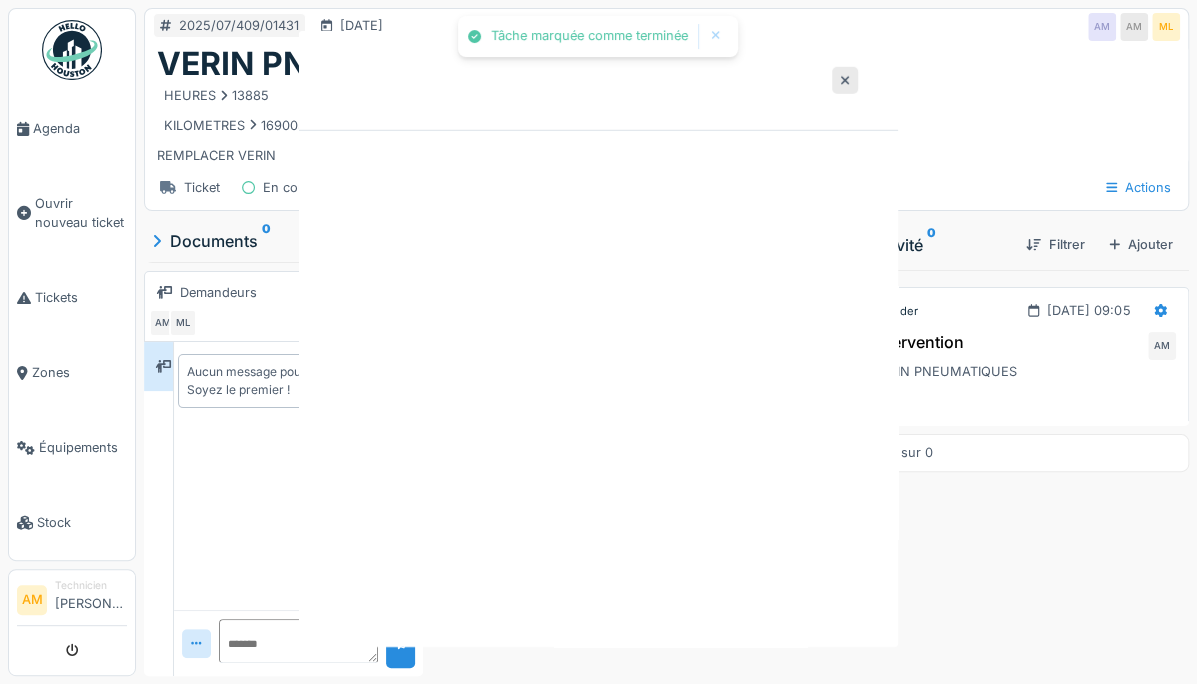 scroll, scrollTop: 0, scrollLeft: 0, axis: both 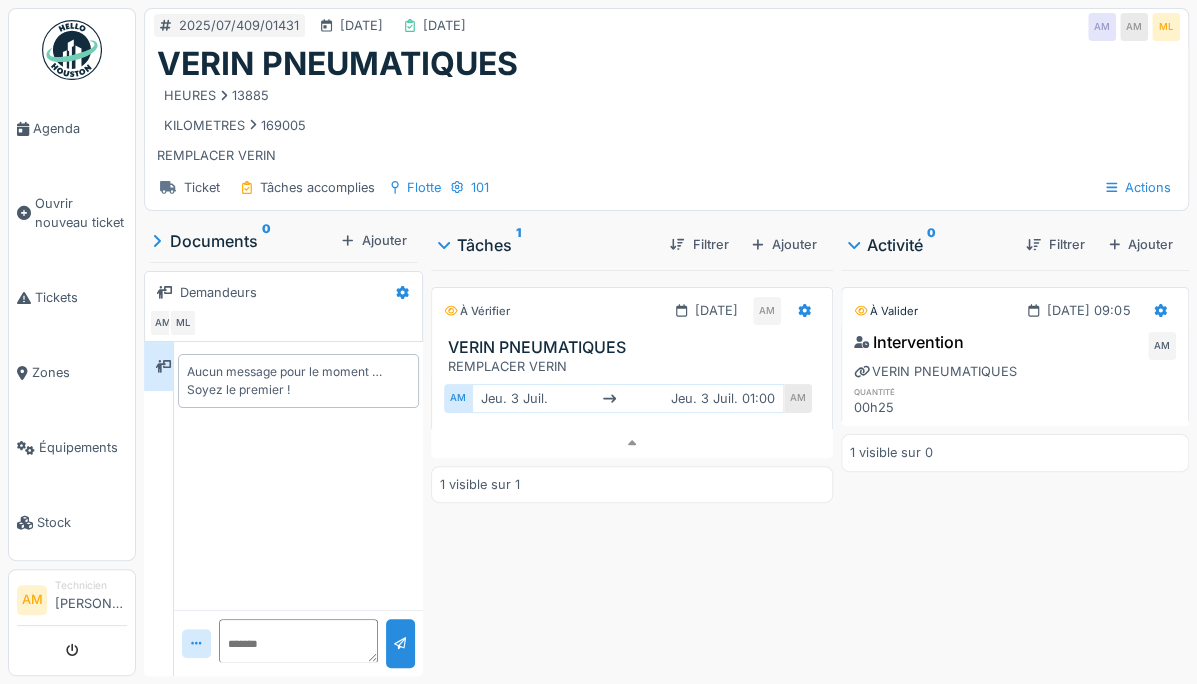 click on "Agenda" at bounding box center [72, 128] 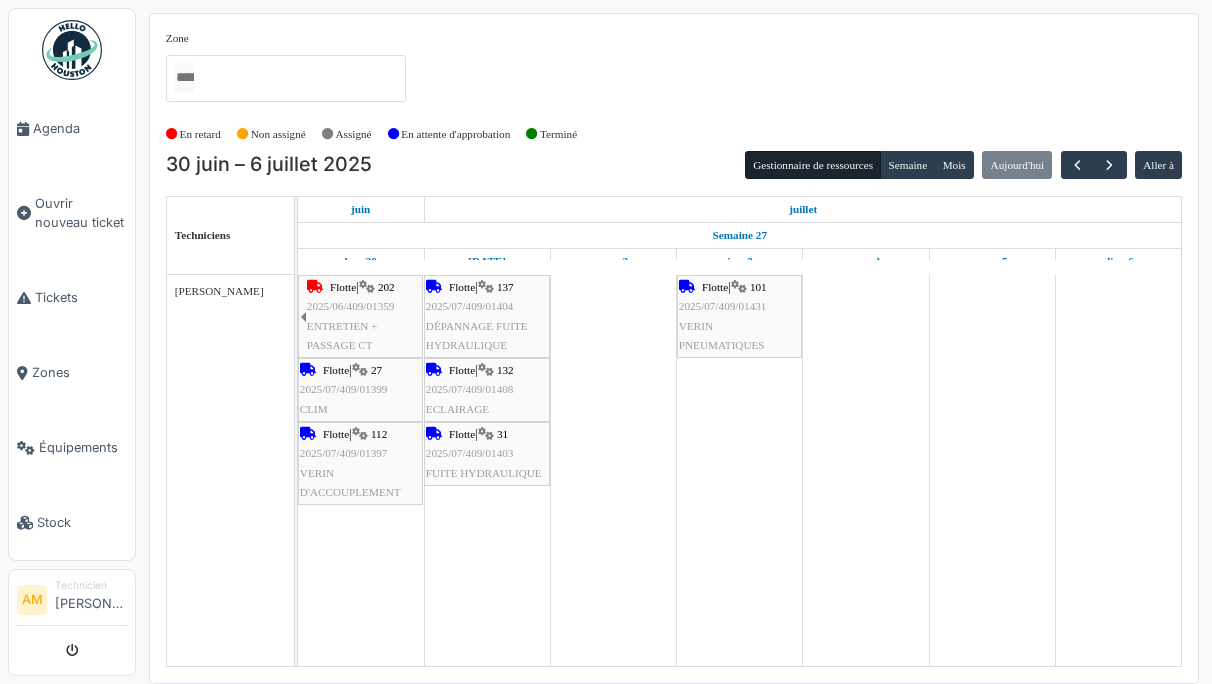 scroll, scrollTop: 0, scrollLeft: 0, axis: both 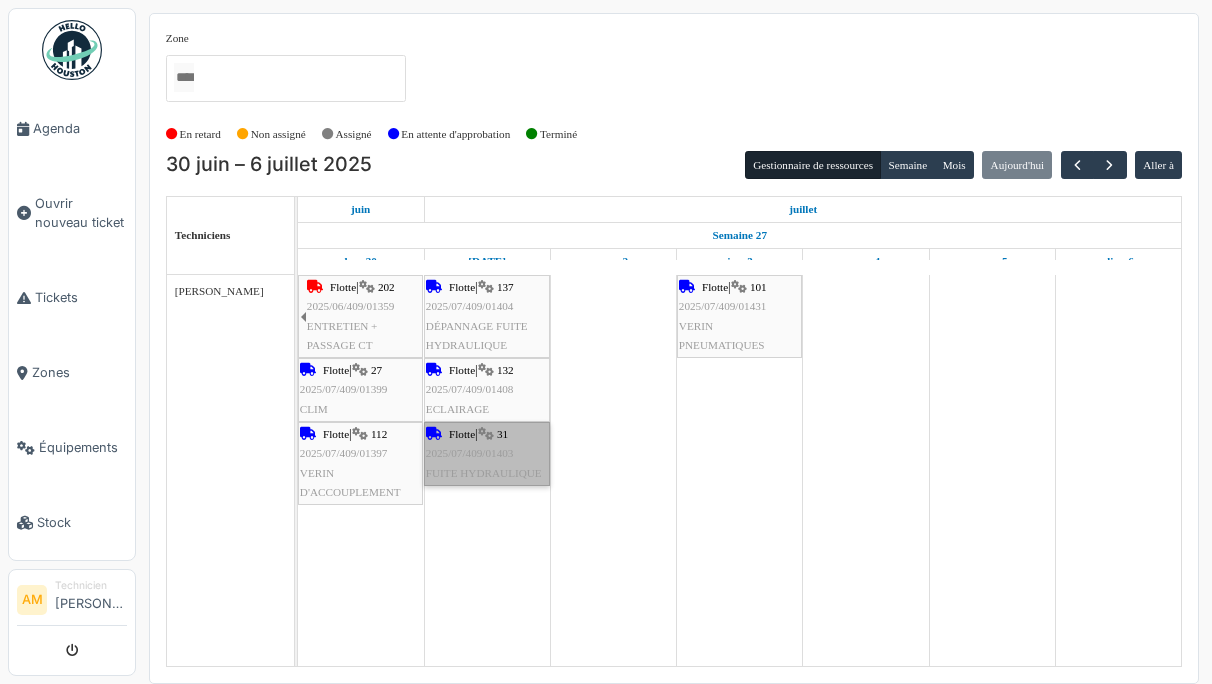 click on "Flotte
|     31
2025/07/409/01403
FUITE HYDRAULIQUE" at bounding box center [487, 454] 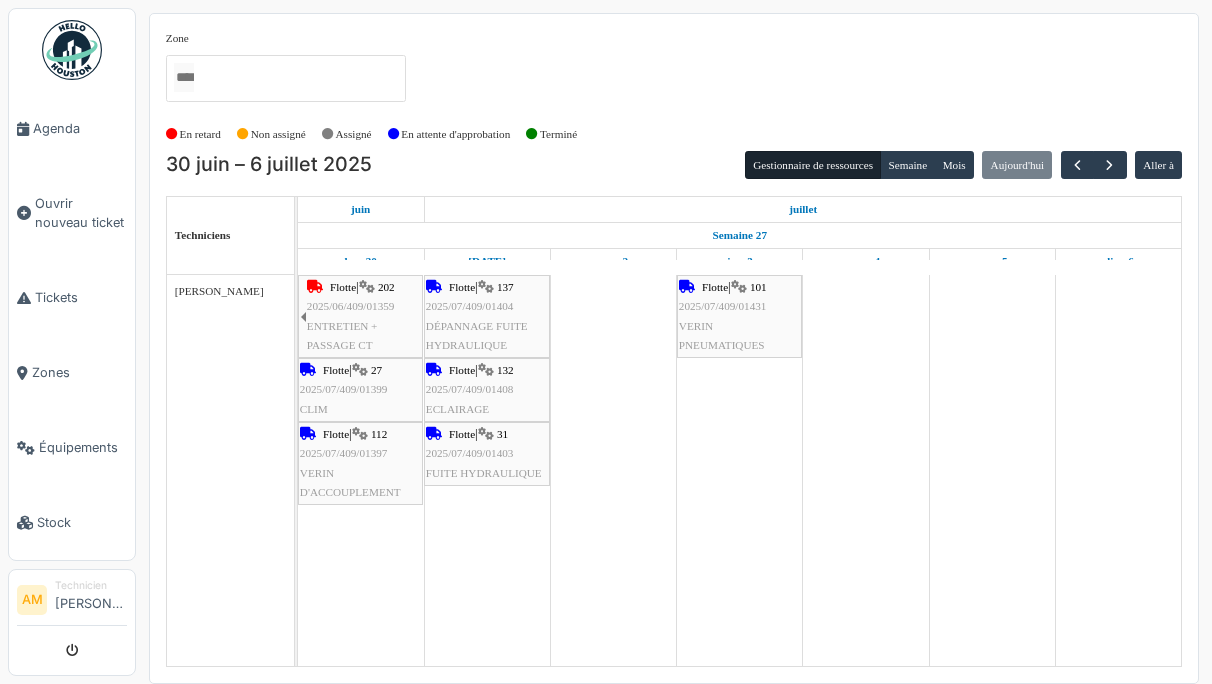 scroll, scrollTop: 0, scrollLeft: 0, axis: both 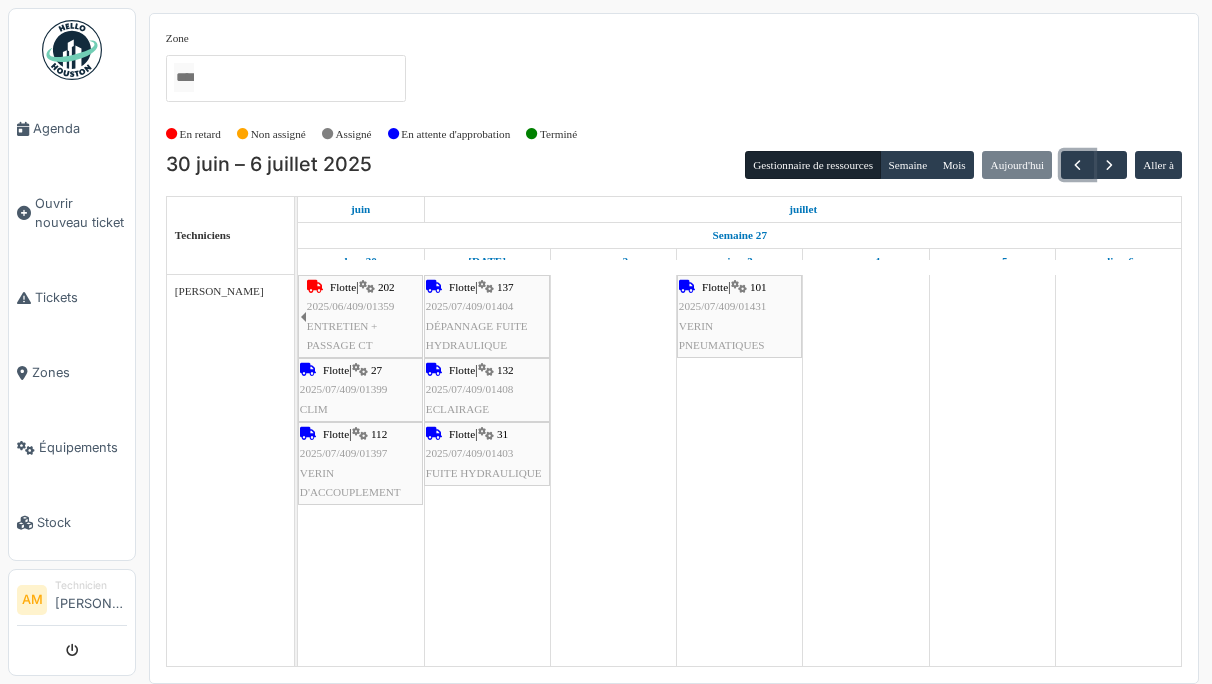click at bounding box center [1077, 165] 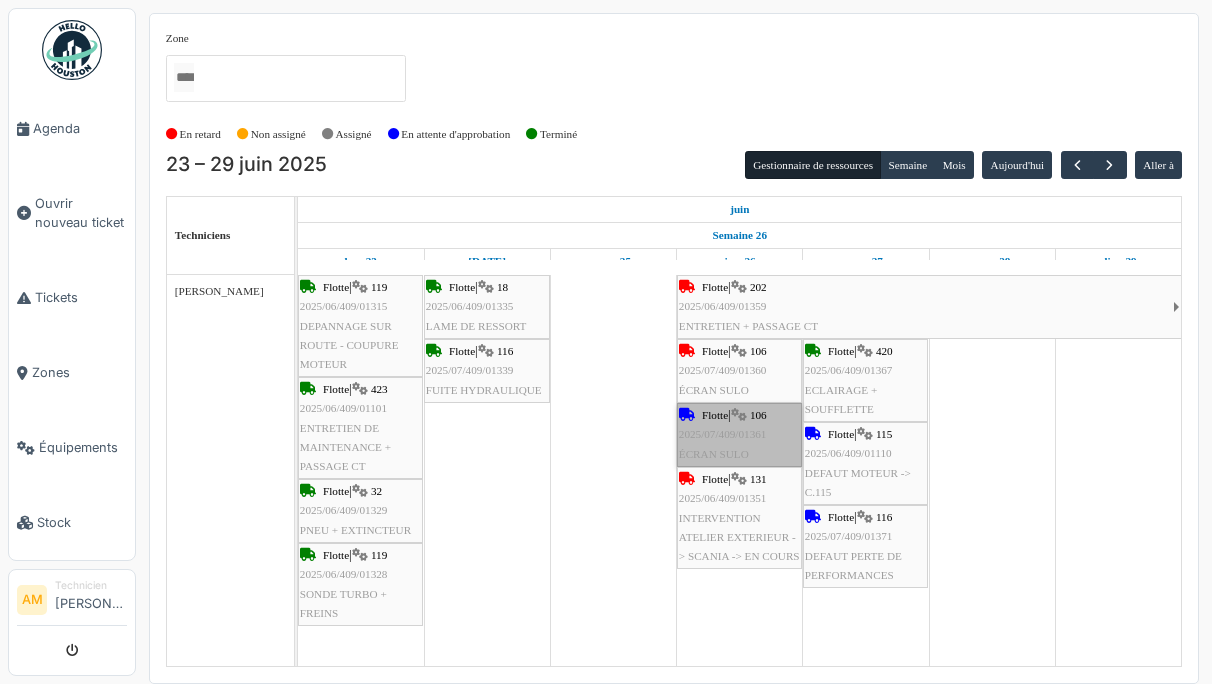 click on "Flotte
|     106
2025/07/409/01361
ÉCRAN SULO" at bounding box center [739, 435] 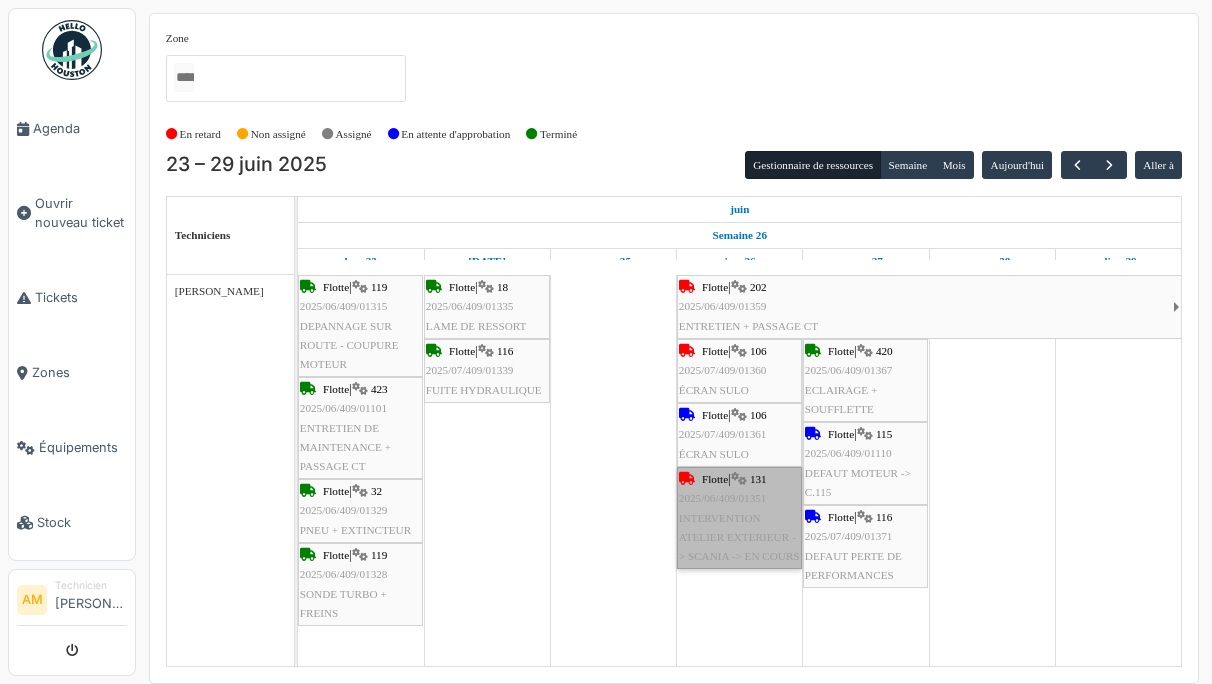 click on "Flotte
|     131
2025/06/409/01351
INTERVENTION ATELIER EXTERIEUR -> SCANIA -> EN COURS" at bounding box center (739, 518) 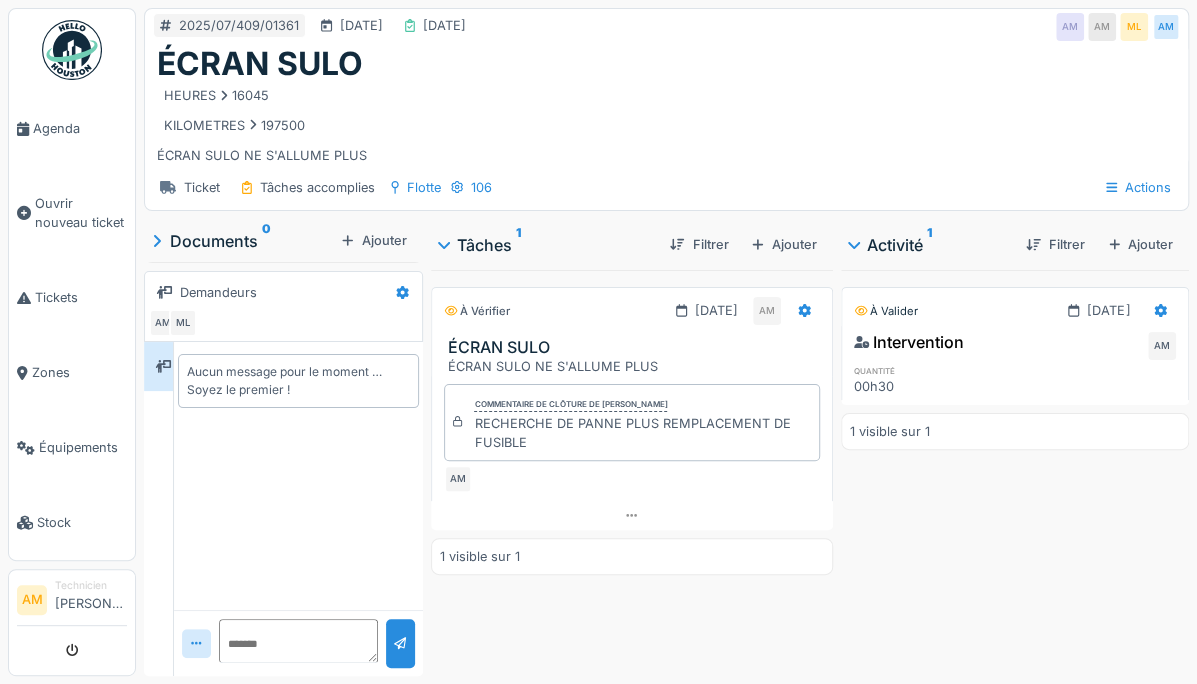 scroll, scrollTop: 15, scrollLeft: 0, axis: vertical 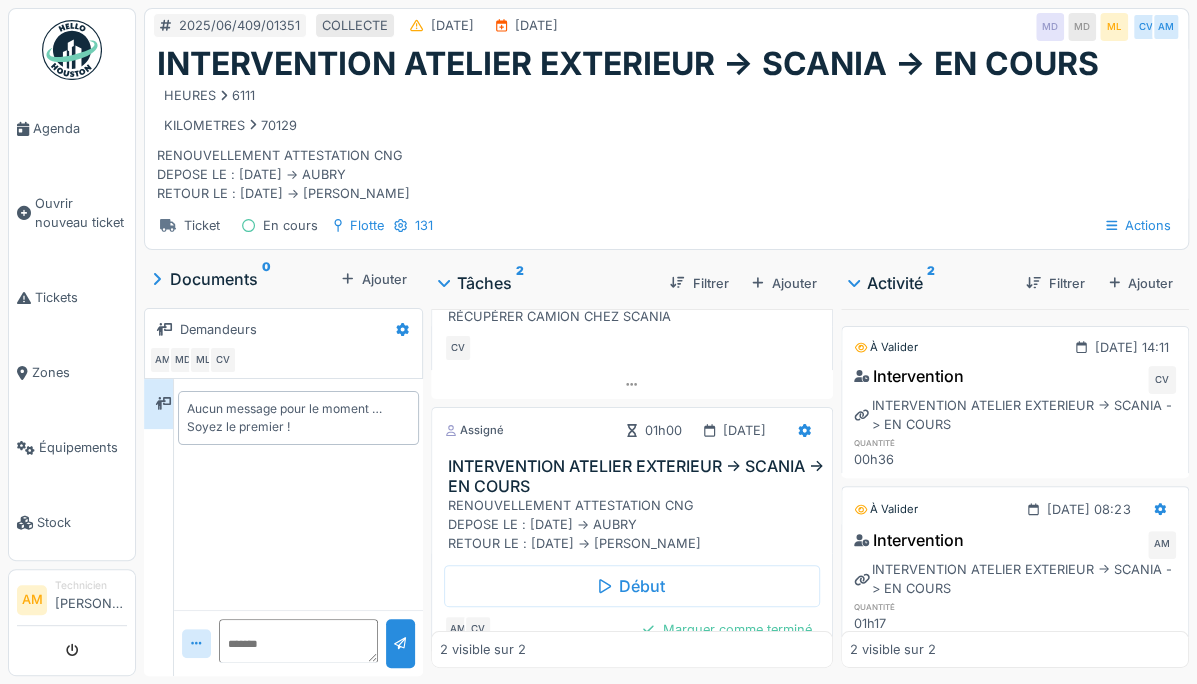 click on "INTERVENTION ATELIER EXTERIEUR -> SCANIA -> EN COURS" at bounding box center [1015, 579] 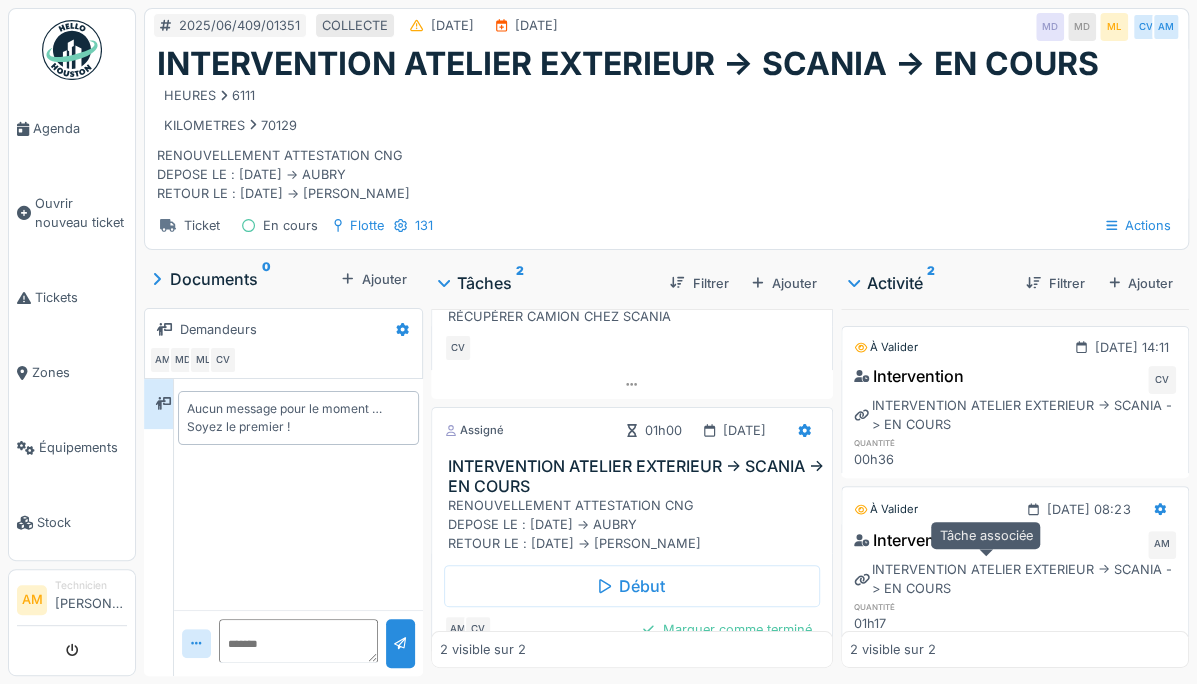 click on "Agenda" at bounding box center (80, 128) 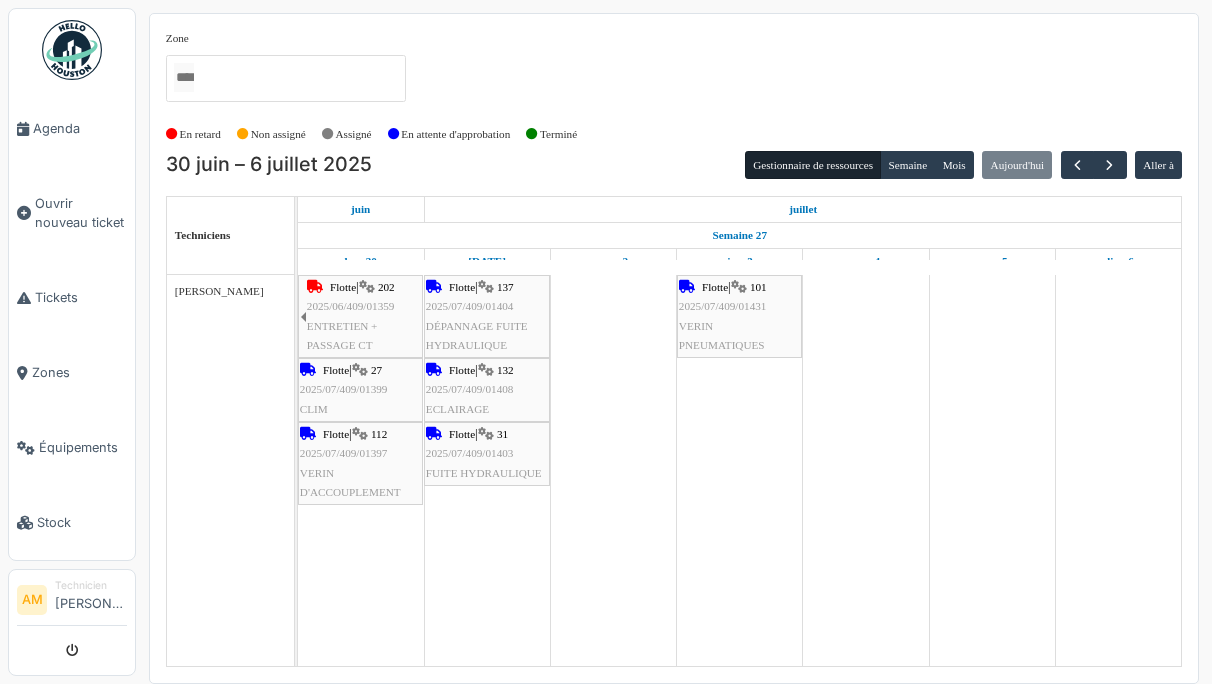 scroll, scrollTop: 0, scrollLeft: 0, axis: both 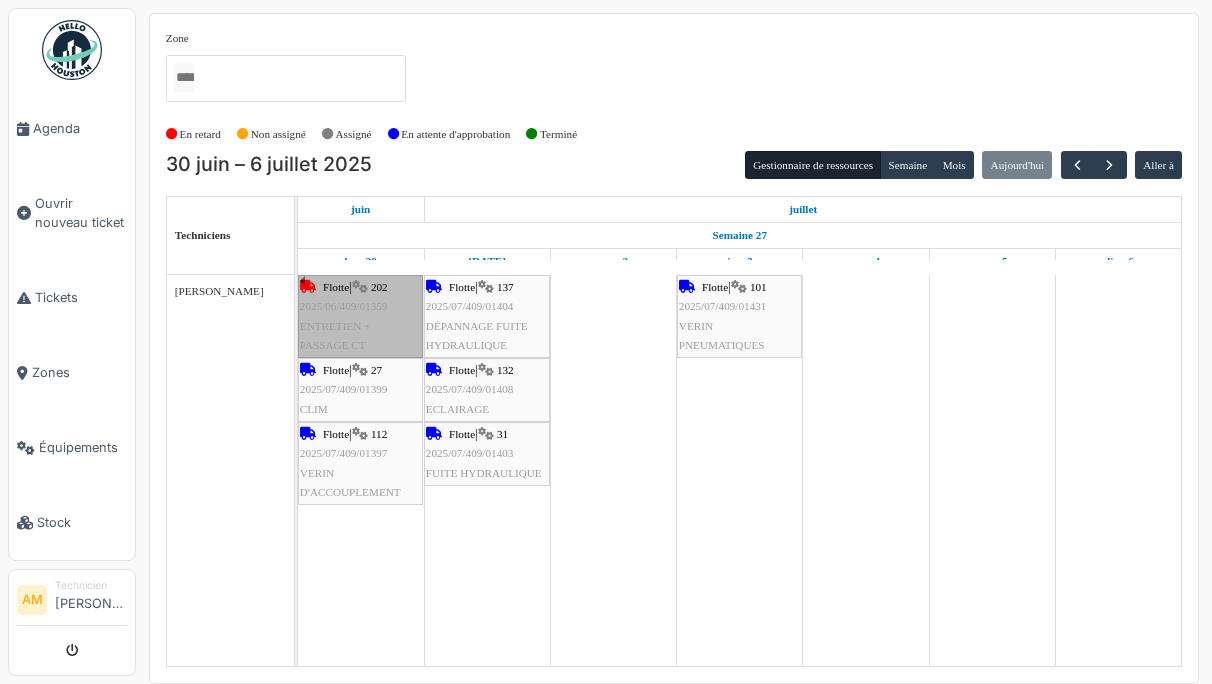 click on "Flotte
|     202
2025/06/409/01359
ENTRETIEN + PASSAGE CT" at bounding box center [360, 316] 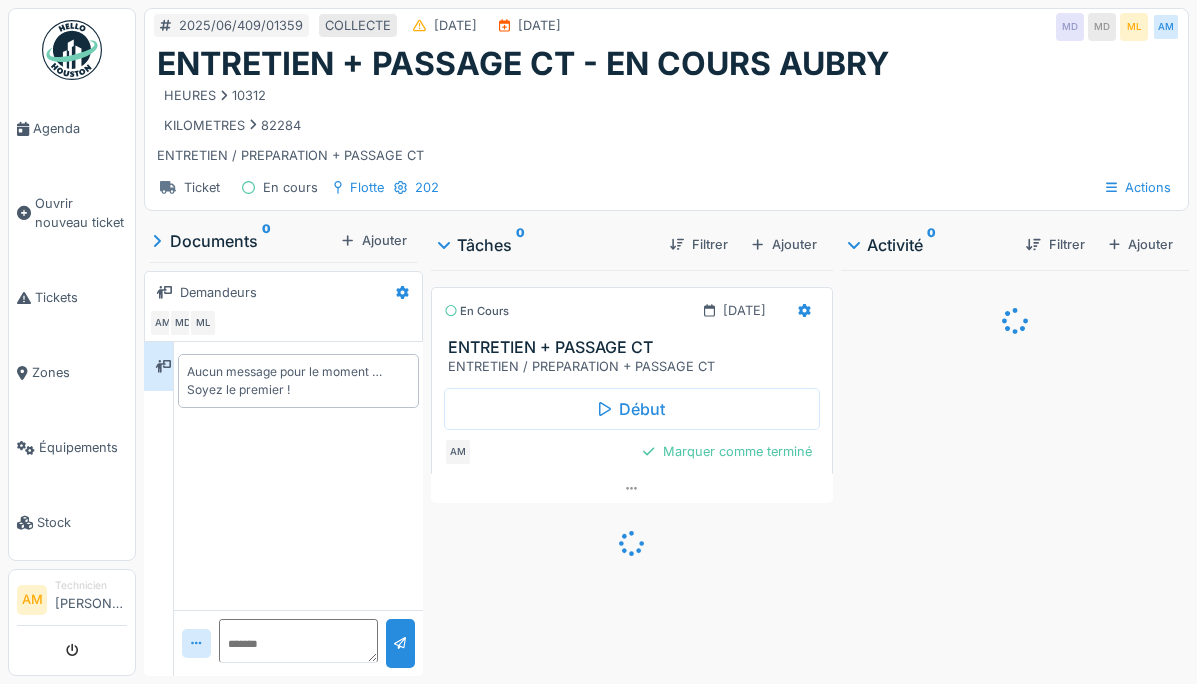 scroll, scrollTop: 0, scrollLeft: 0, axis: both 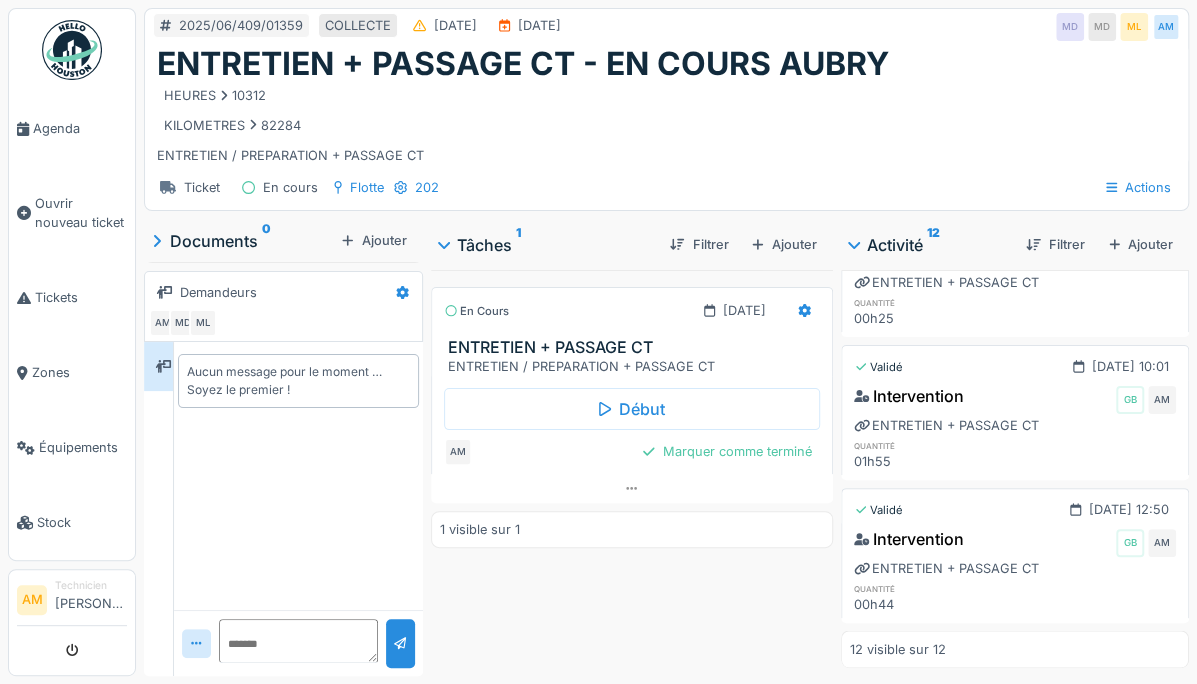 click at bounding box center (1015, 334) 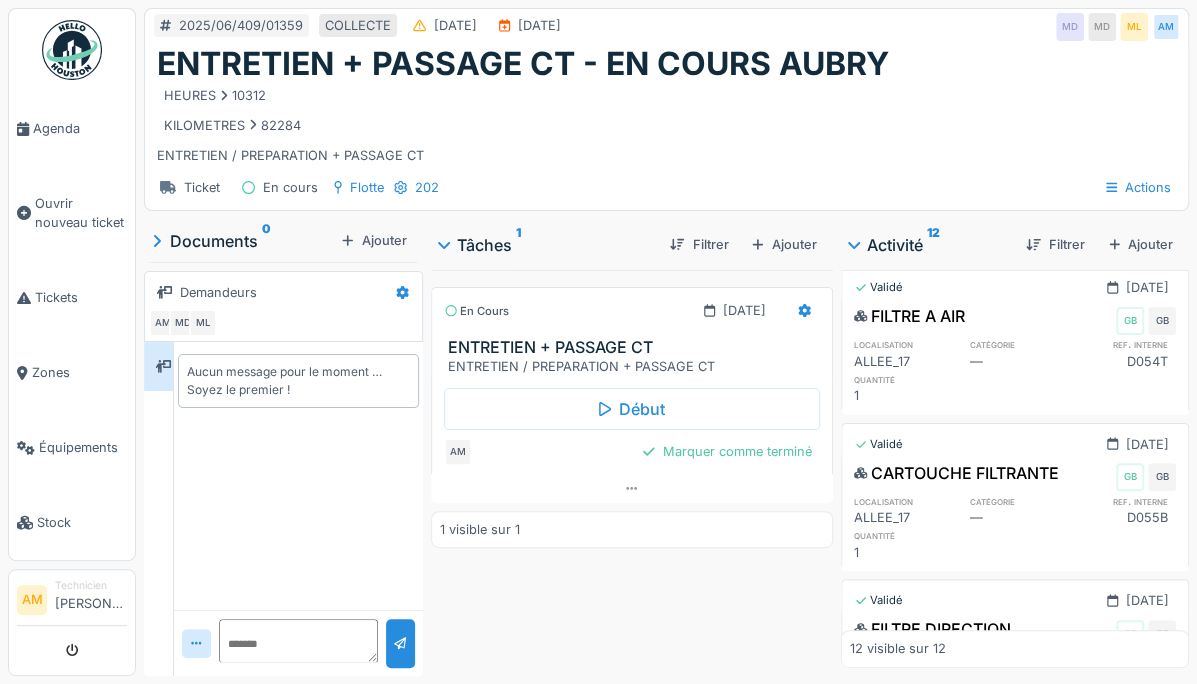 scroll, scrollTop: 360, scrollLeft: 0, axis: vertical 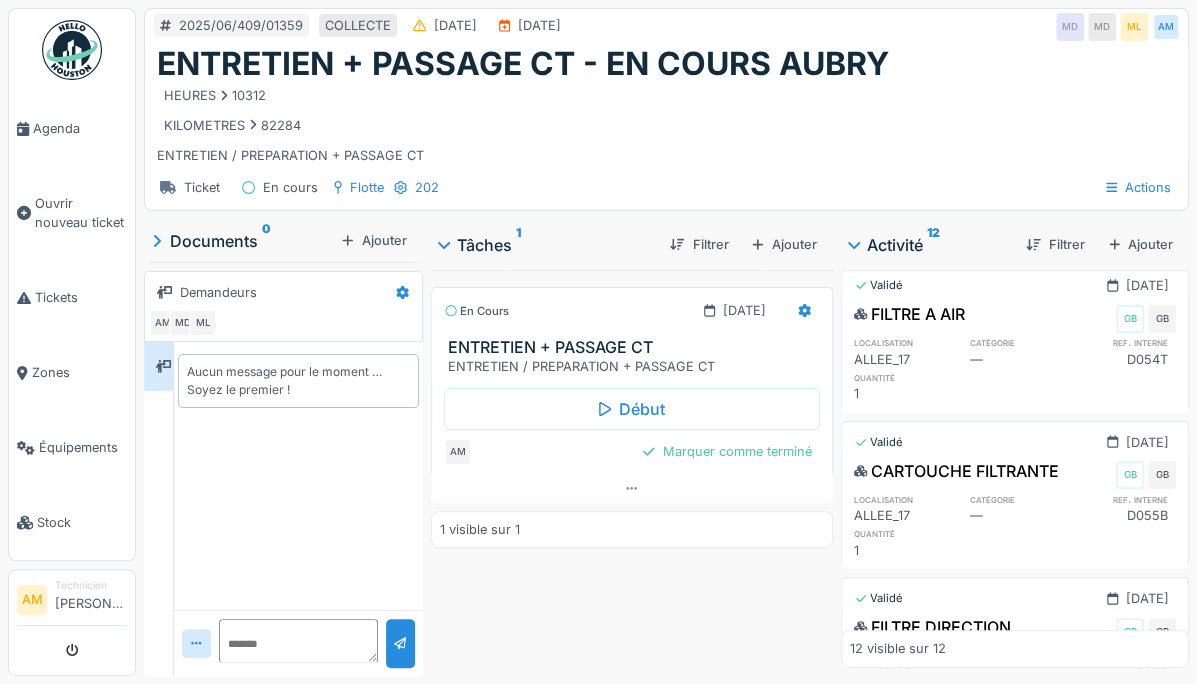 click on "KILOMETRES     82284" at bounding box center (666, 125) 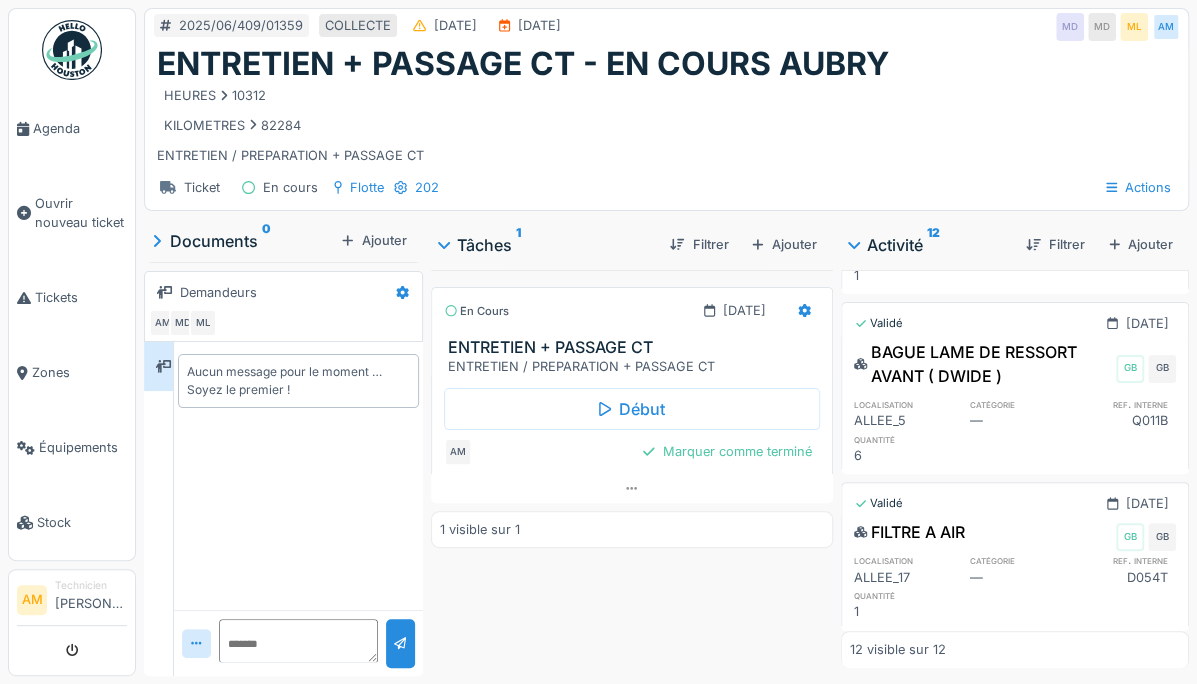 scroll, scrollTop: 218, scrollLeft: 0, axis: vertical 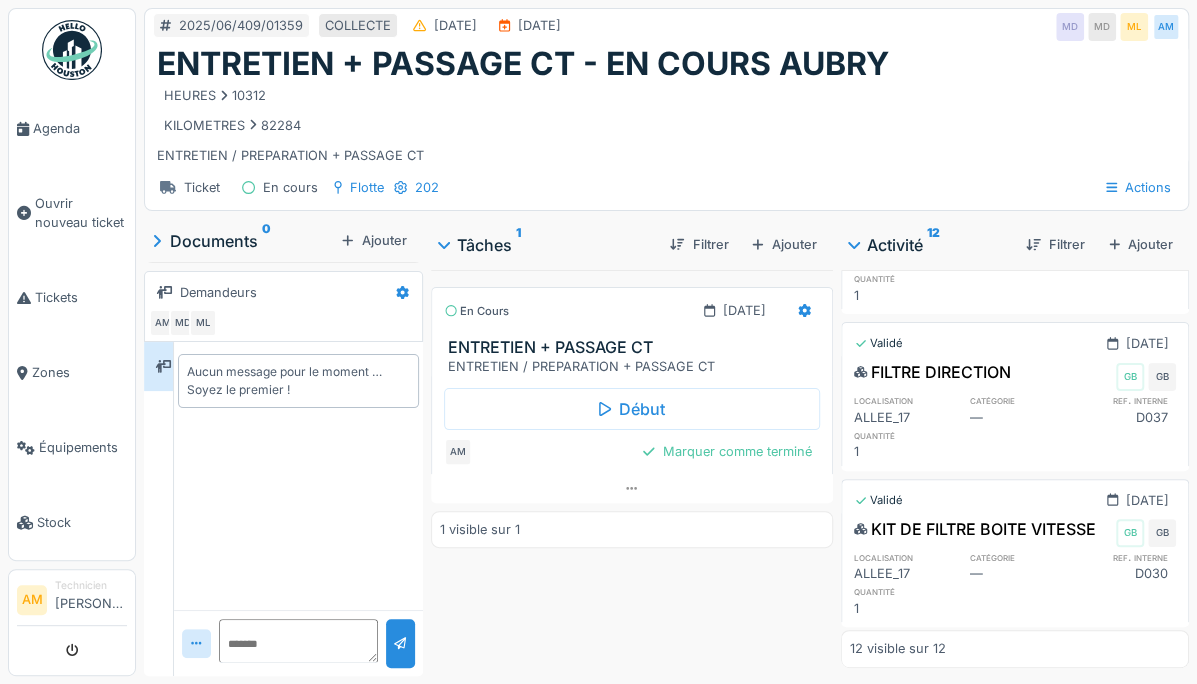 click on "HEURES     10312 KILOMETRES     82284 ENTRETIEN / PREPARATION + PASSAGE CT" at bounding box center (666, 124) 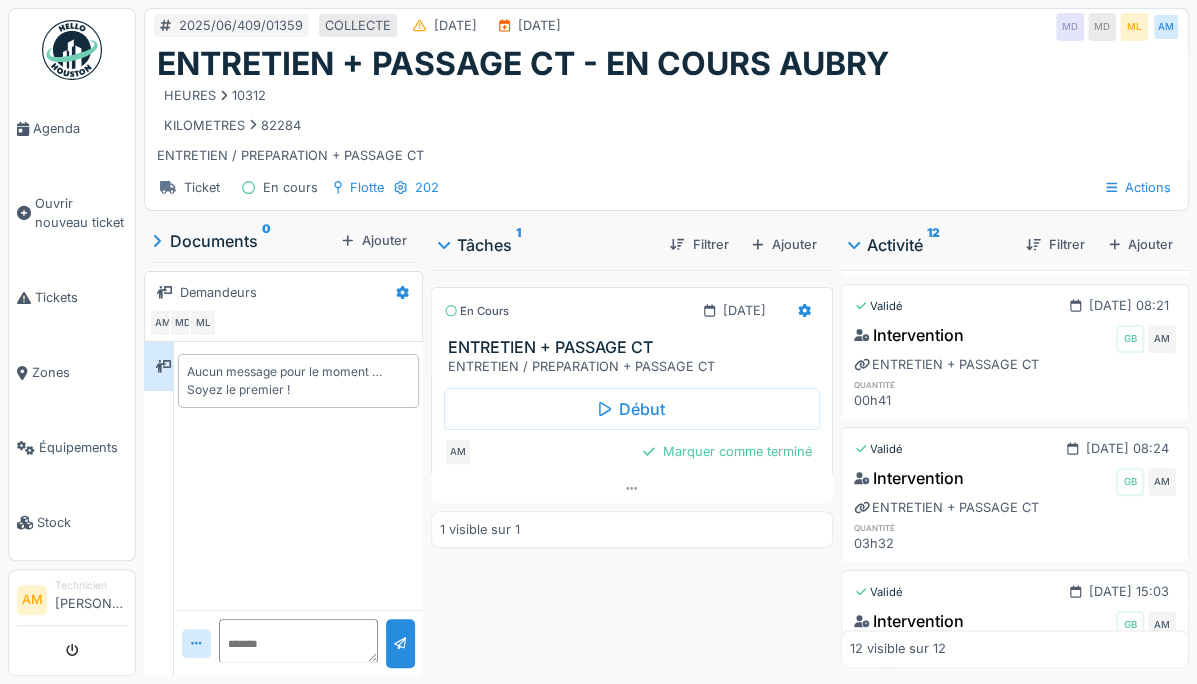 scroll, scrollTop: 1130, scrollLeft: 0, axis: vertical 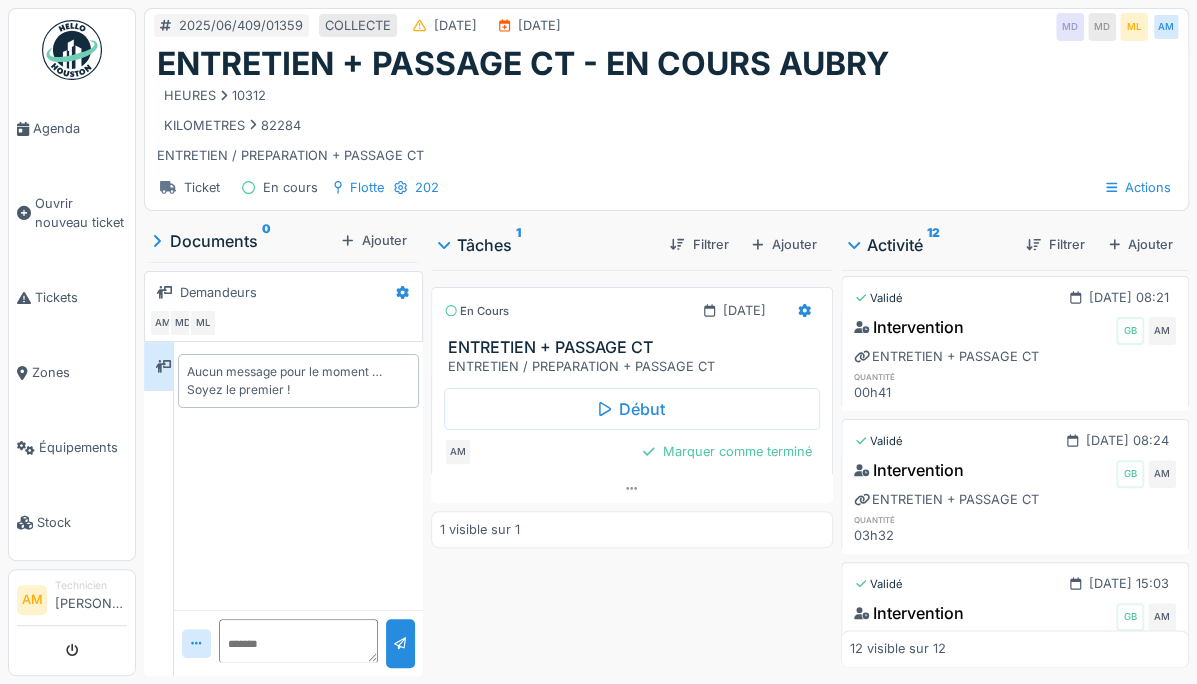 click on "30/06/2025 @ 08:24" at bounding box center [1127, 440] 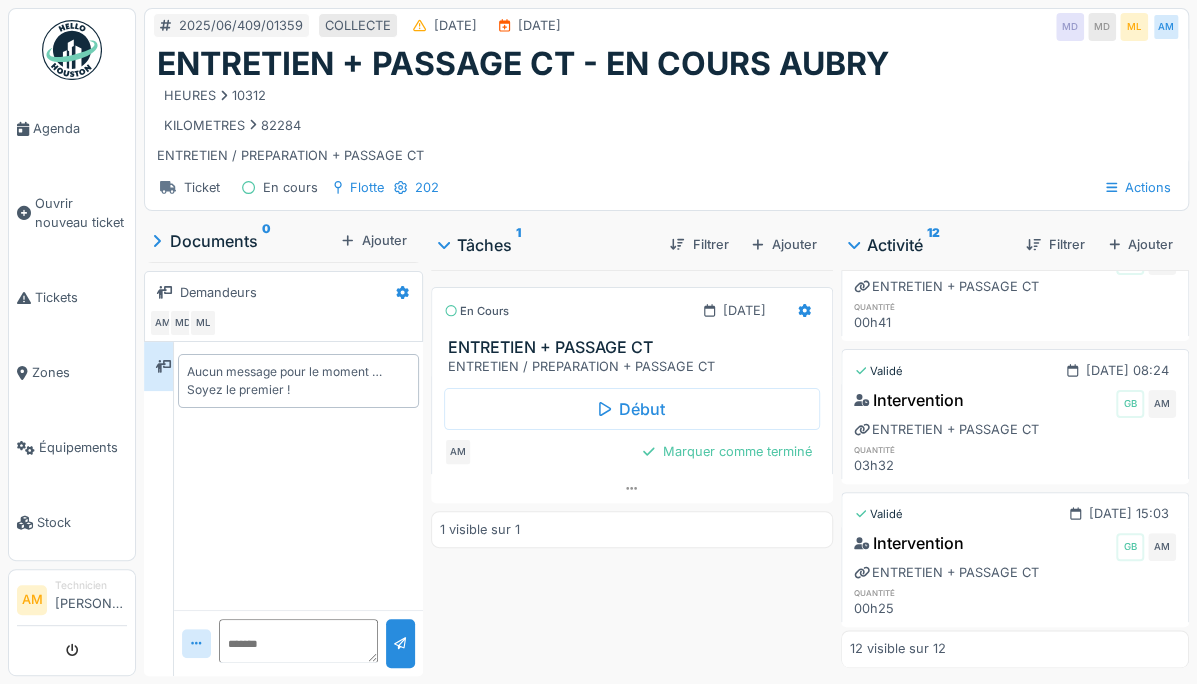 scroll, scrollTop: 1214, scrollLeft: 0, axis: vertical 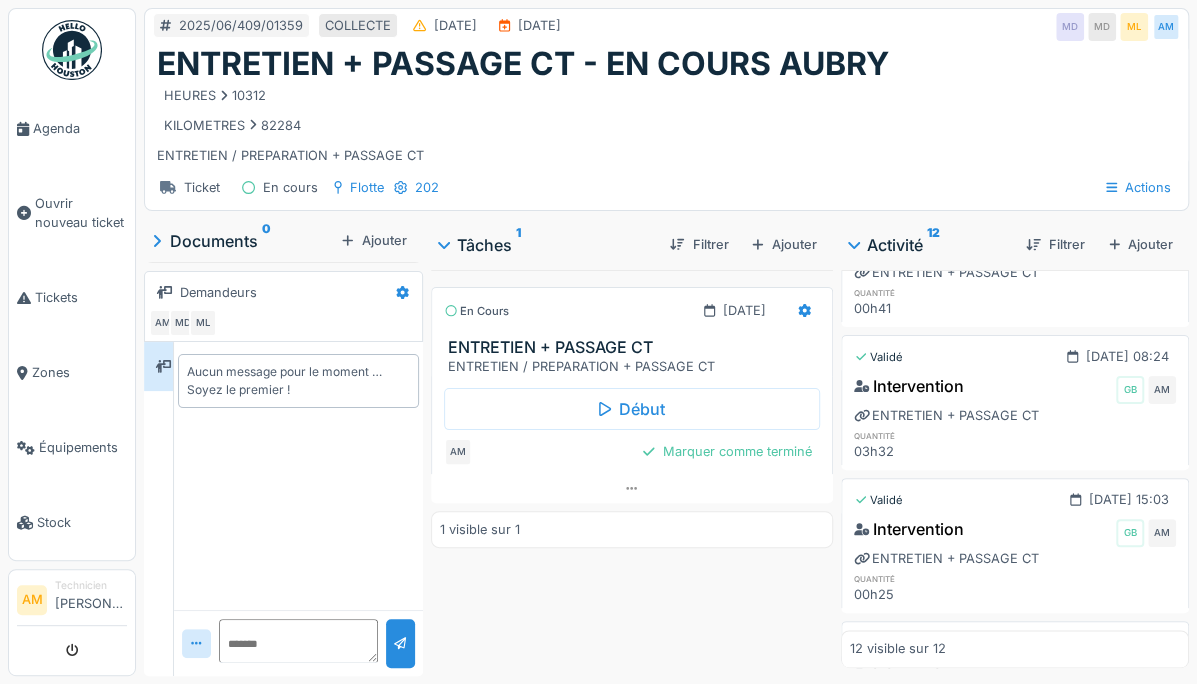 click at bounding box center (1124, 435) 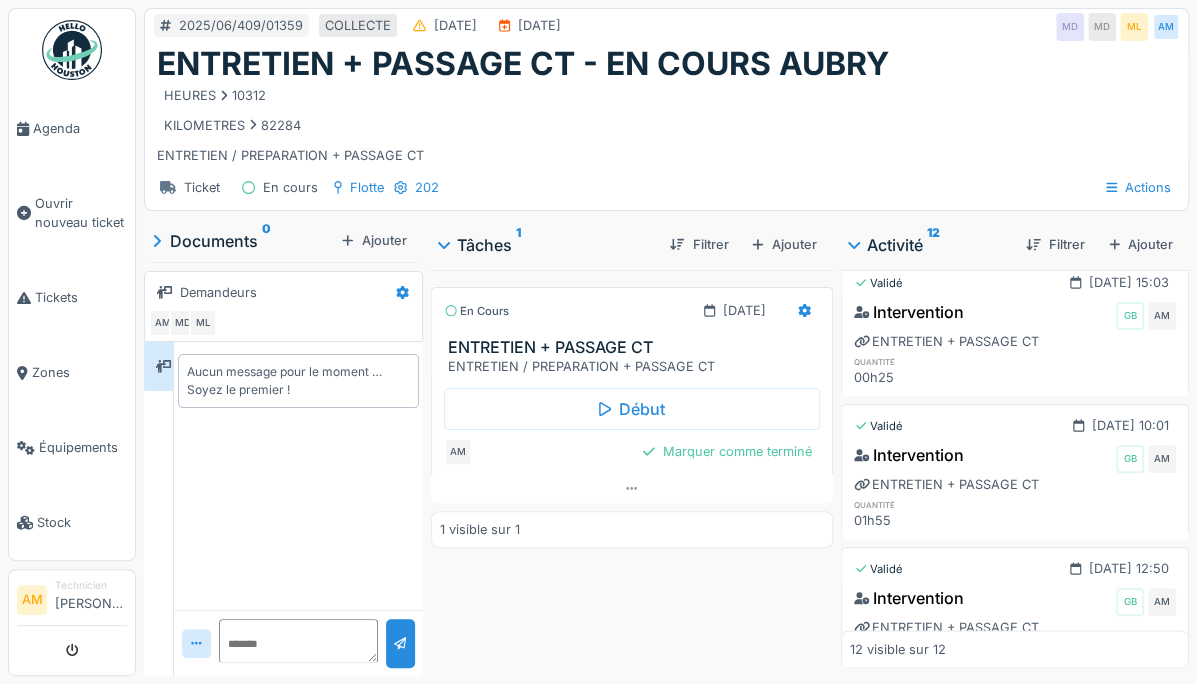 scroll, scrollTop: 1434, scrollLeft: 0, axis: vertical 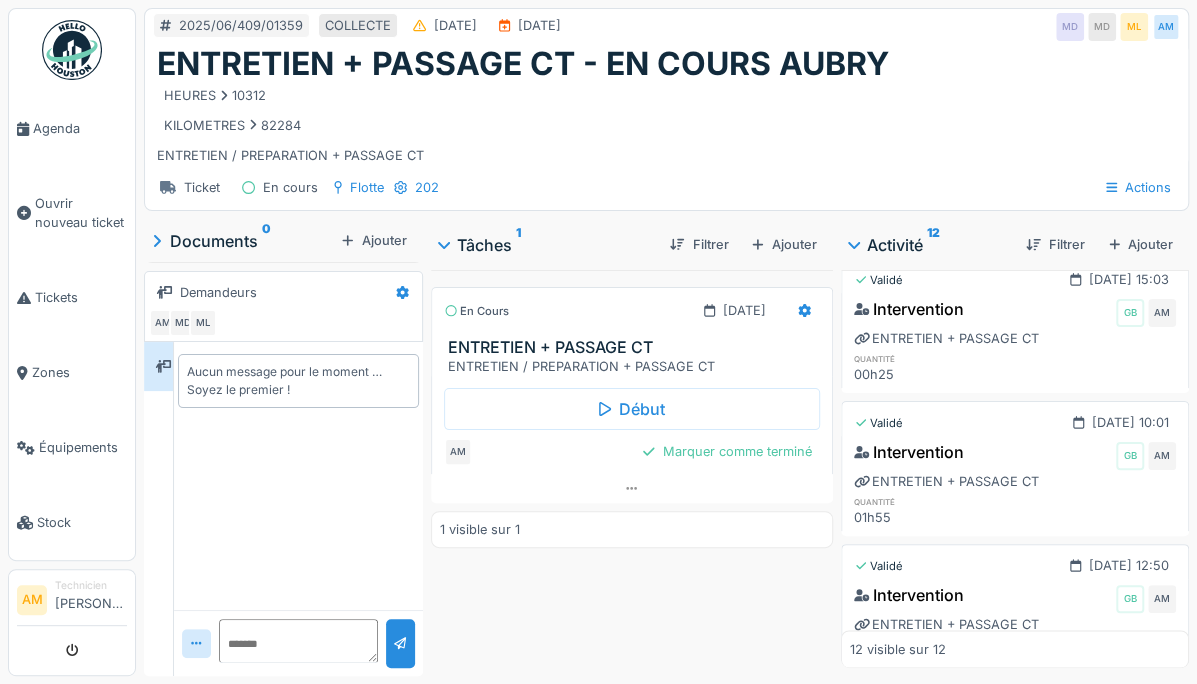 click on "Ouvrir nouveau ticket" at bounding box center (81, 213) 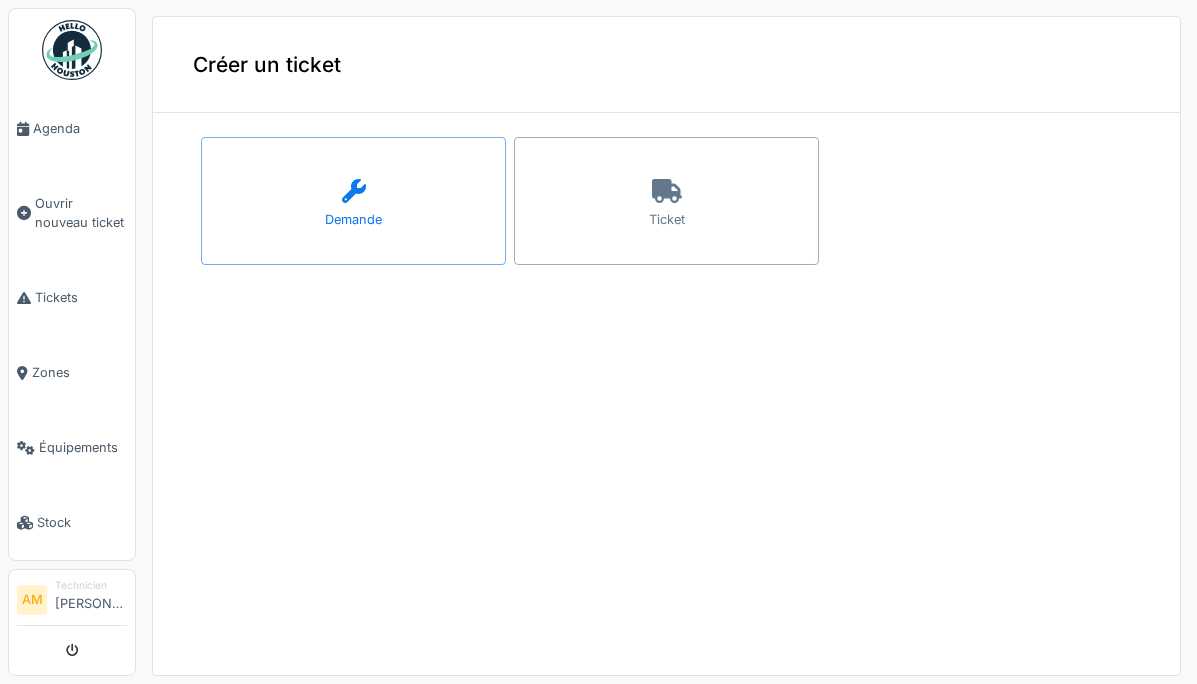 scroll, scrollTop: 0, scrollLeft: 0, axis: both 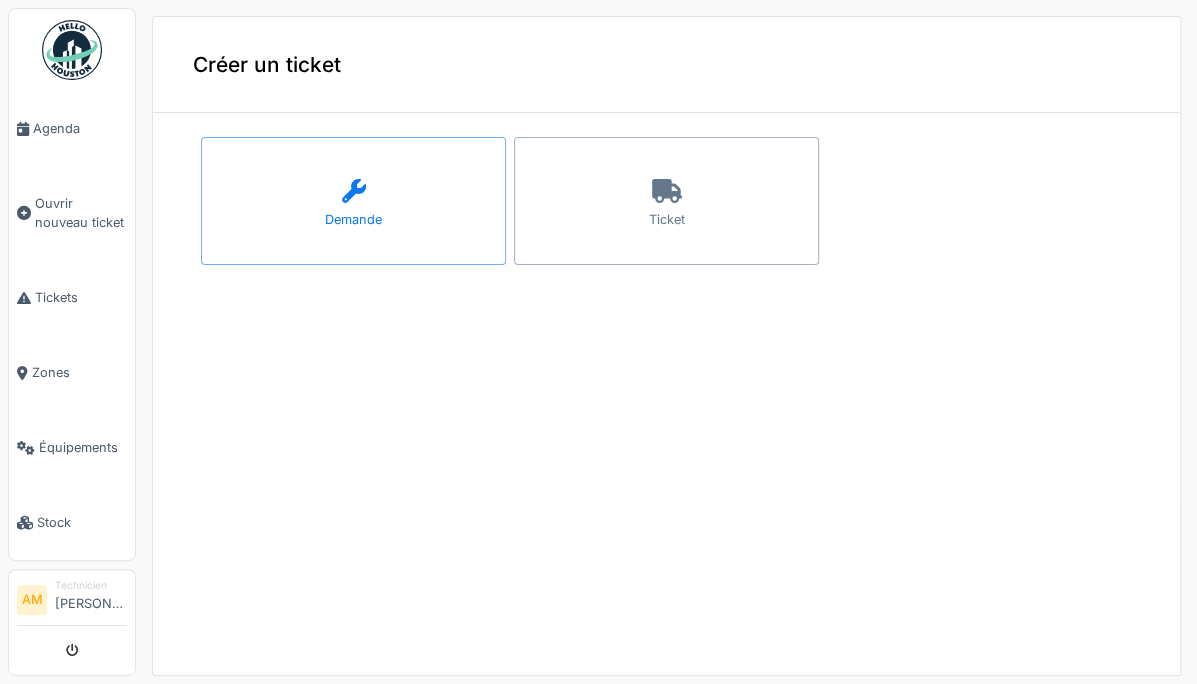 click on "Ticket" at bounding box center [666, 201] 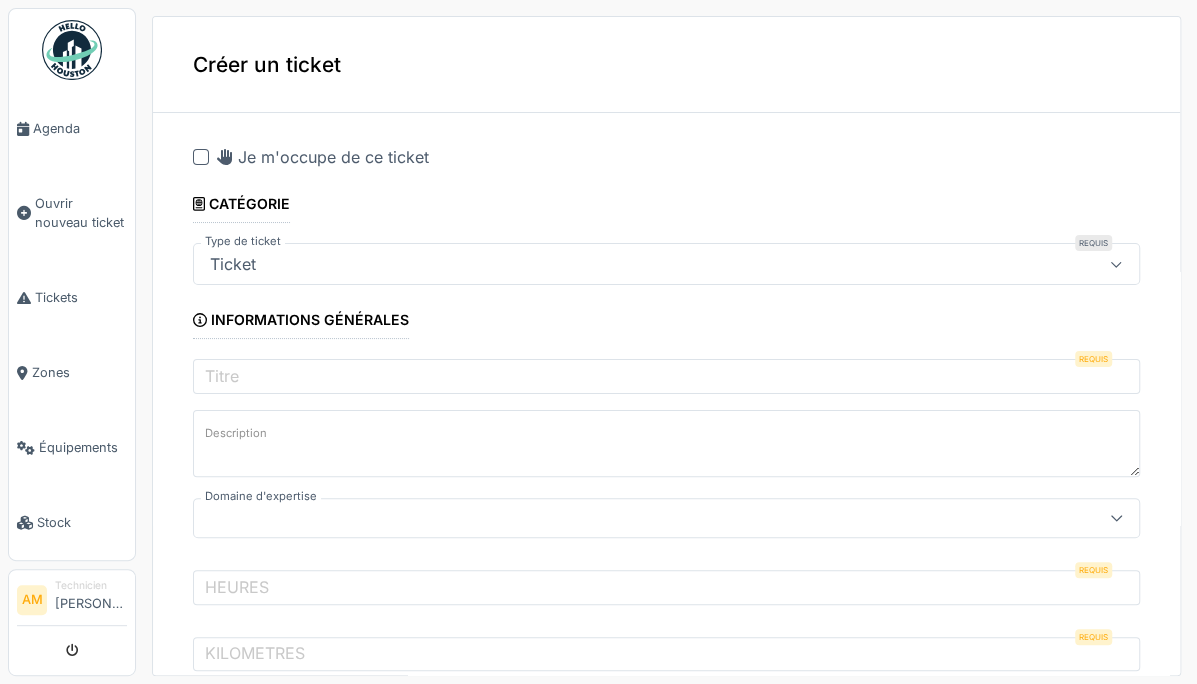 click at bounding box center (201, 157) 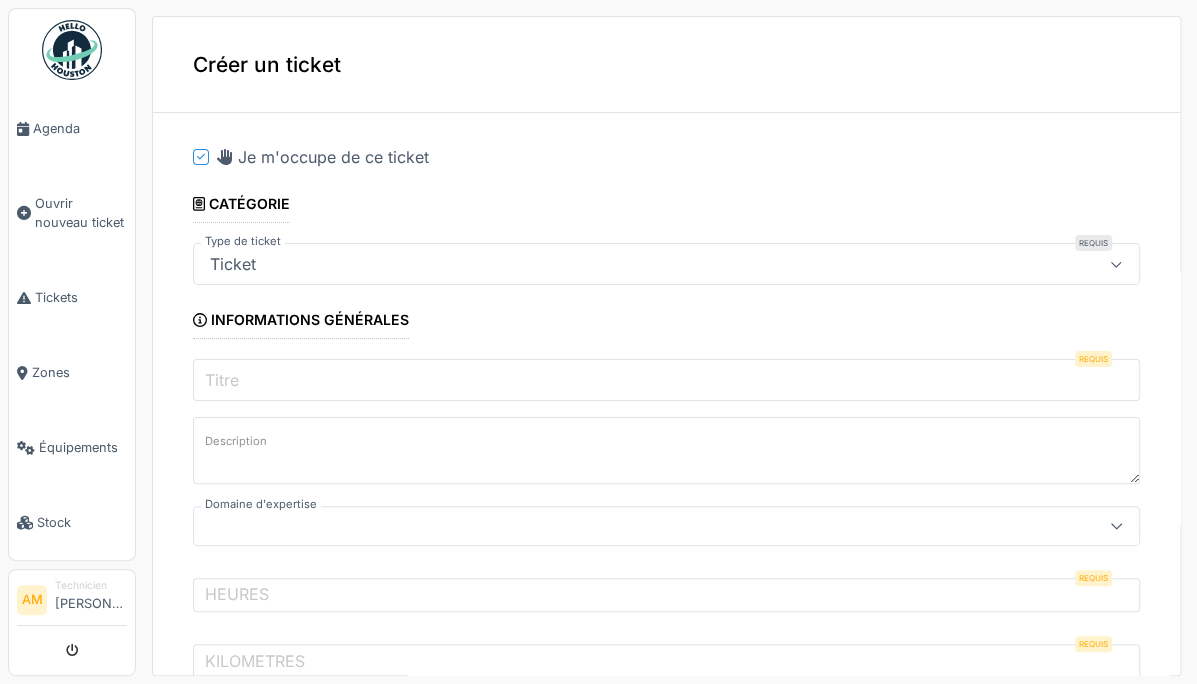 click on "Titre" at bounding box center [666, 380] 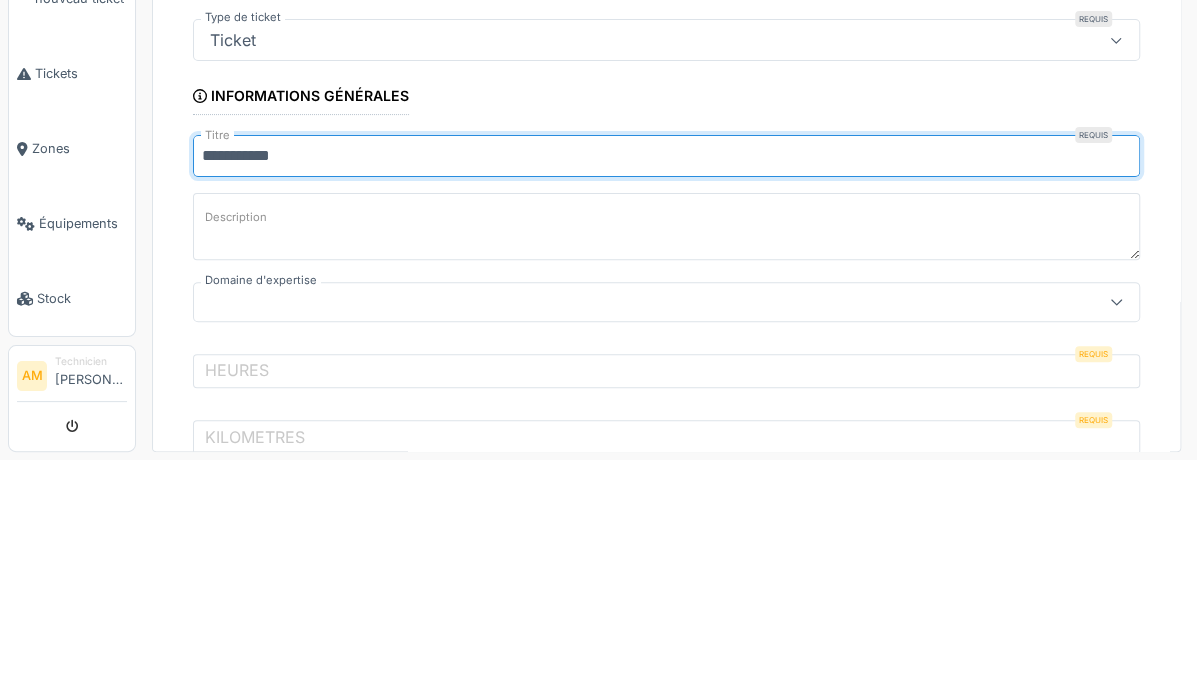type on "**********" 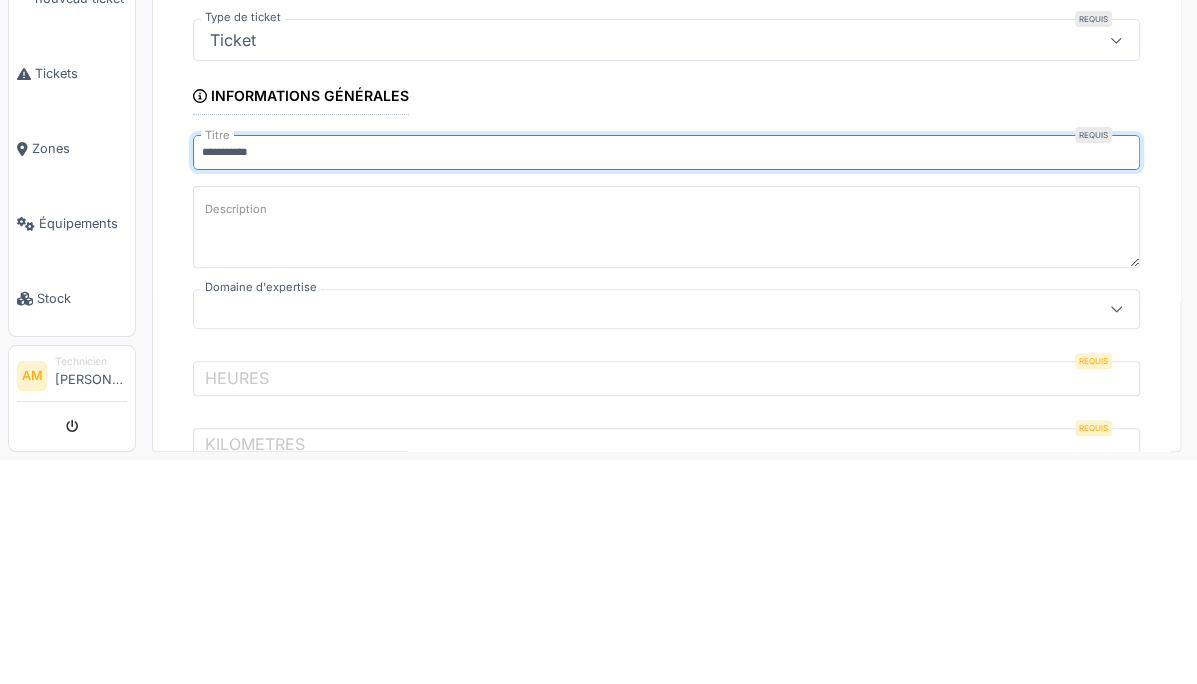 click on "Description" at bounding box center [666, 451] 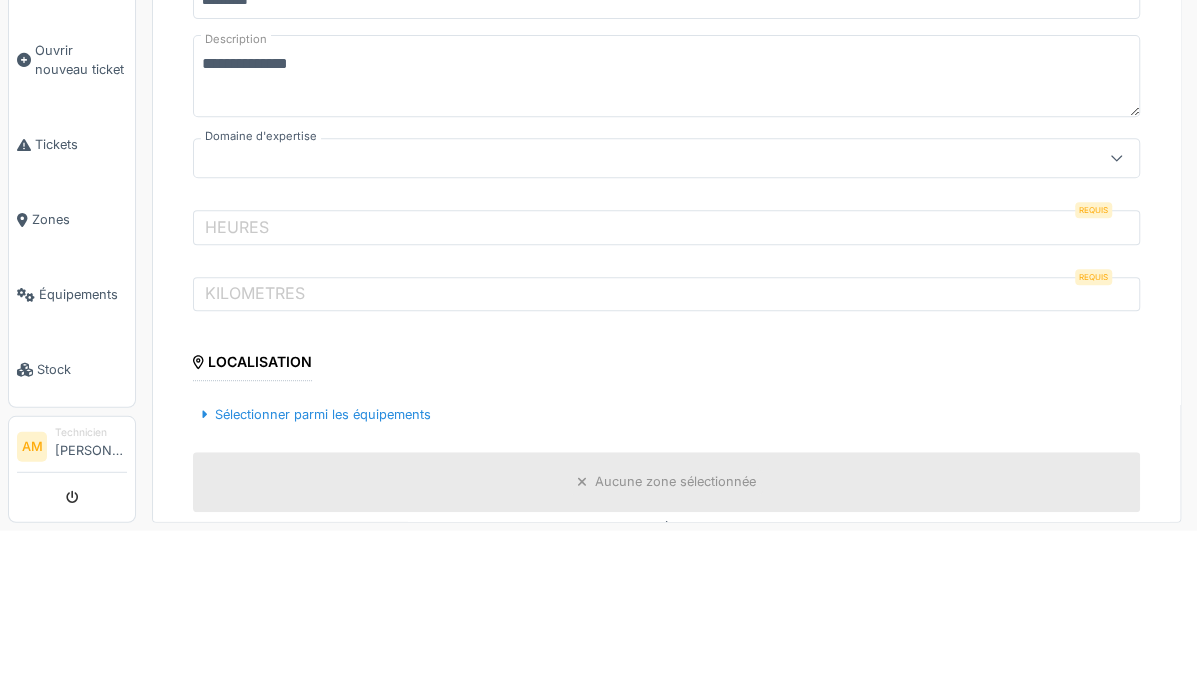 scroll, scrollTop: 225, scrollLeft: 0, axis: vertical 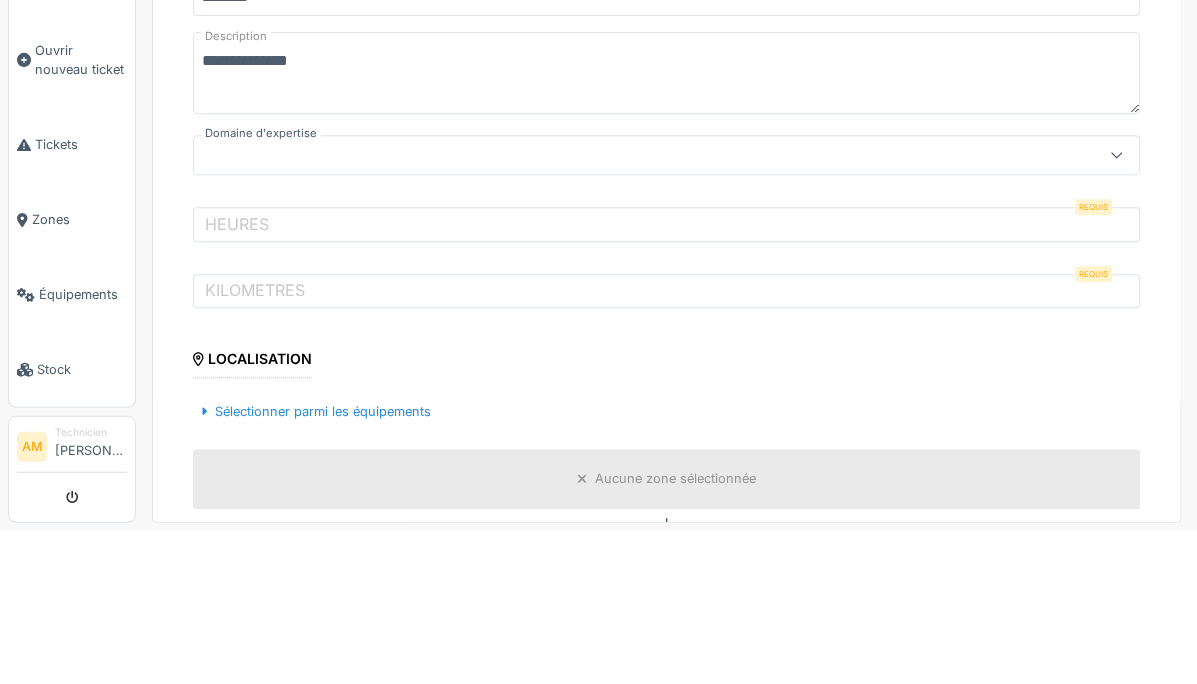 type on "**********" 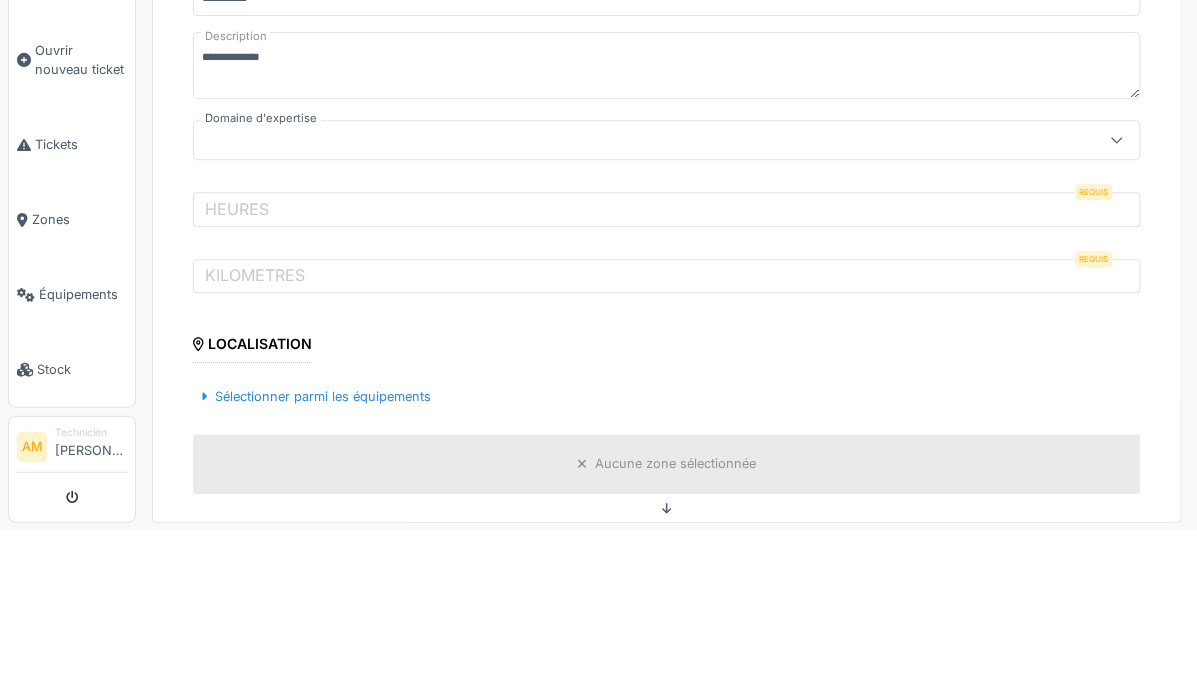 click on "HEURES" at bounding box center (237, 362) 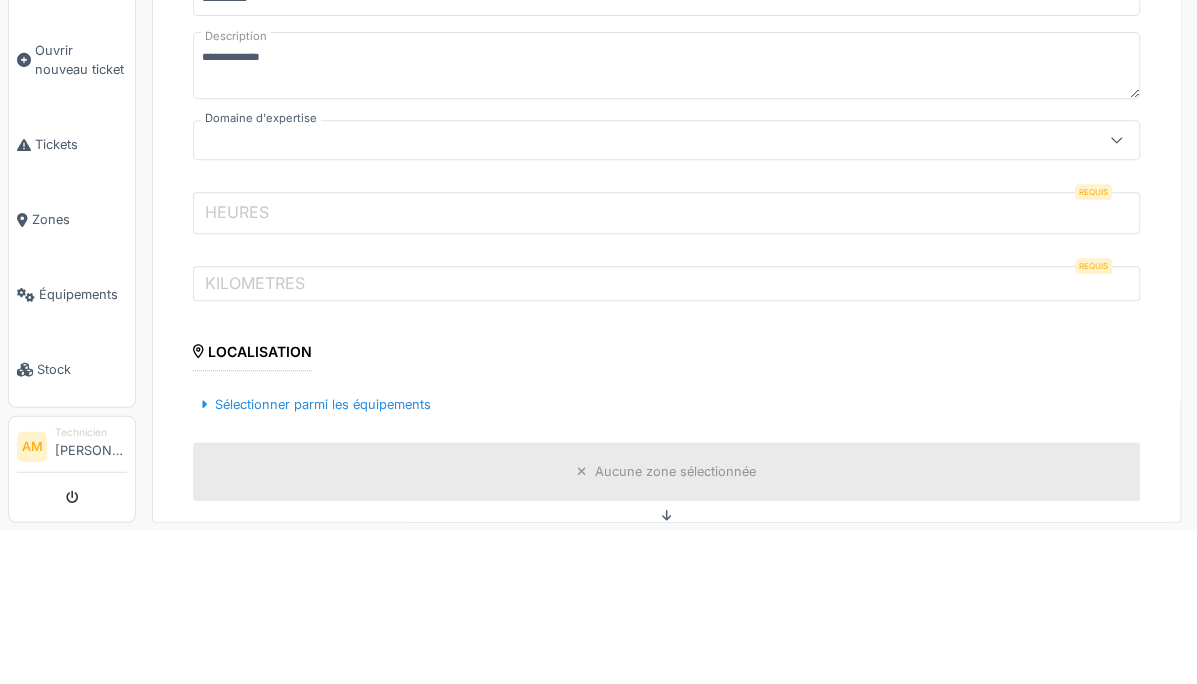 click on "HEURES" at bounding box center (666, 366) 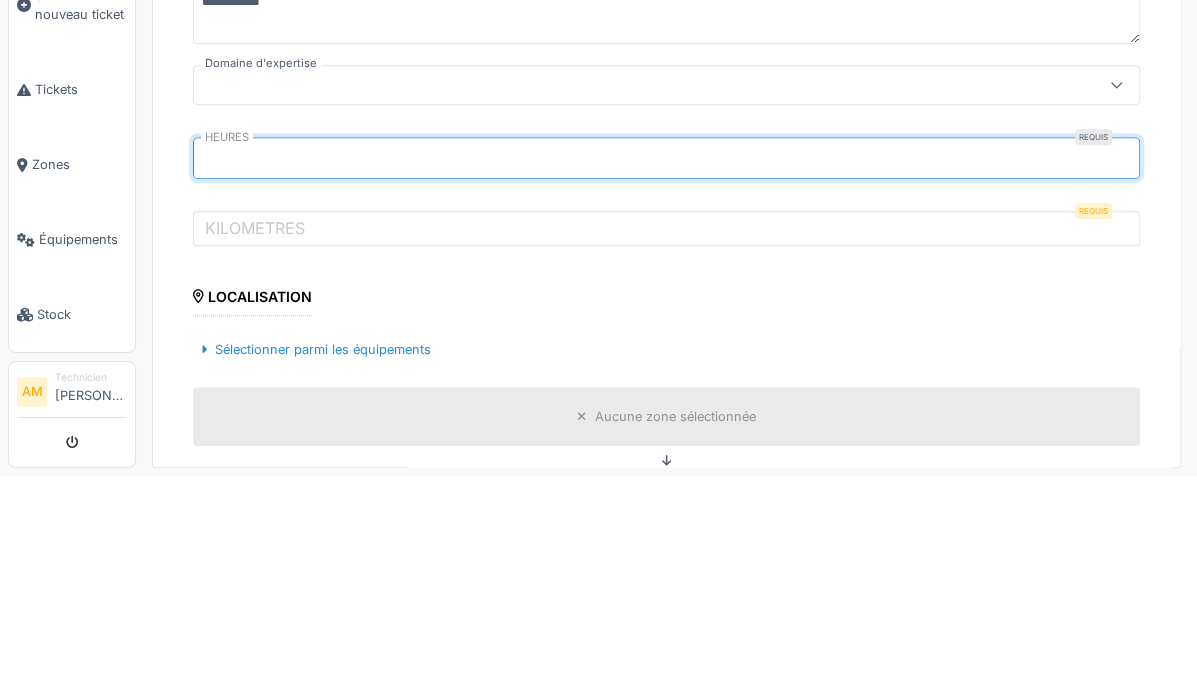 type on "****" 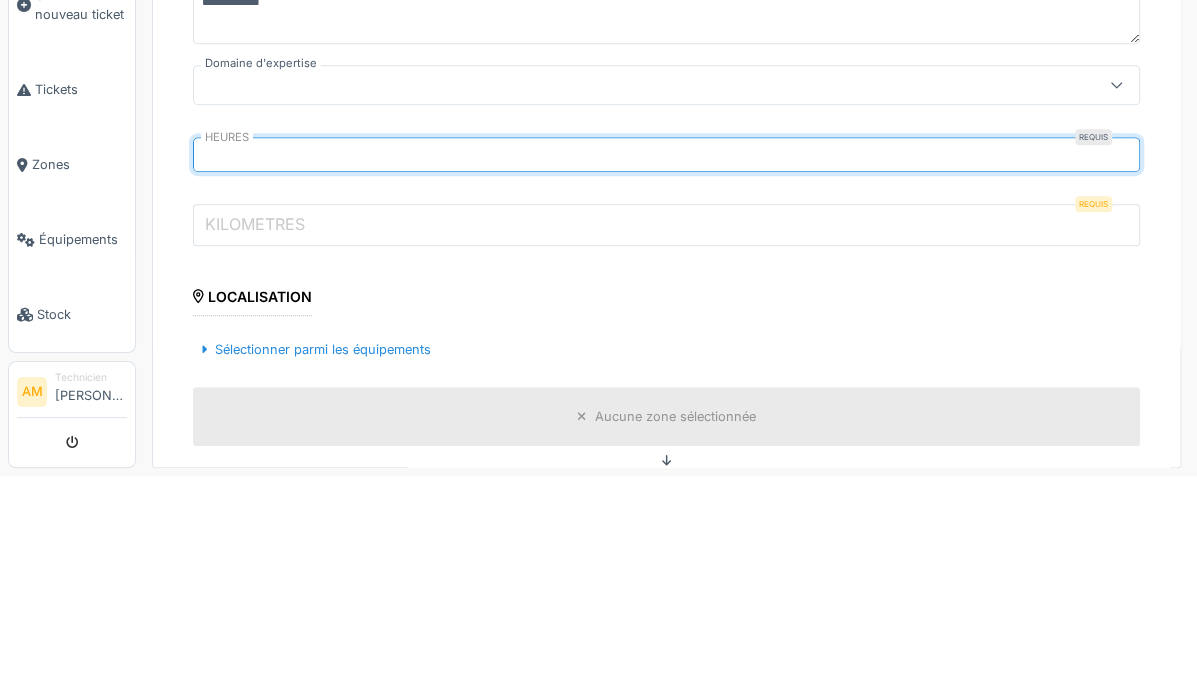 click on "KILOMETRES" at bounding box center (666, 433) 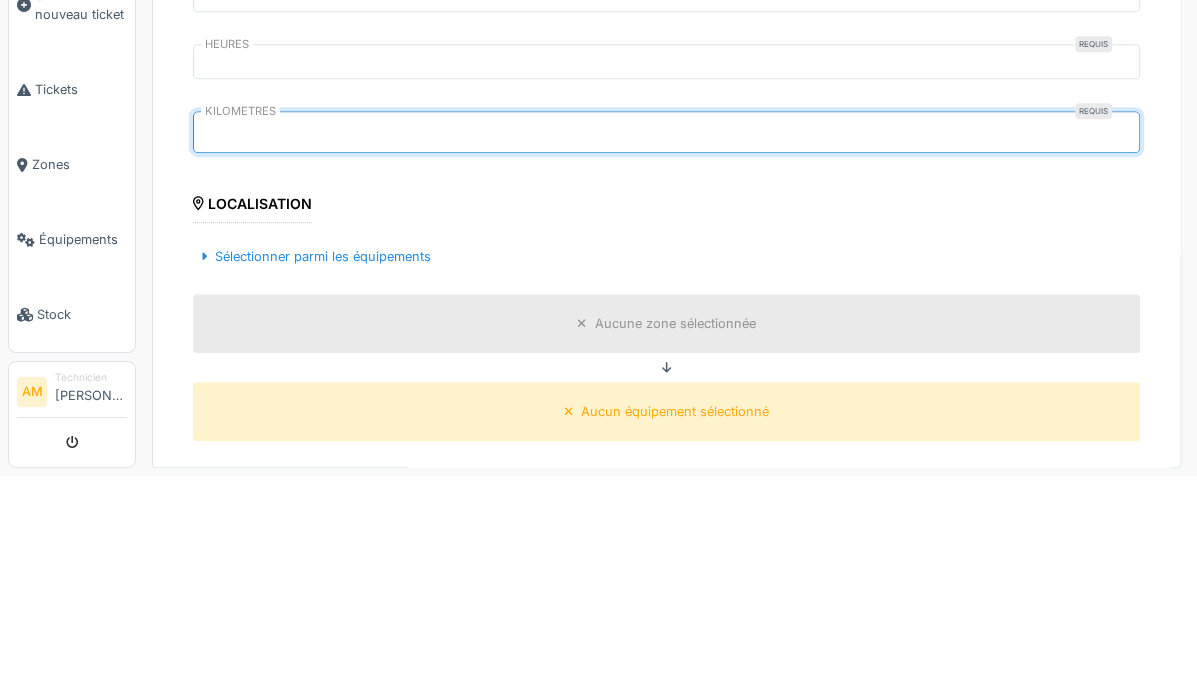scroll, scrollTop: 322, scrollLeft: 0, axis: vertical 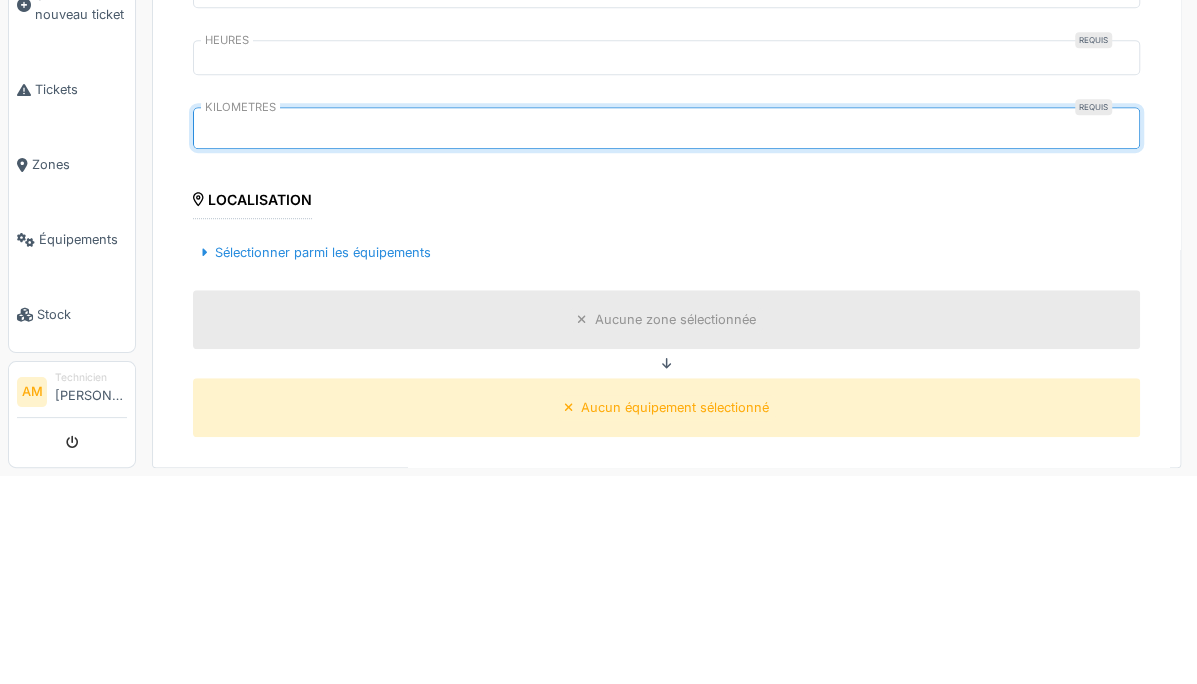 type on "******" 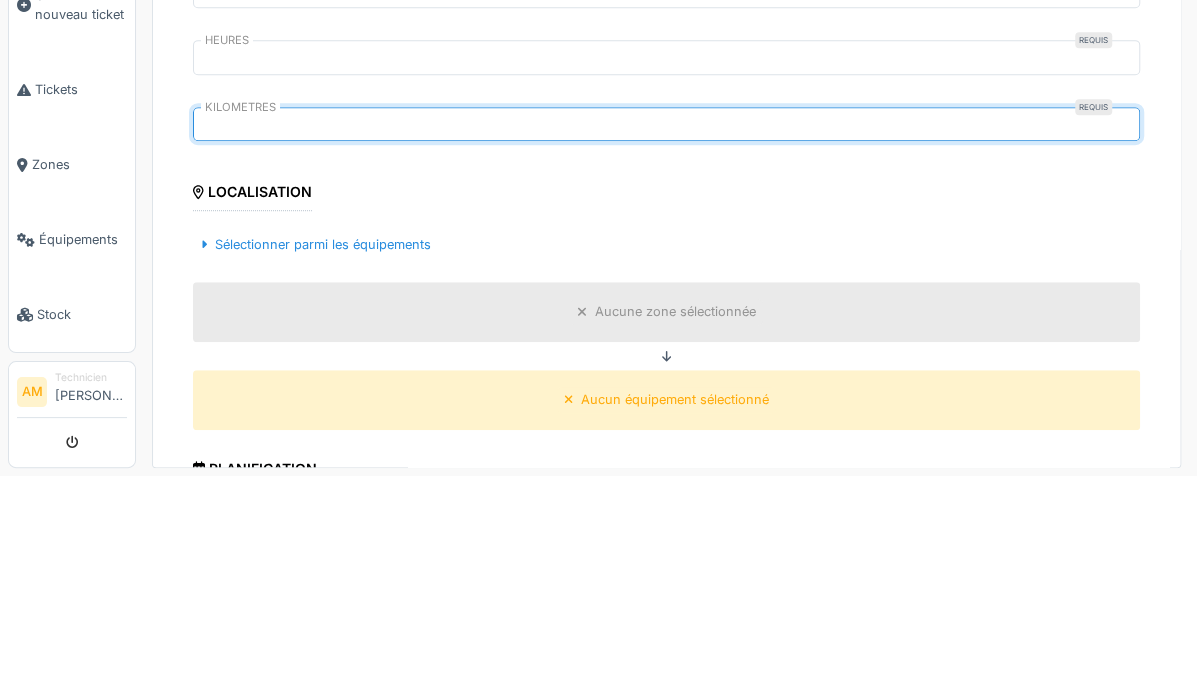 click on "Sélectionner parmi les équipements" at bounding box center [316, 452] 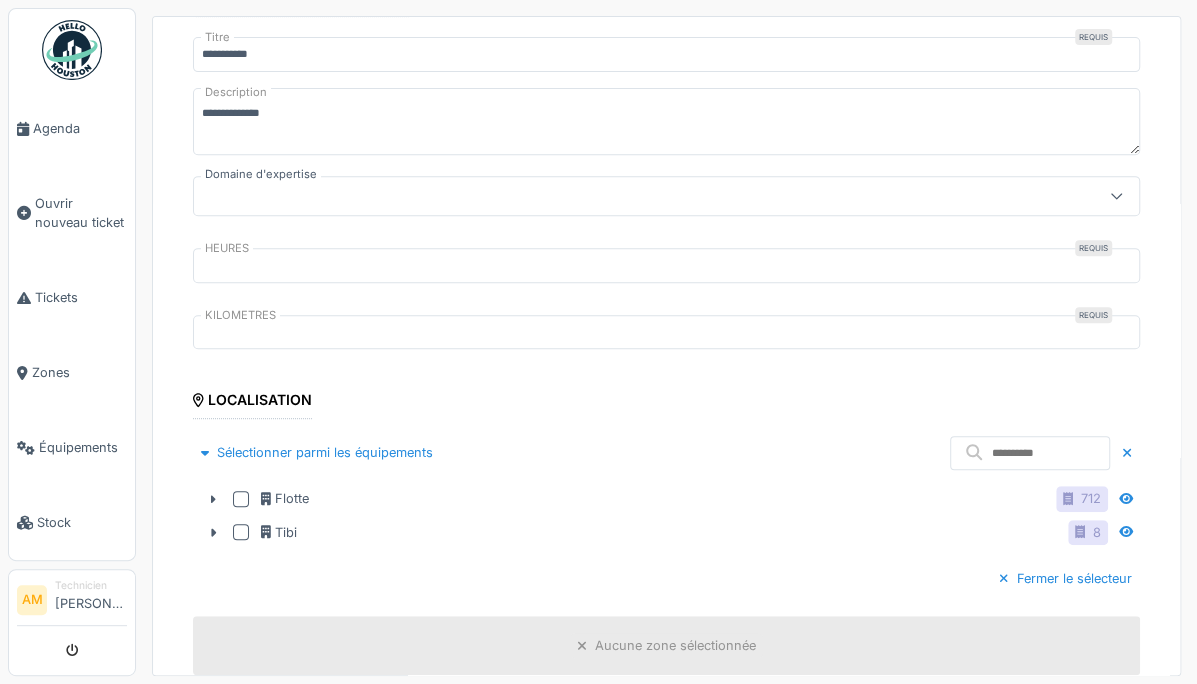 click on "Flotte" at bounding box center (285, 498) 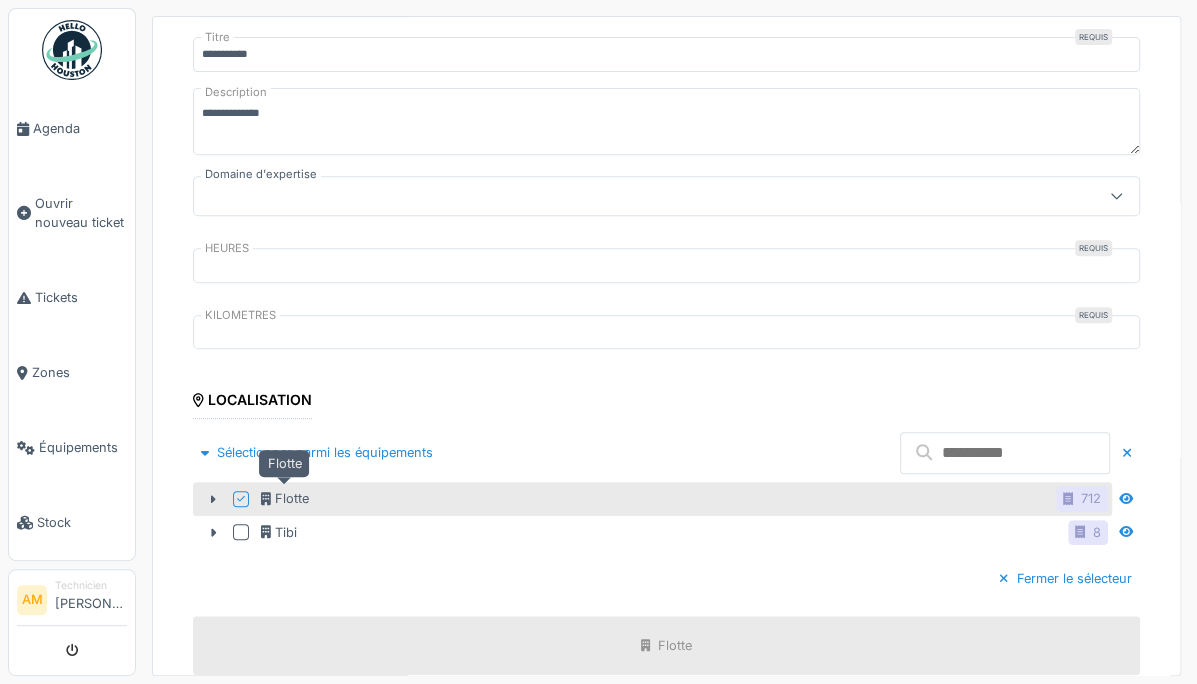 click at bounding box center (1005, 453) 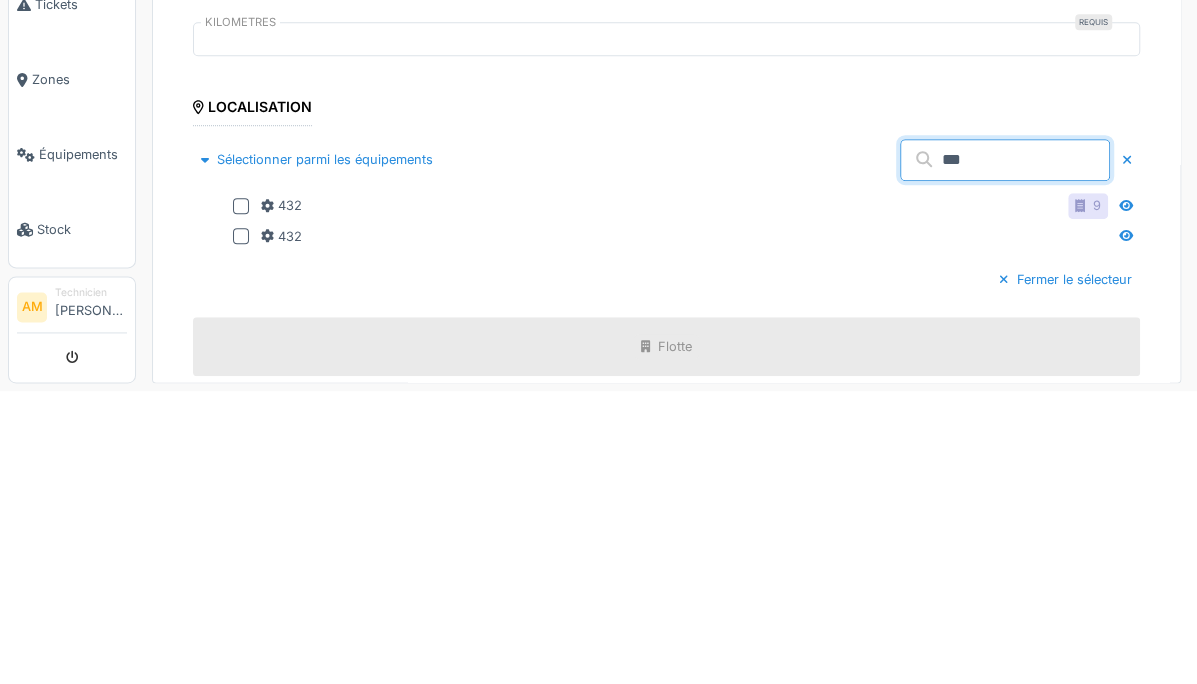scroll, scrollTop: 335, scrollLeft: 0, axis: vertical 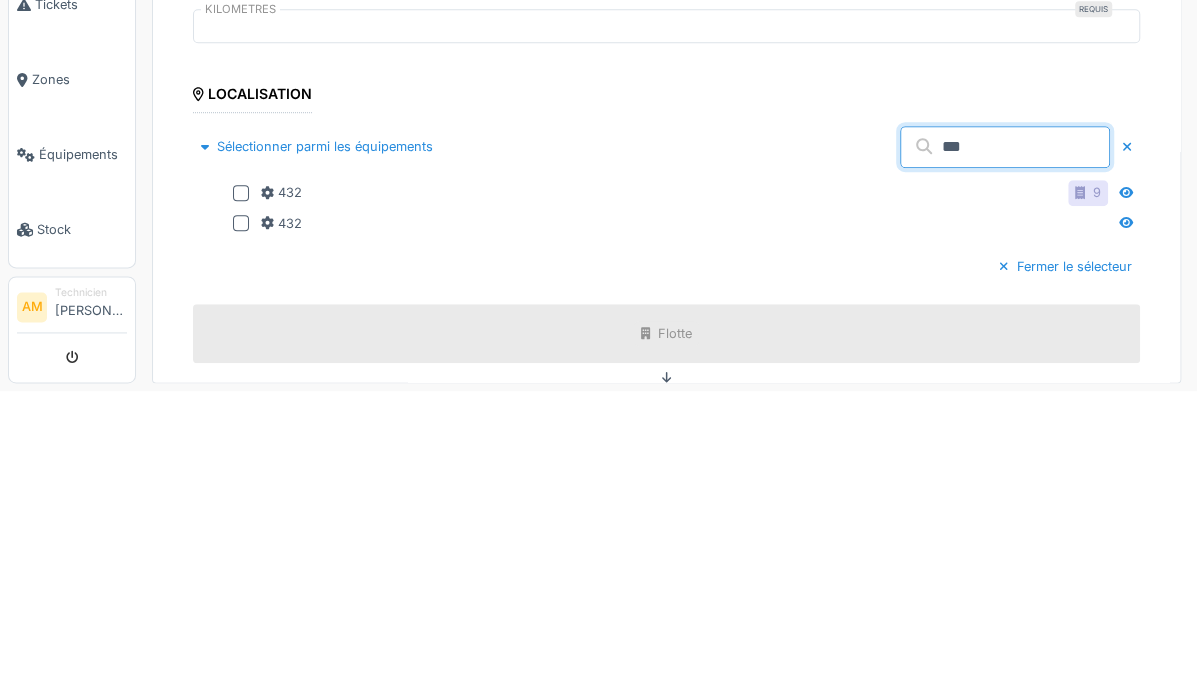 type on "***" 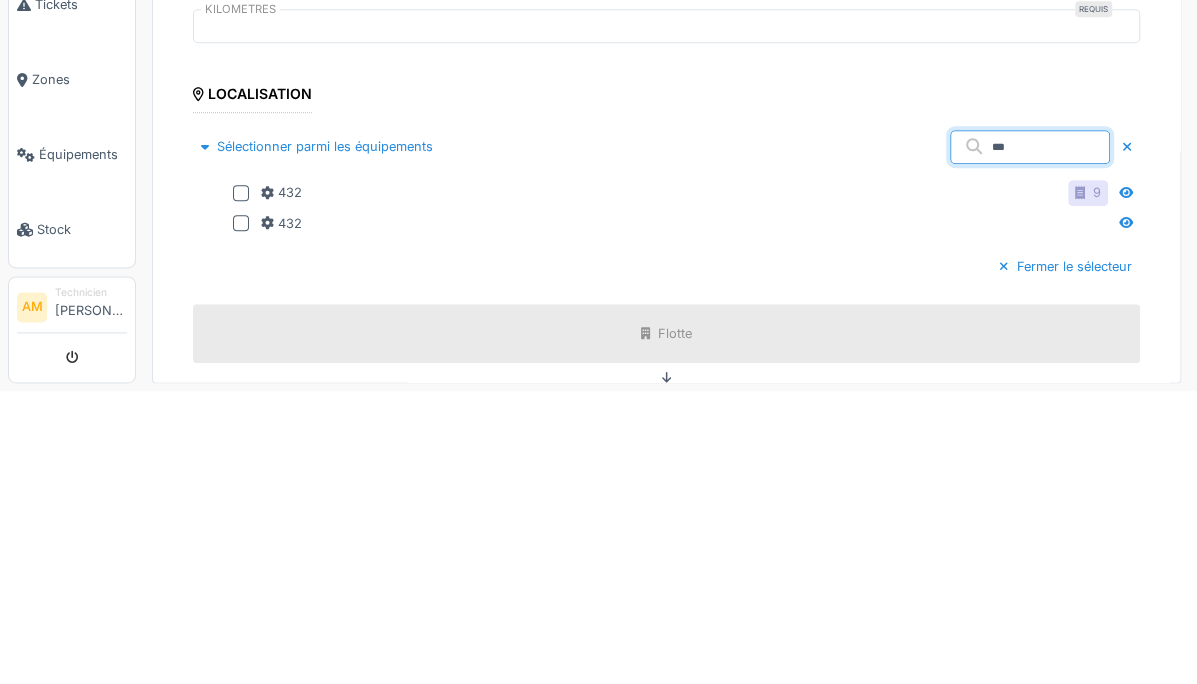 click on "432" at bounding box center [281, 485] 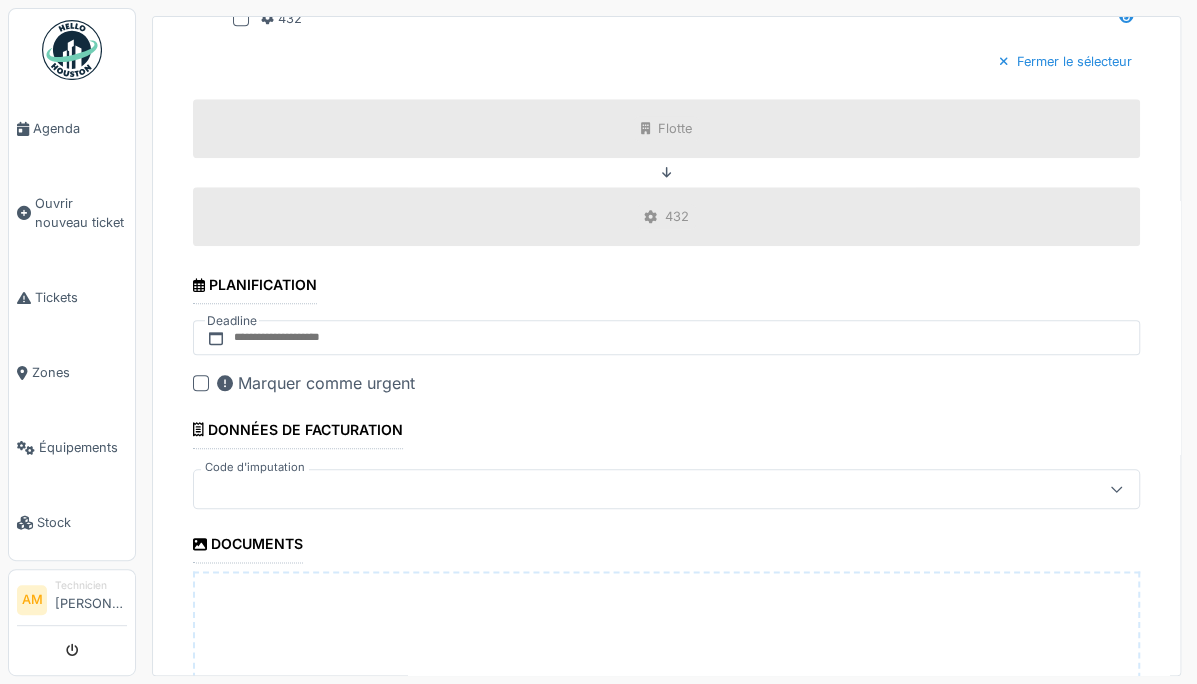 scroll, scrollTop: 835, scrollLeft: 0, axis: vertical 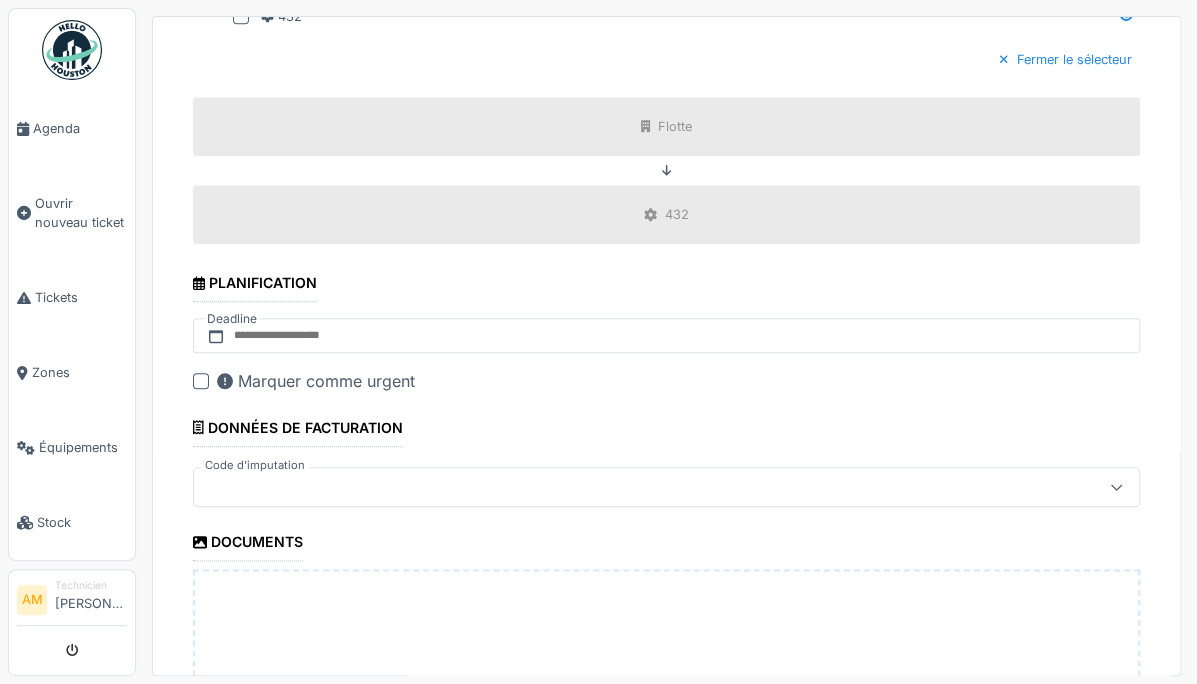 click at bounding box center (619, 487) 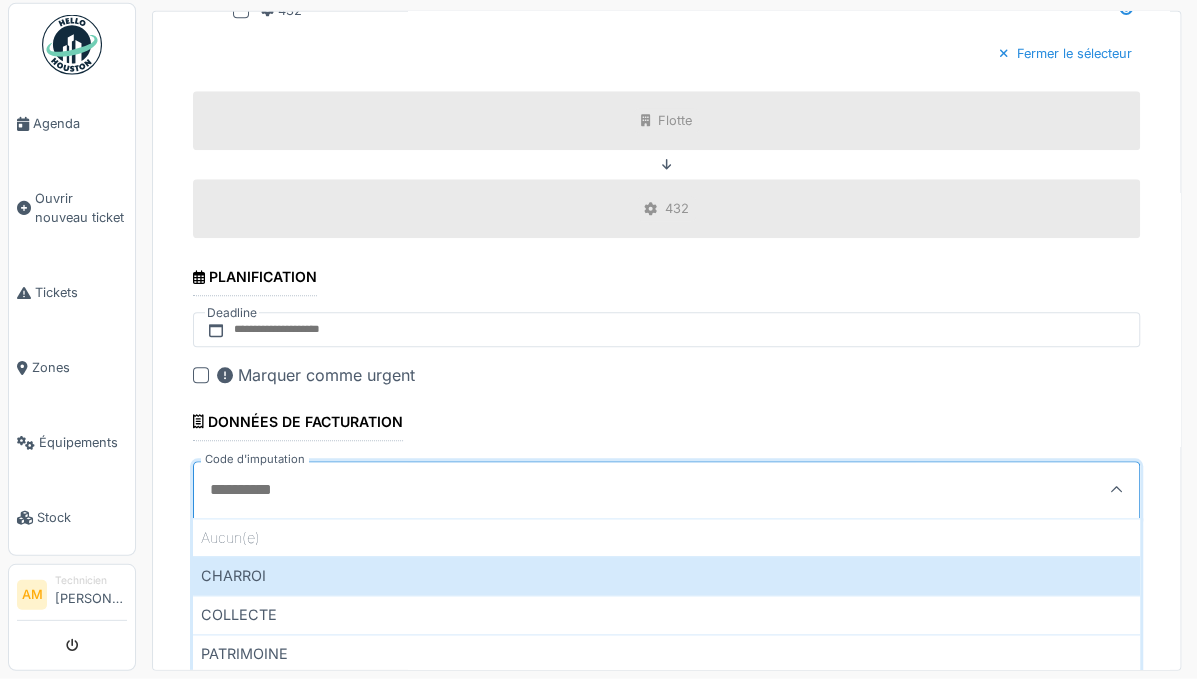 scroll, scrollTop: 4, scrollLeft: 0, axis: vertical 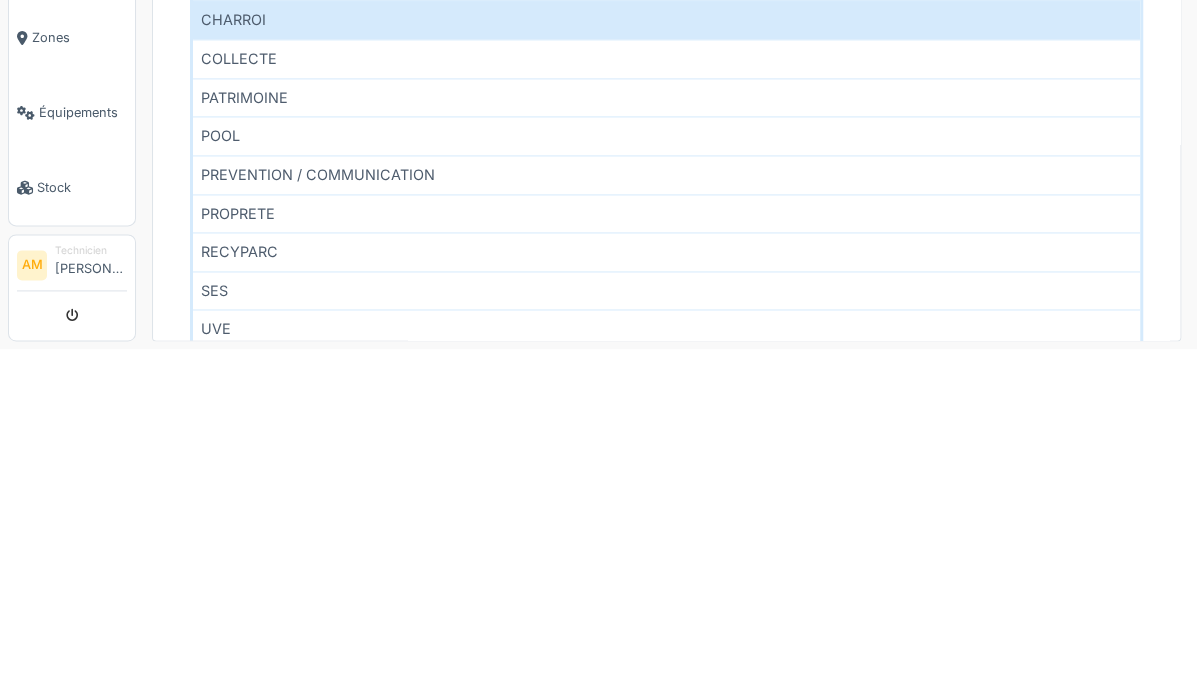 click on "RECYPARC" at bounding box center [666, 586] 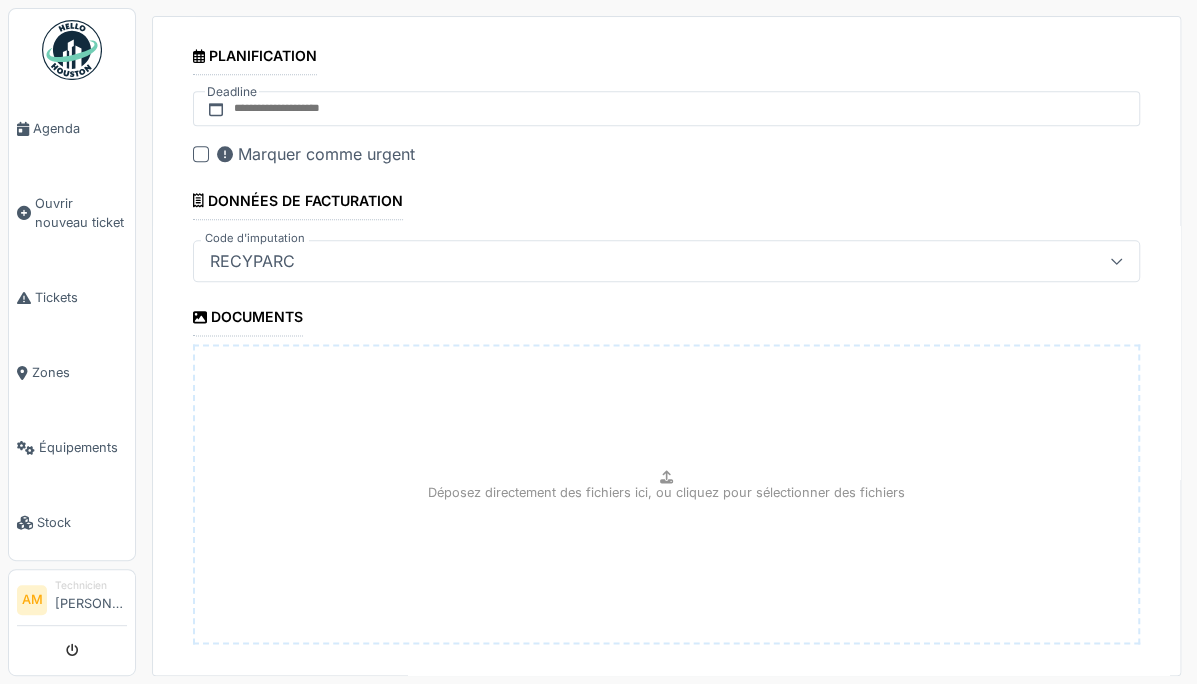 scroll, scrollTop: 1156, scrollLeft: 0, axis: vertical 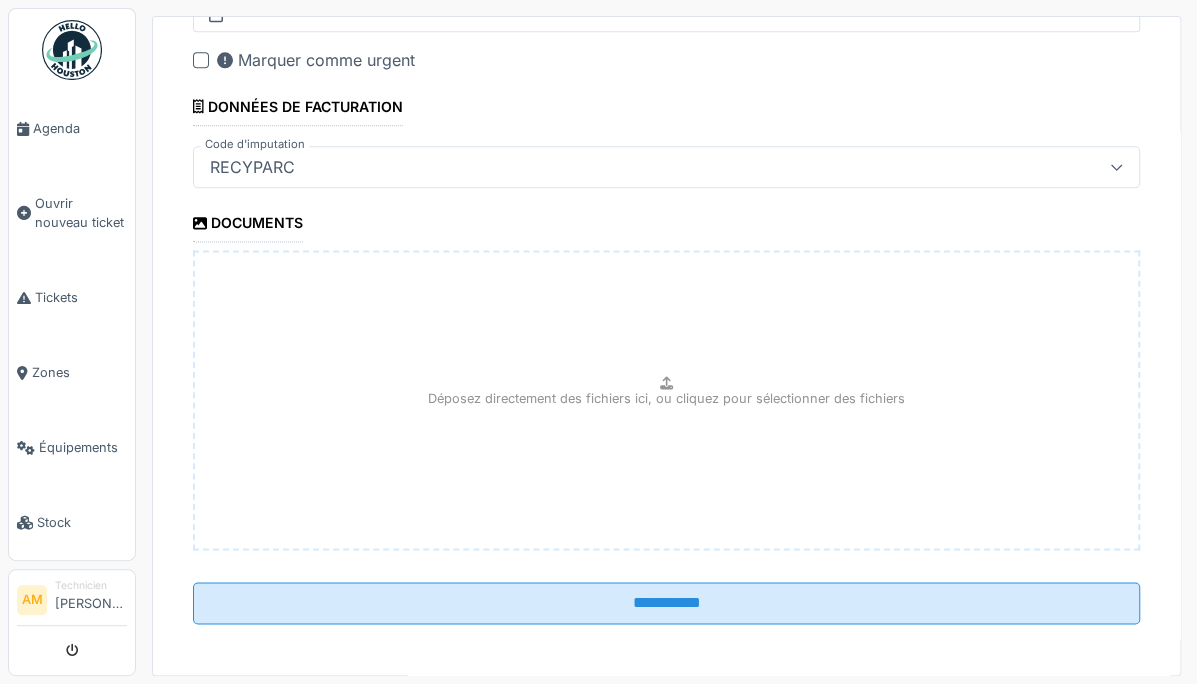 click on "**********" at bounding box center (666, 603) 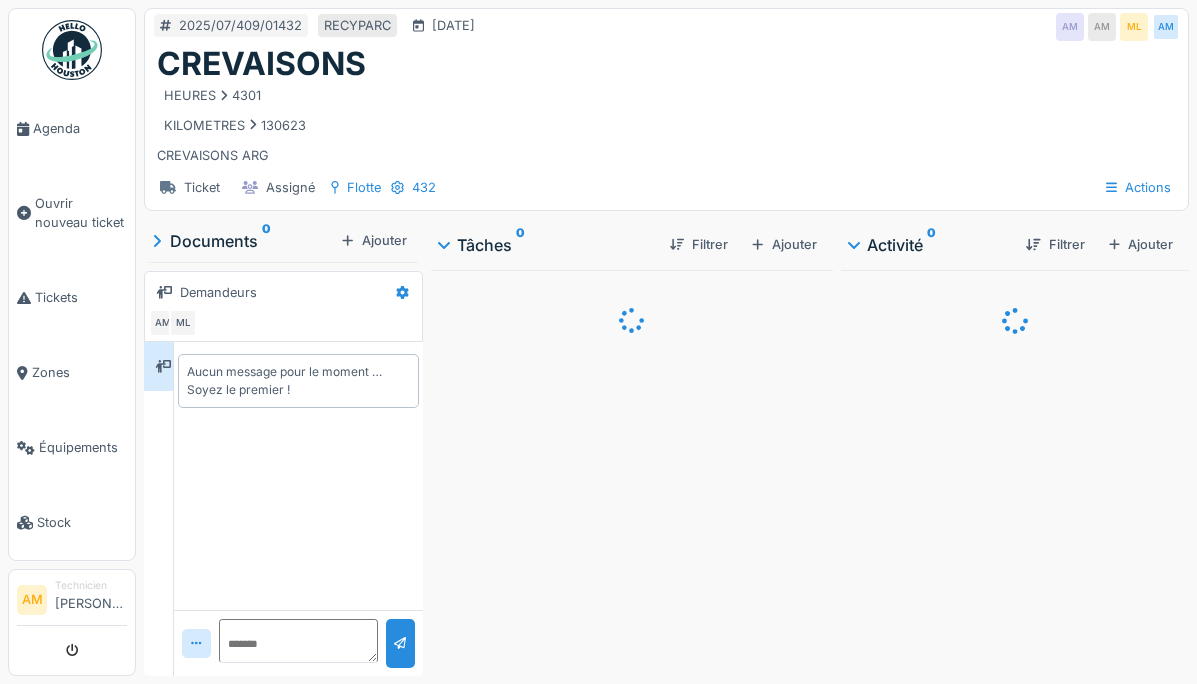 scroll, scrollTop: 0, scrollLeft: 0, axis: both 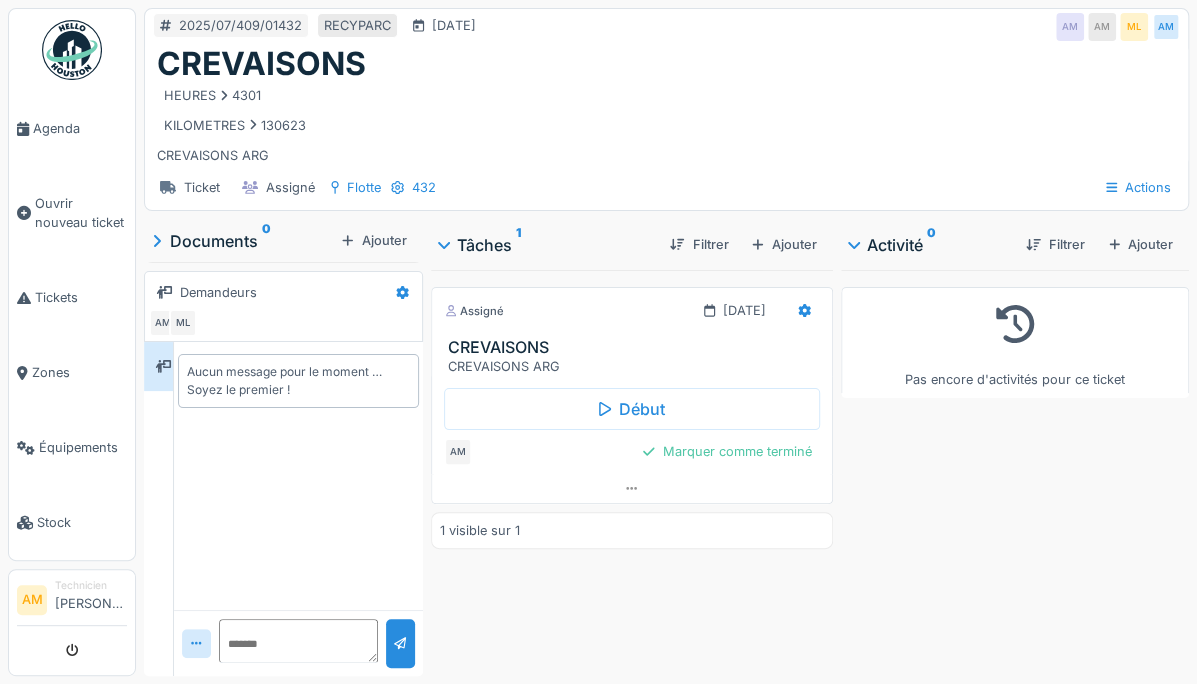 click on "Début" at bounding box center (632, 409) 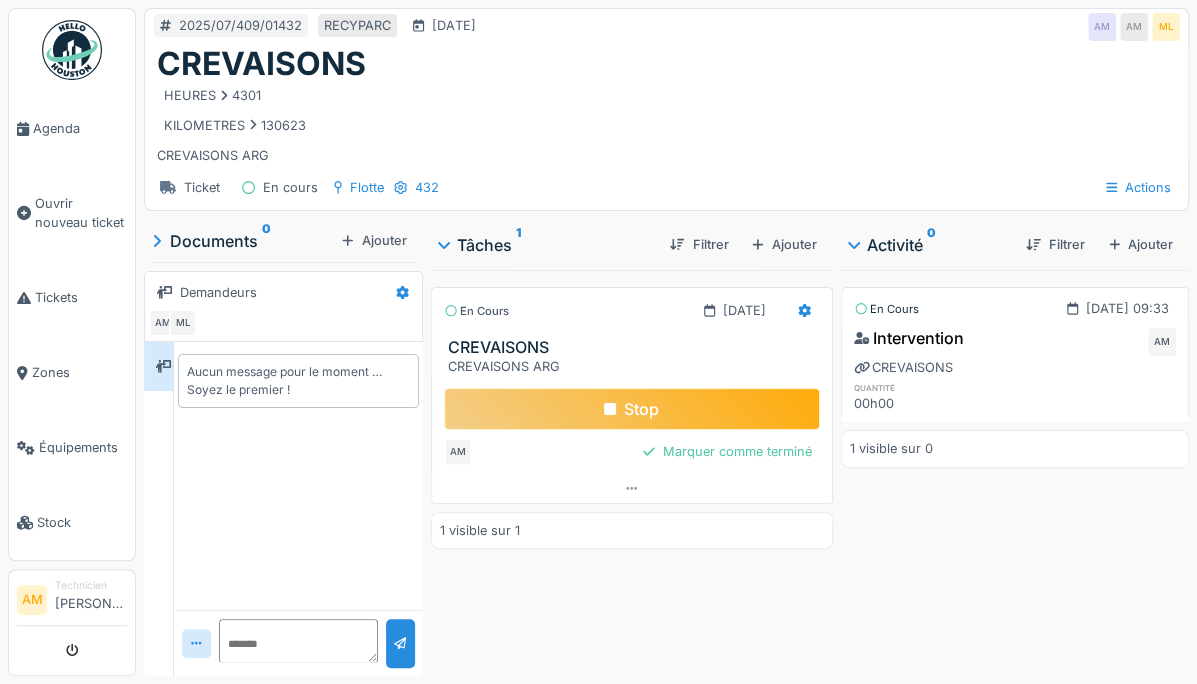 click on "Stop" at bounding box center (632, 409) 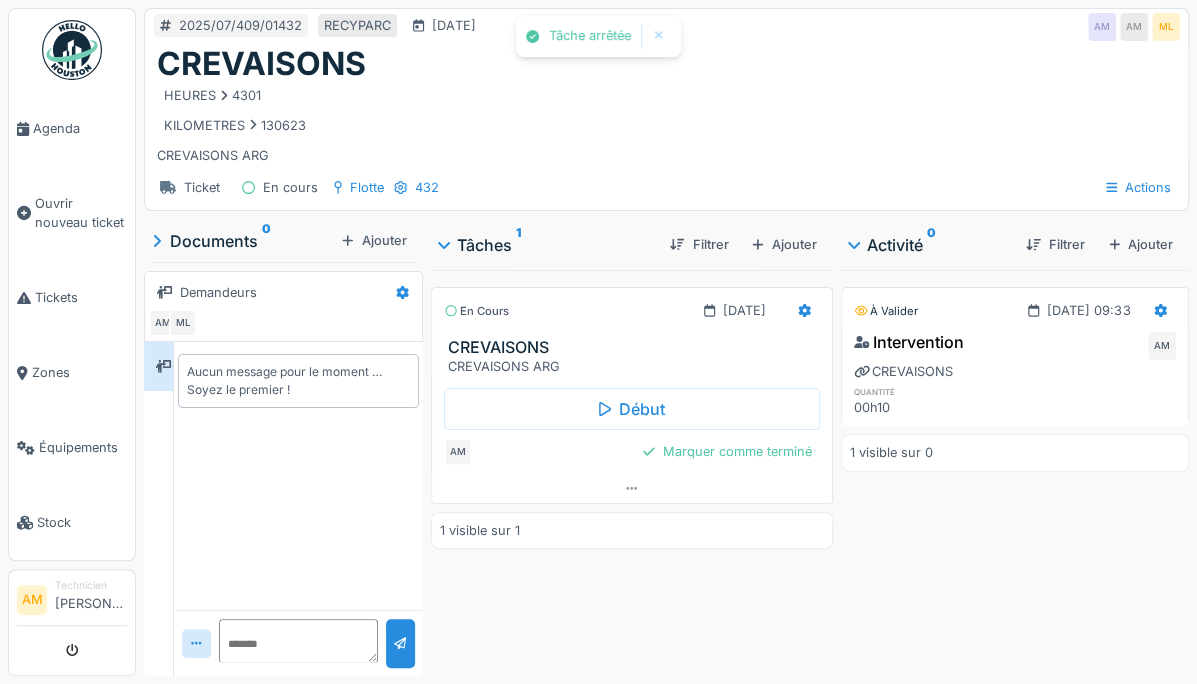 click at bounding box center (1021, 407) 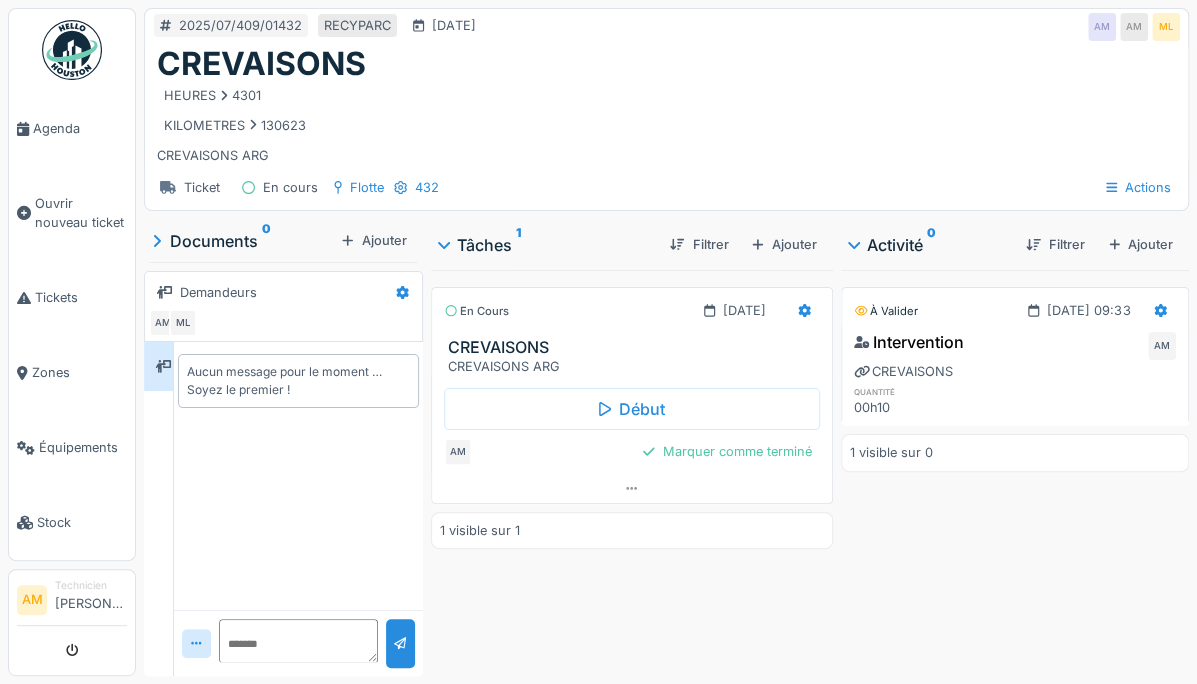 click at bounding box center [1160, 310] 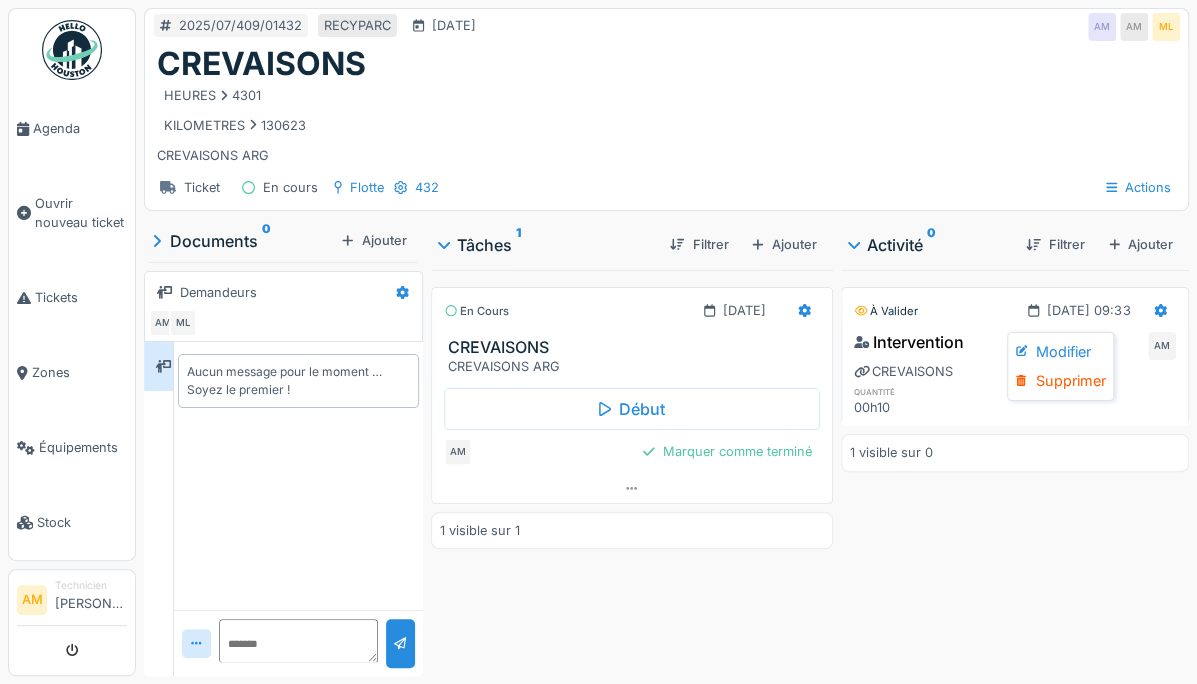 click on "Modifier" at bounding box center [1060, 352] 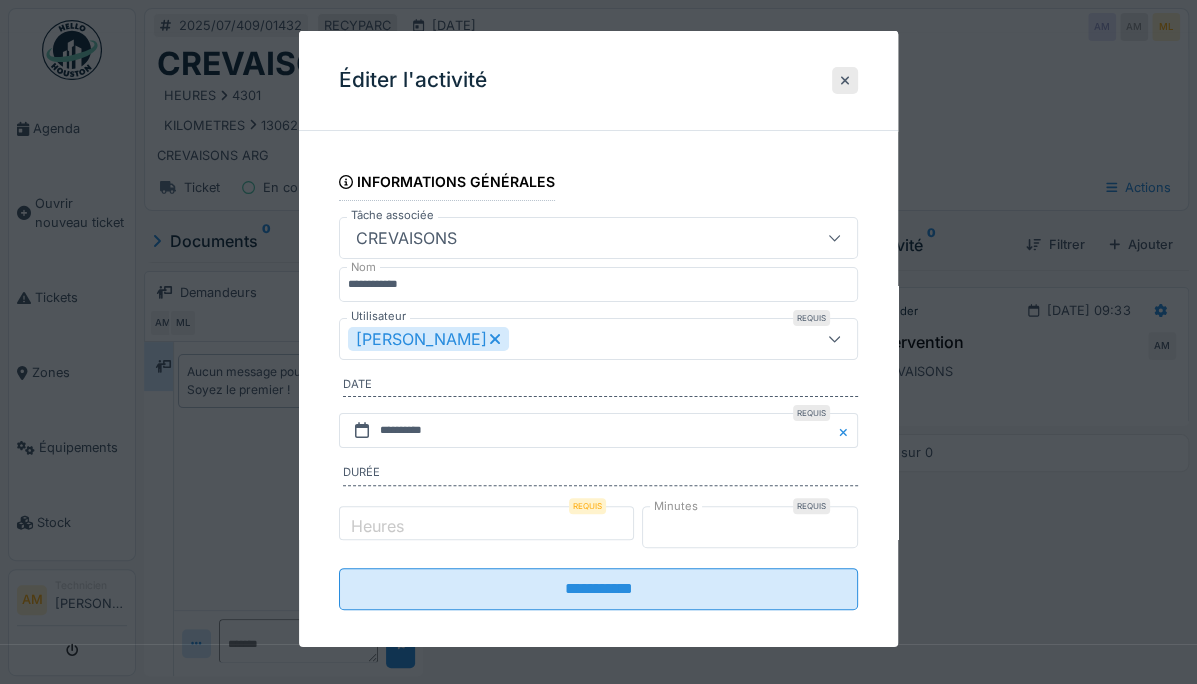 click on "**" at bounding box center [750, 526] 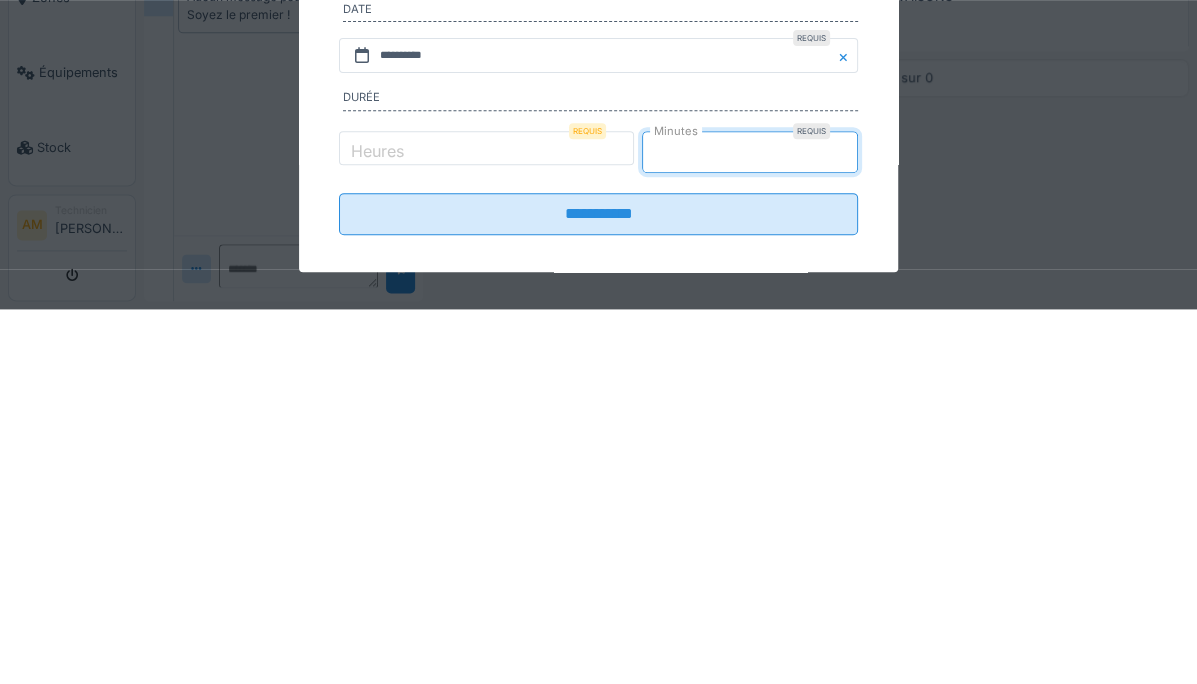 type on "**" 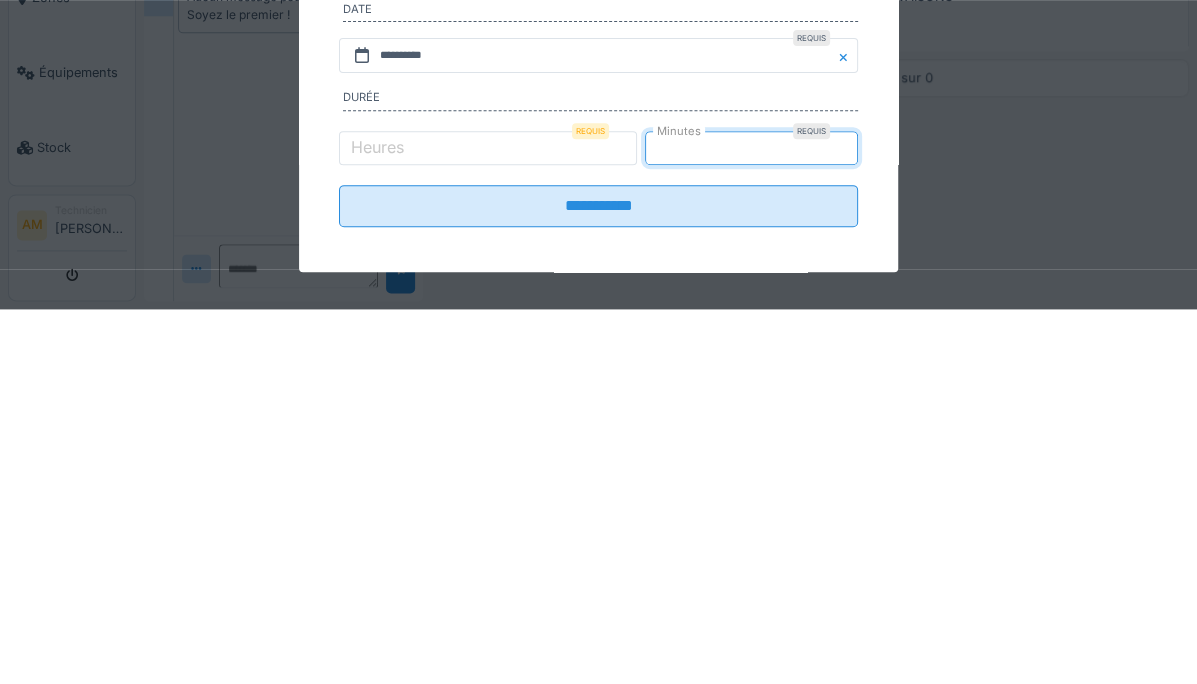 click on "**********" at bounding box center (598, 581) 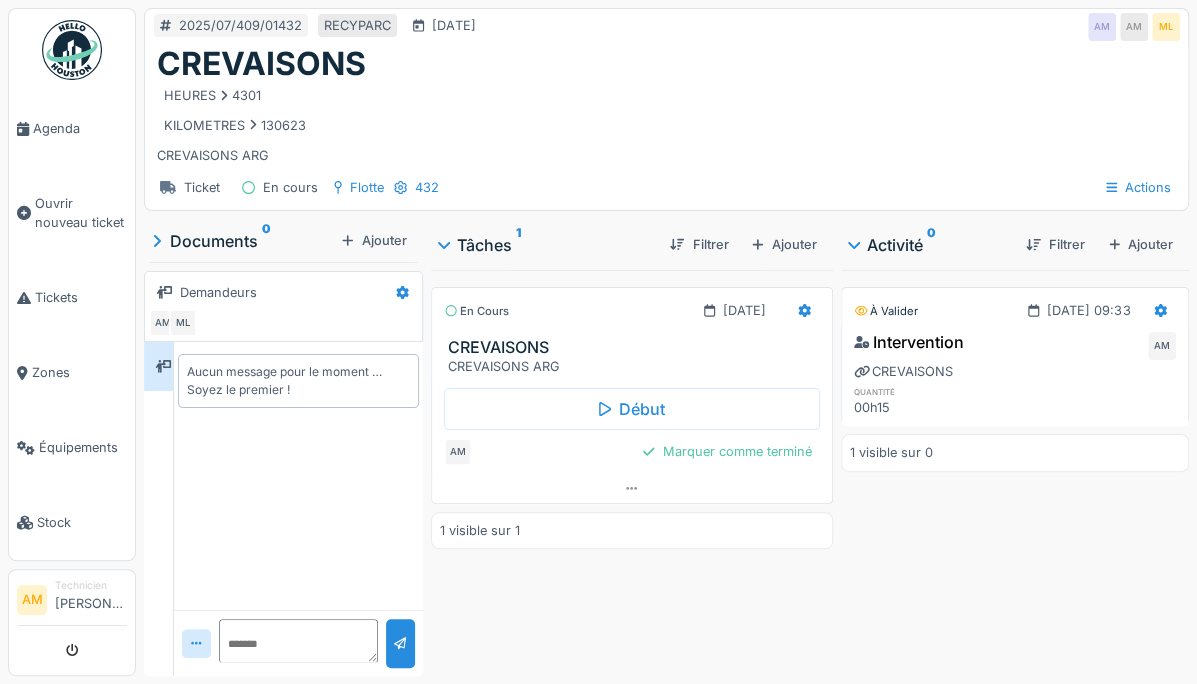 click on "Marquer comme terminé" at bounding box center (727, 451) 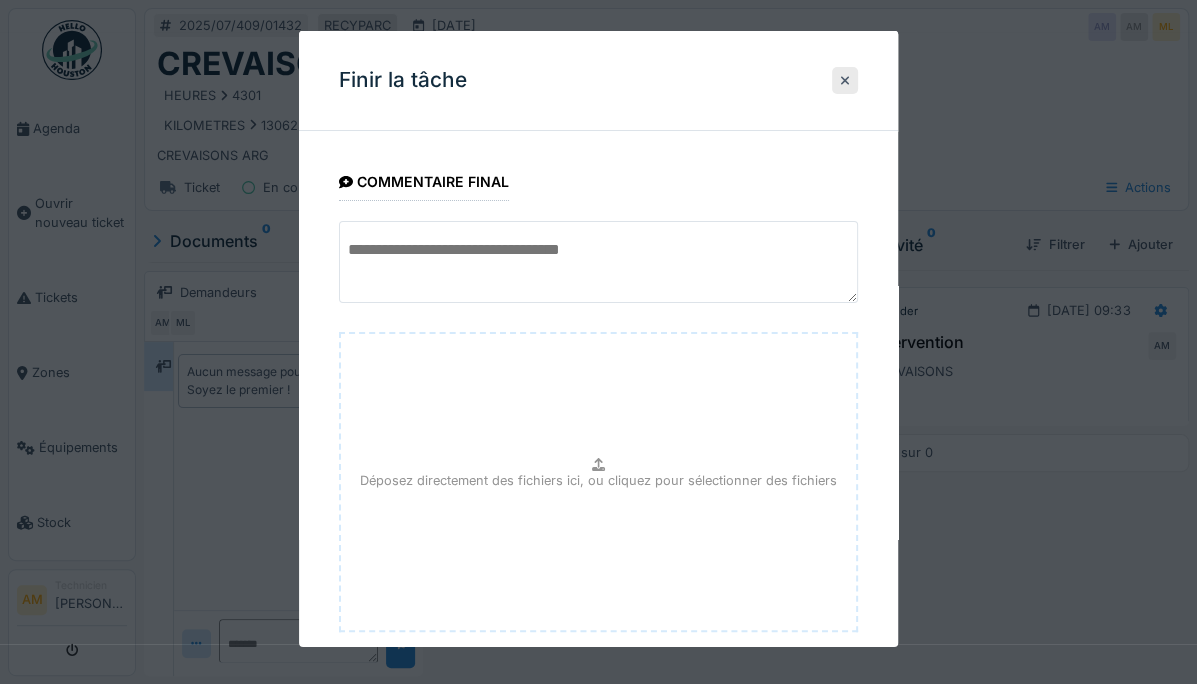click at bounding box center (598, 262) 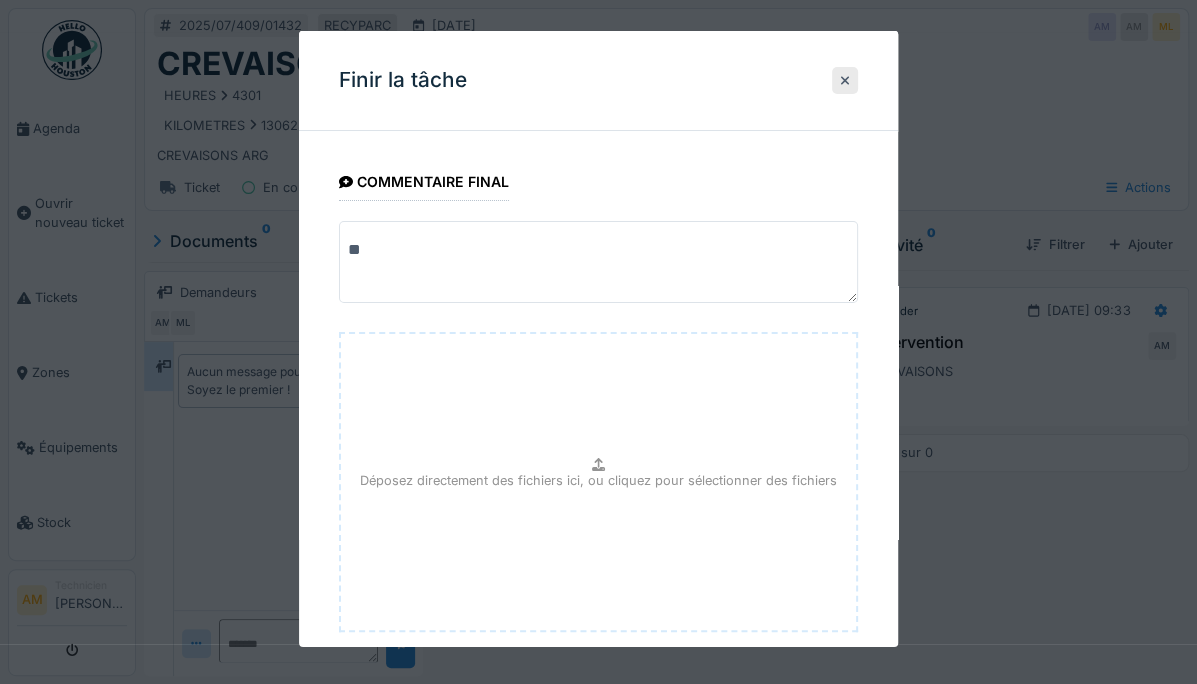 type on "*" 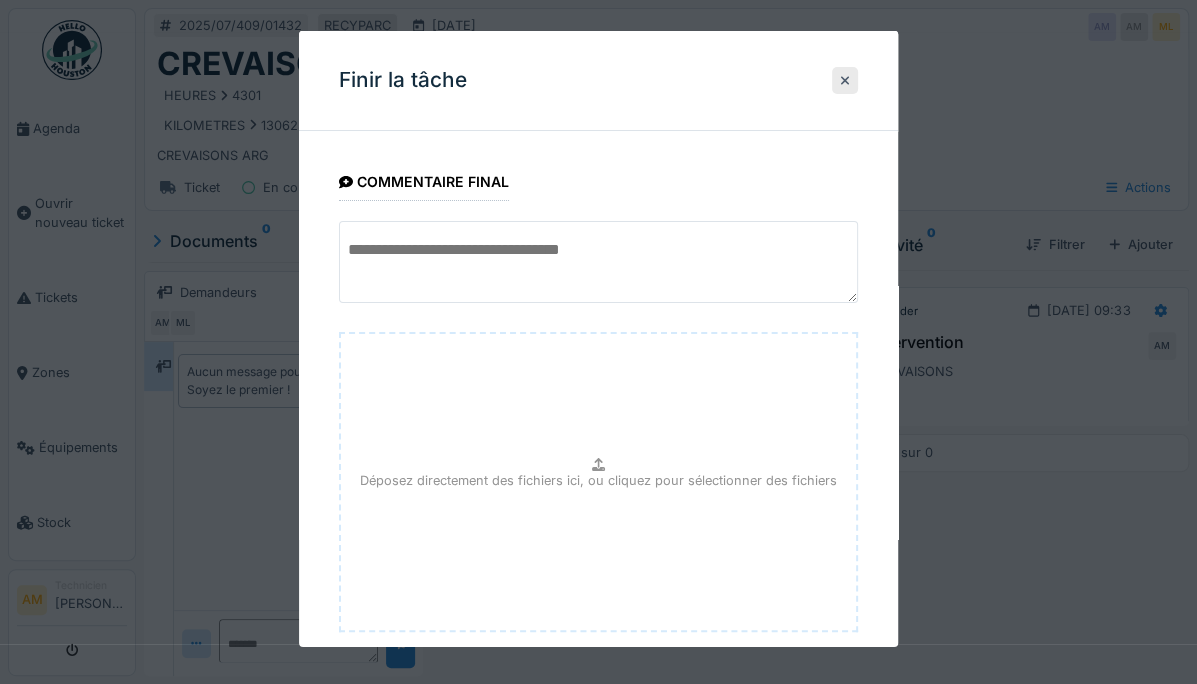 type on "*" 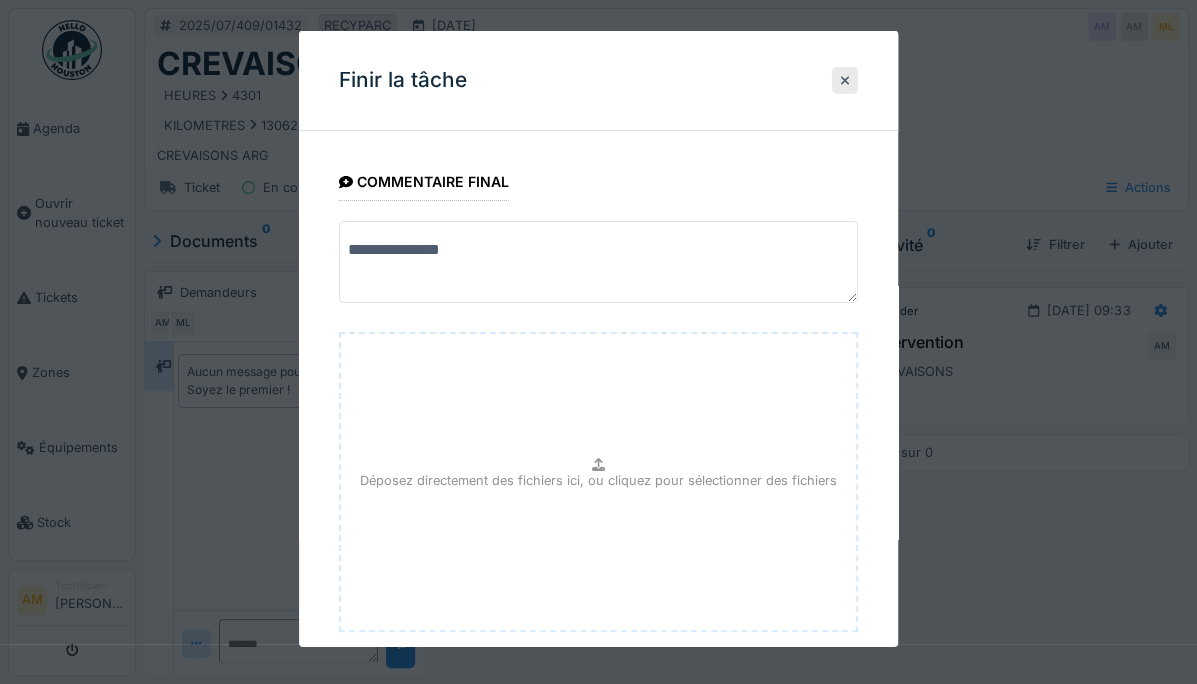 type on "**********" 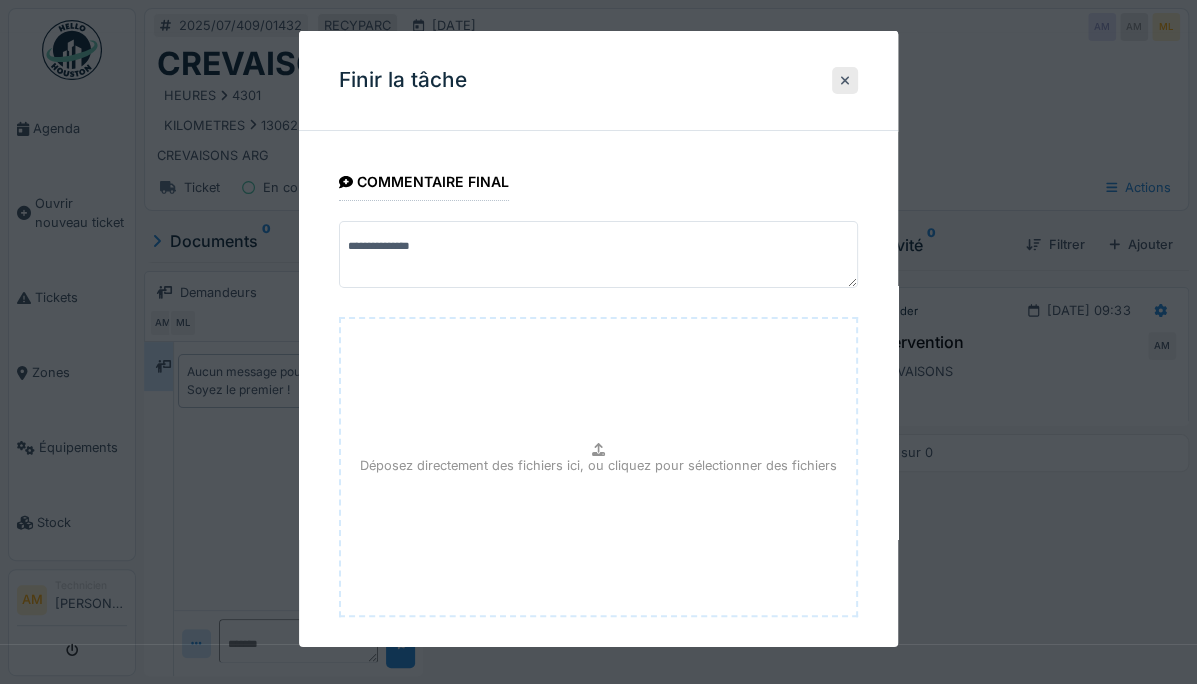 click on "**********" at bounding box center (598, 427) 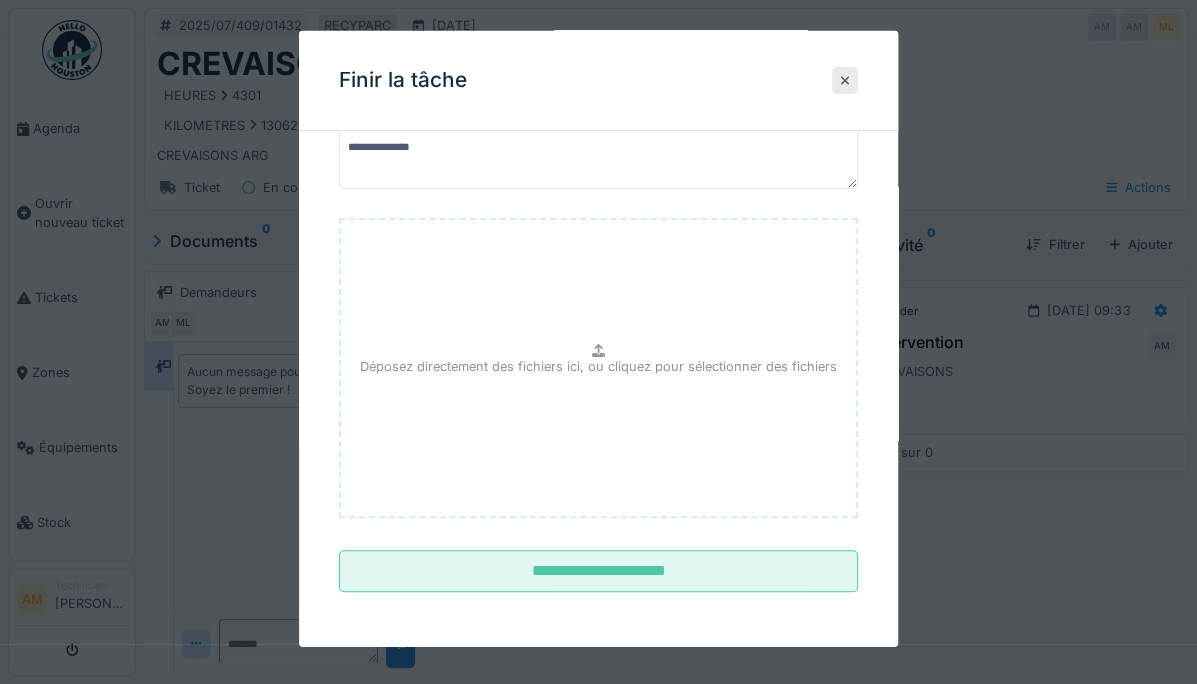 click on "**********" at bounding box center [598, 571] 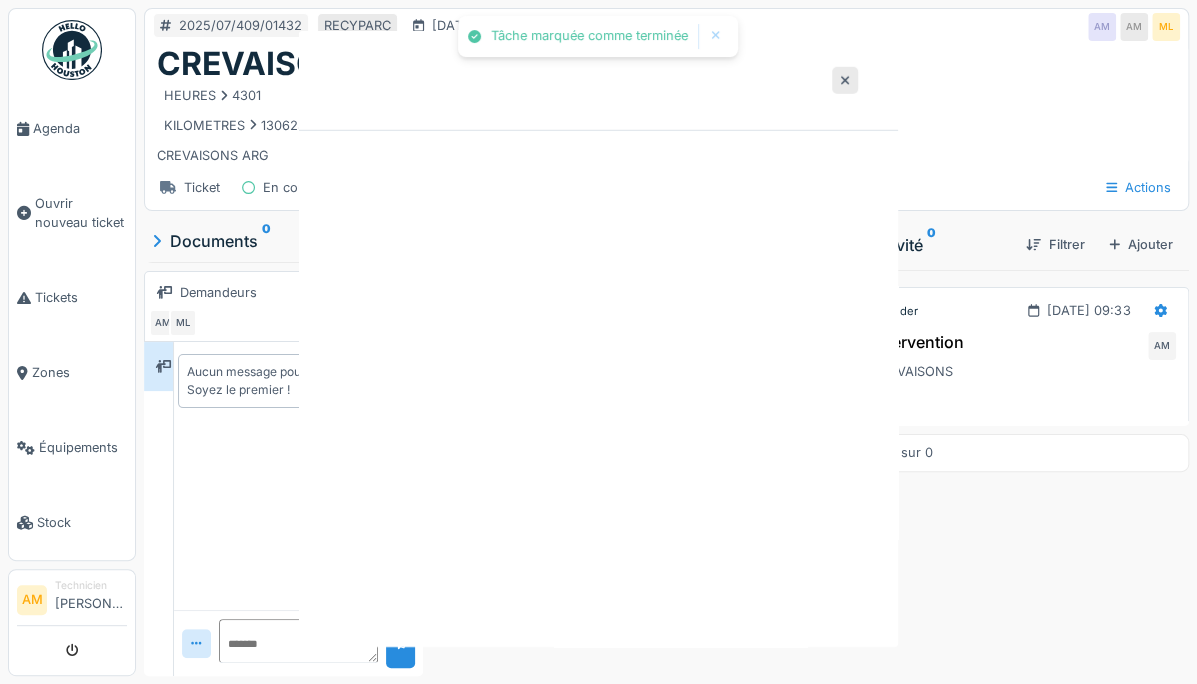 scroll, scrollTop: 0, scrollLeft: 0, axis: both 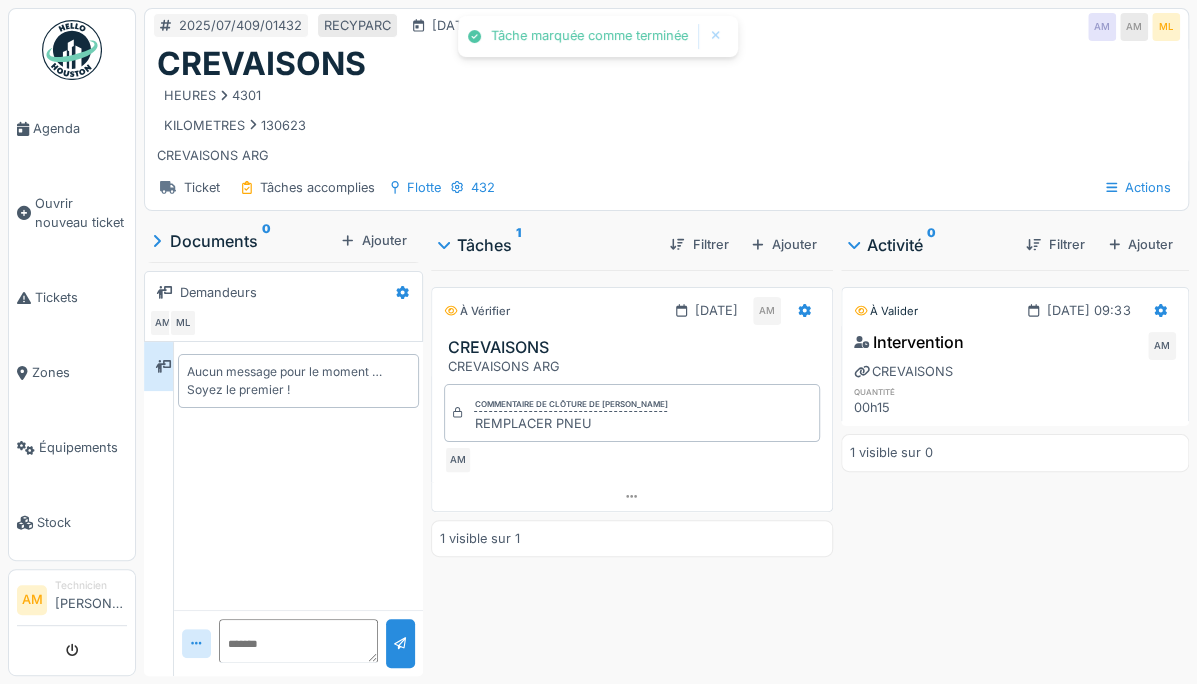 click on "Ouvrir nouveau ticket" at bounding box center (81, 213) 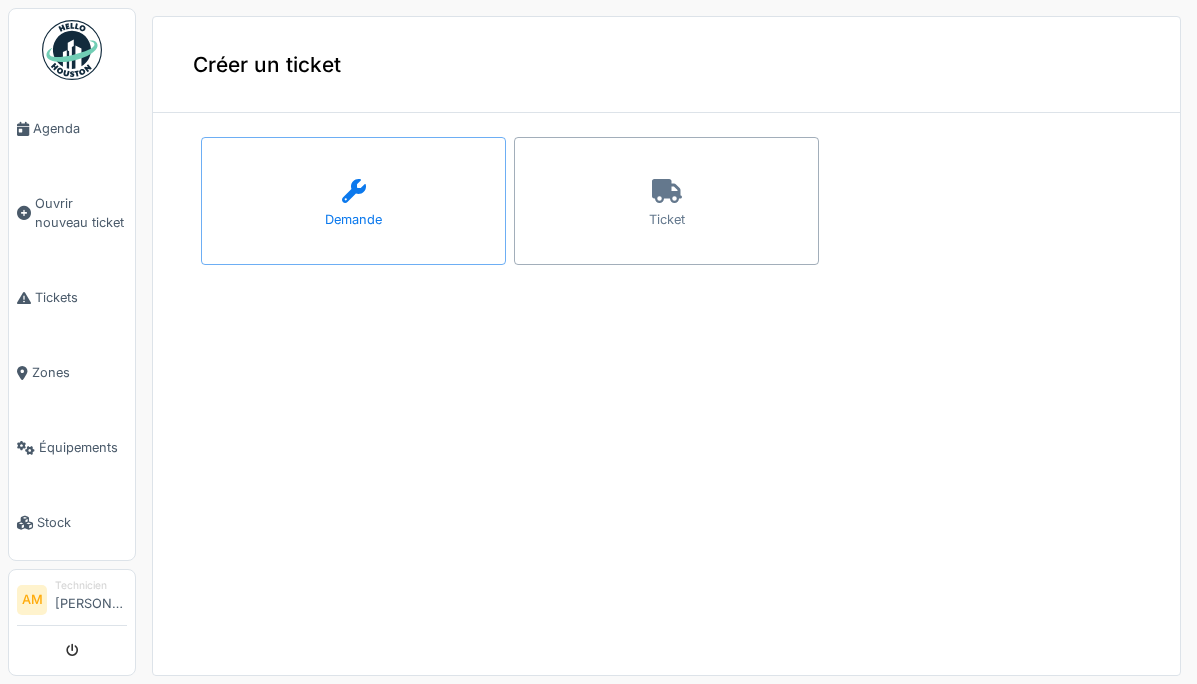 scroll, scrollTop: 0, scrollLeft: 0, axis: both 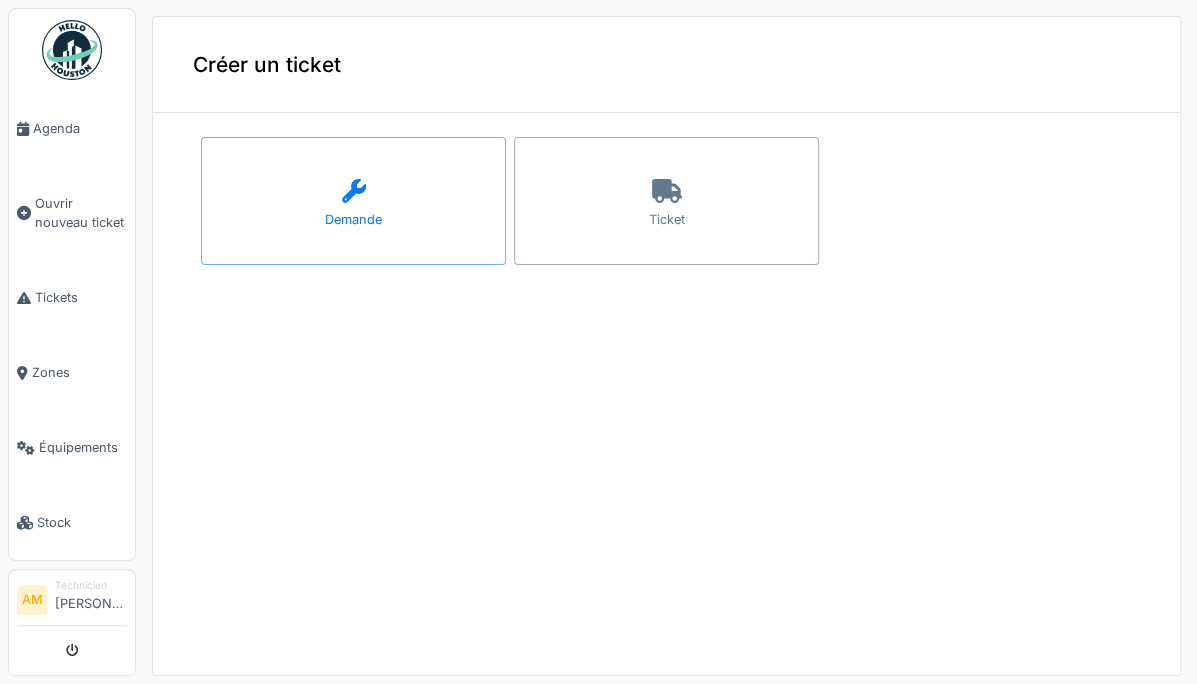 click on "Ticket" at bounding box center (666, 201) 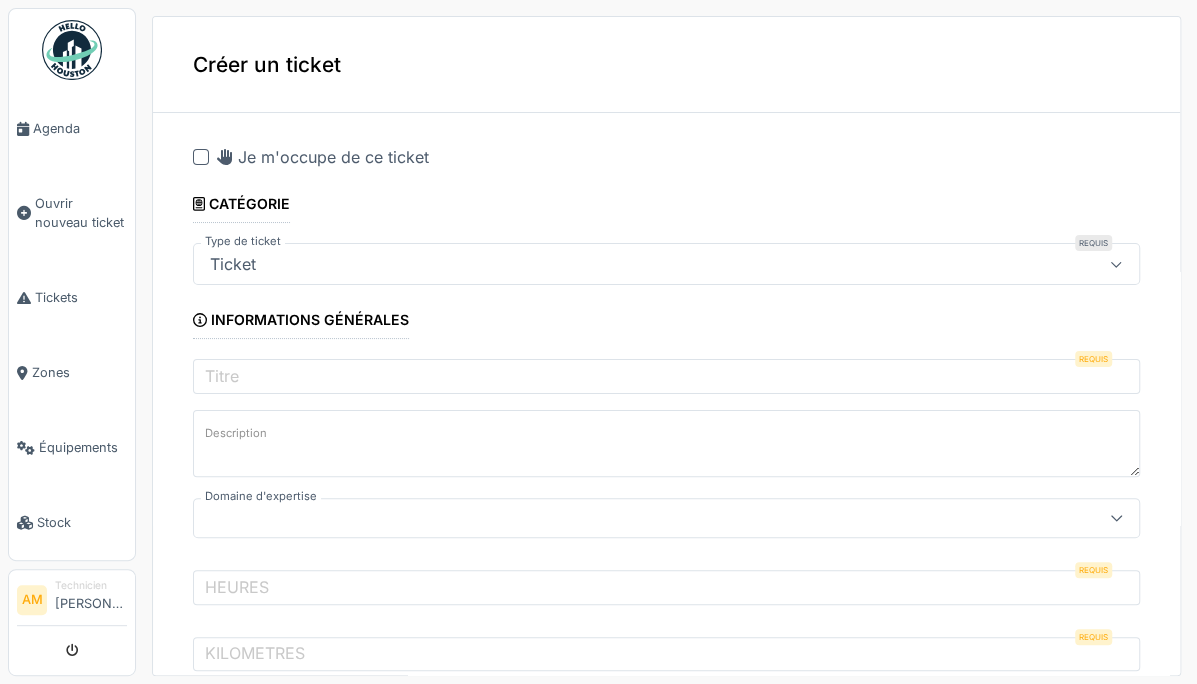 click at bounding box center [201, 157] 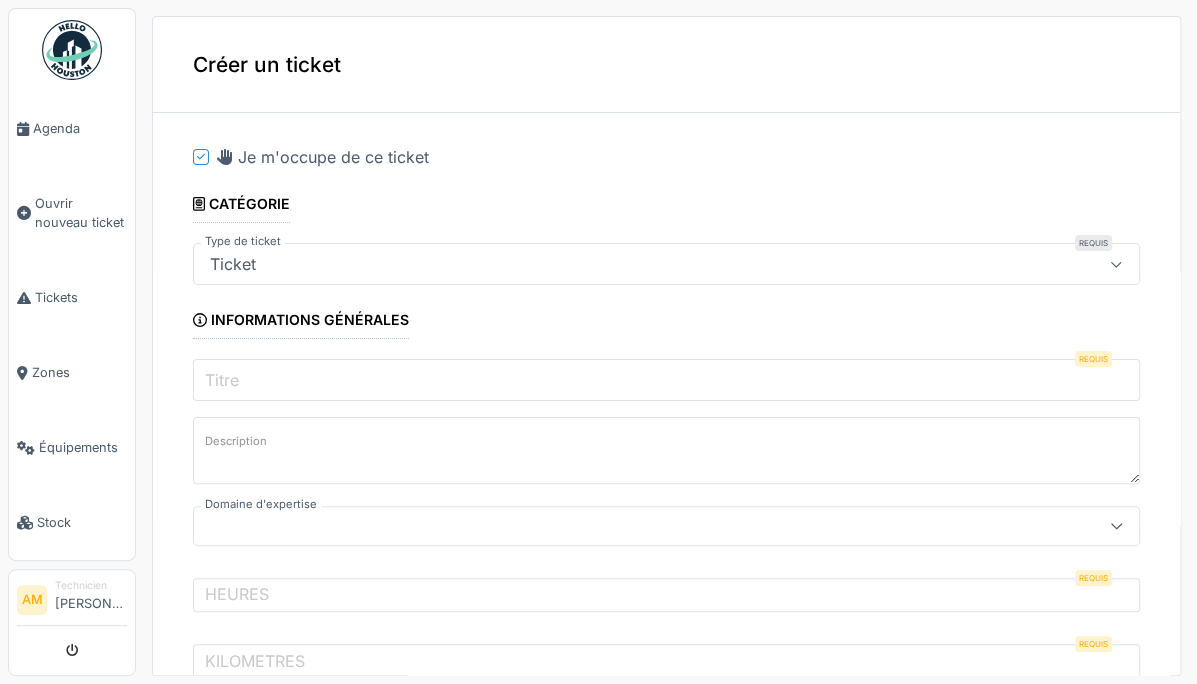 click on "Titre" at bounding box center [666, 380] 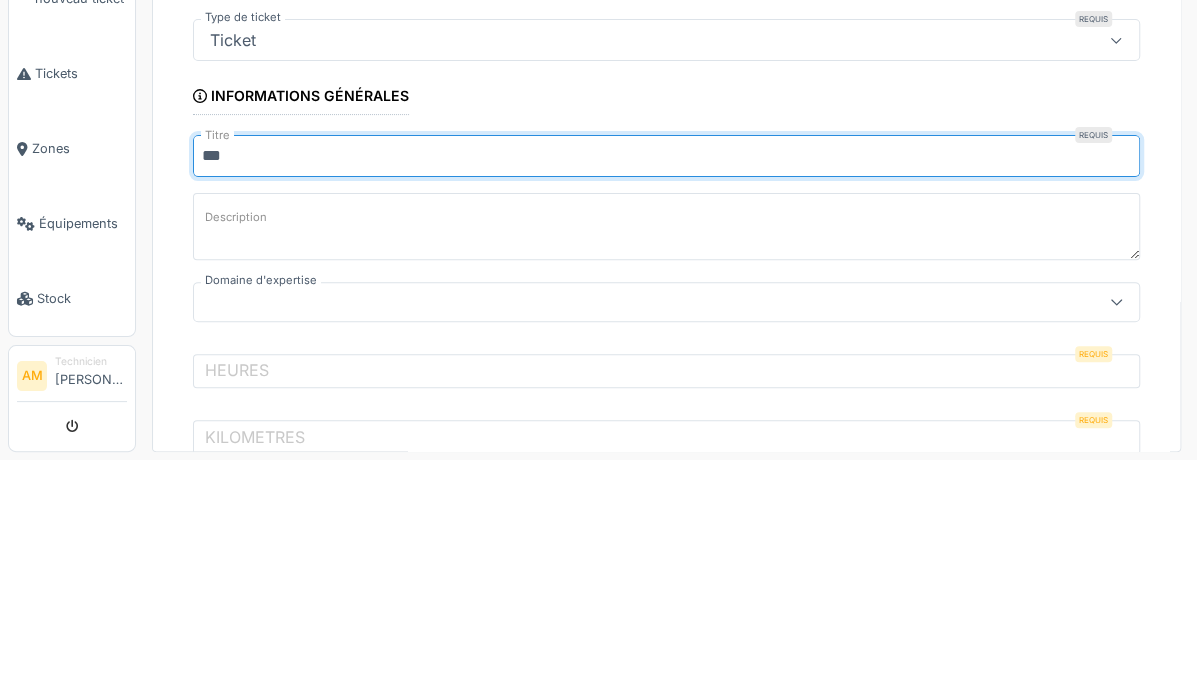 type on "**********" 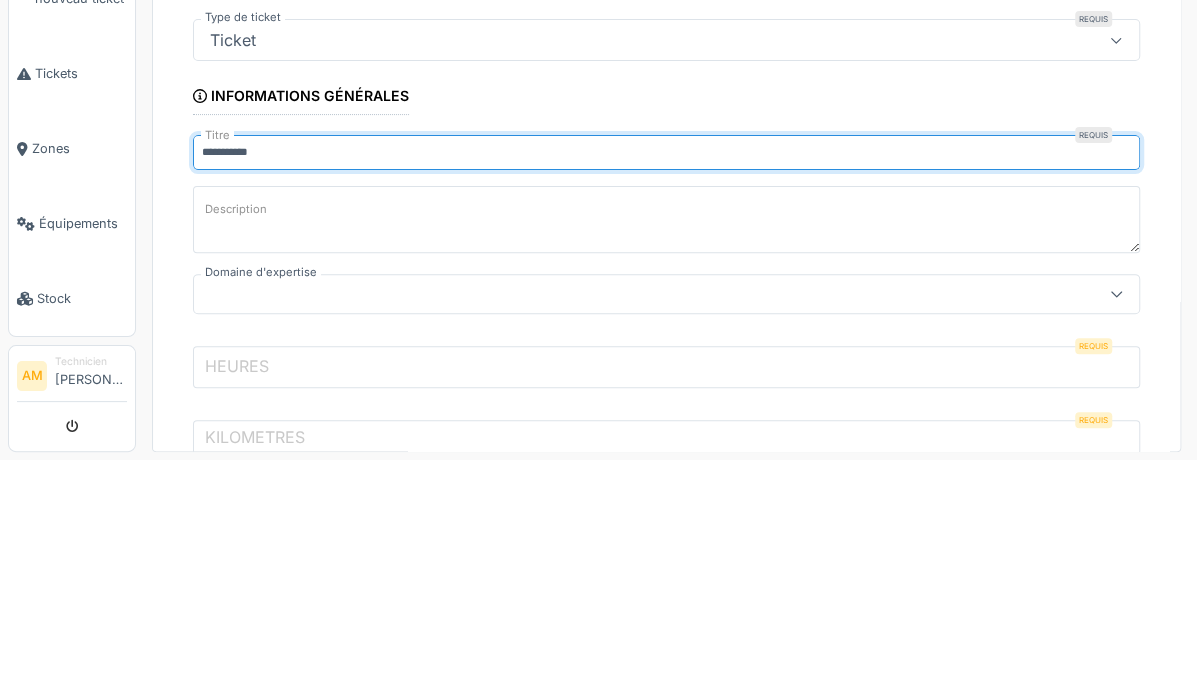 type on "****" 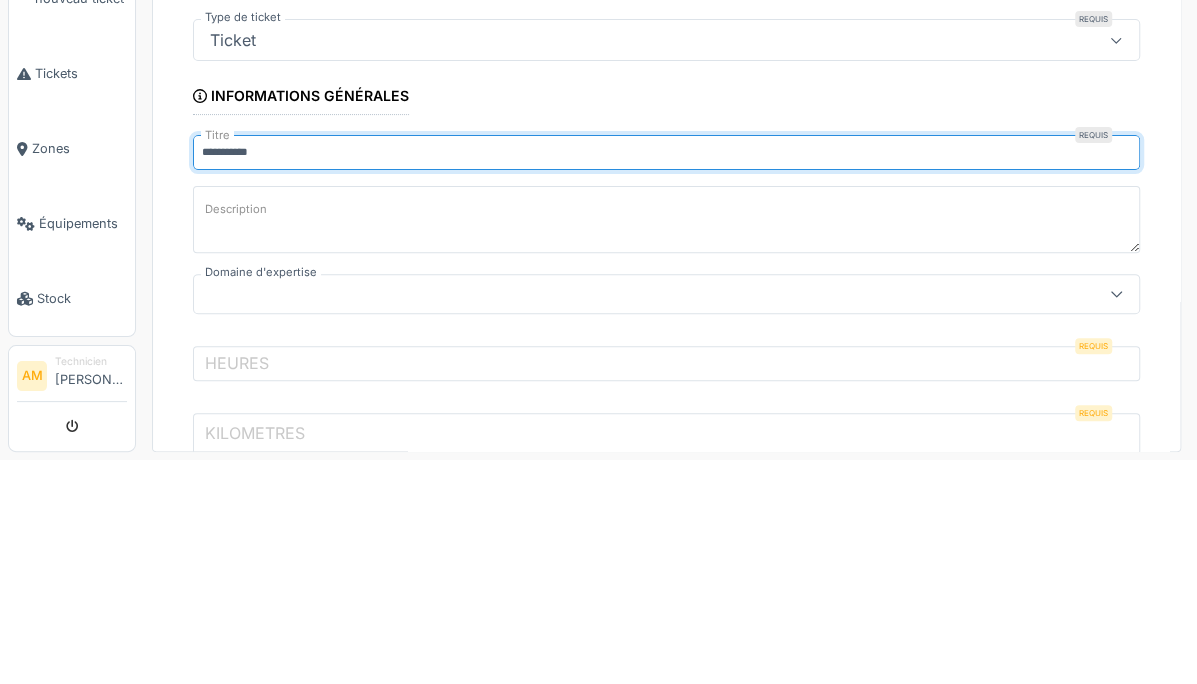 type on "******" 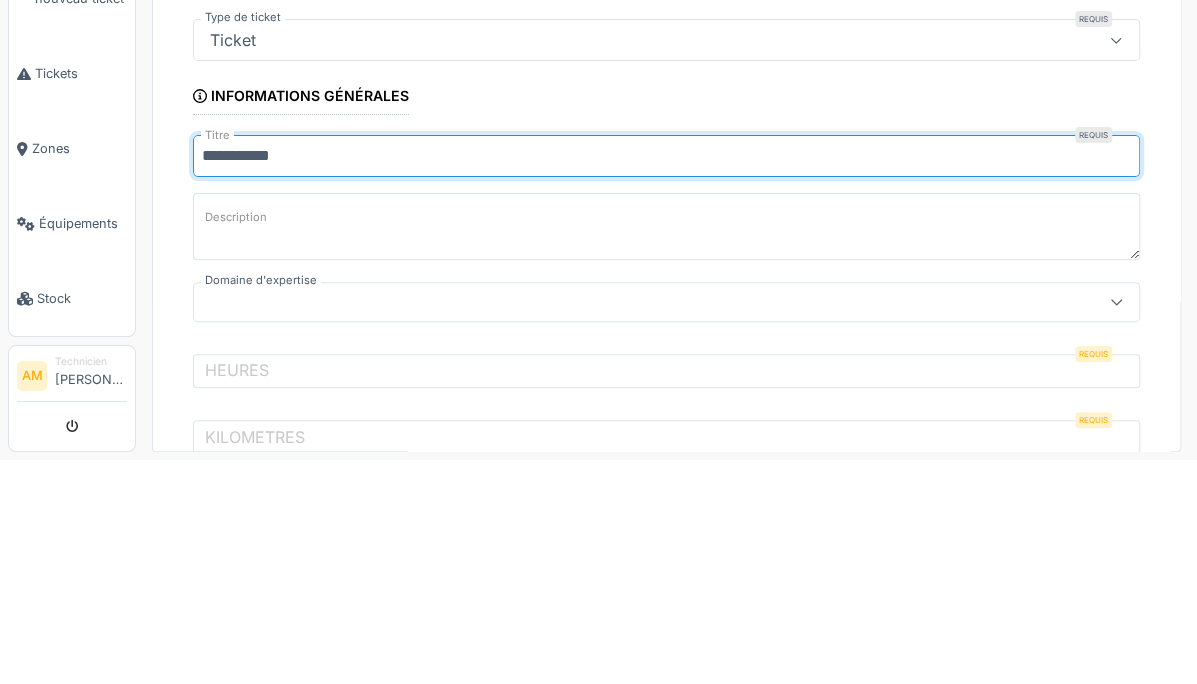 type 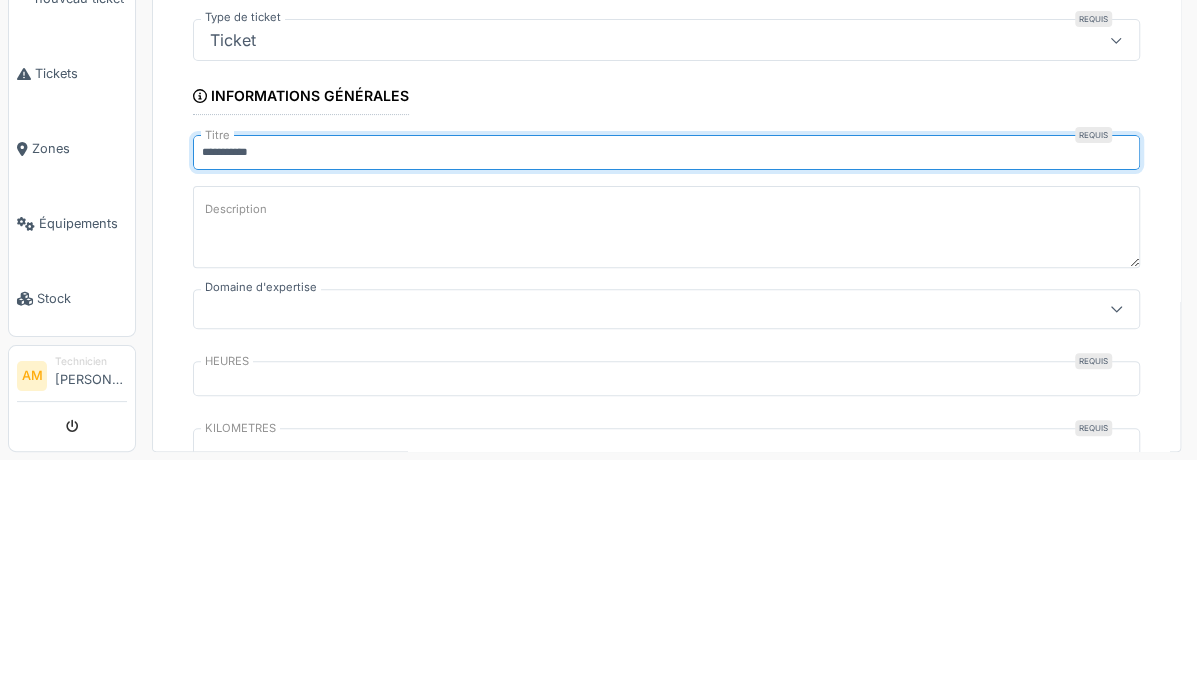 click on "Description" at bounding box center (666, 451) 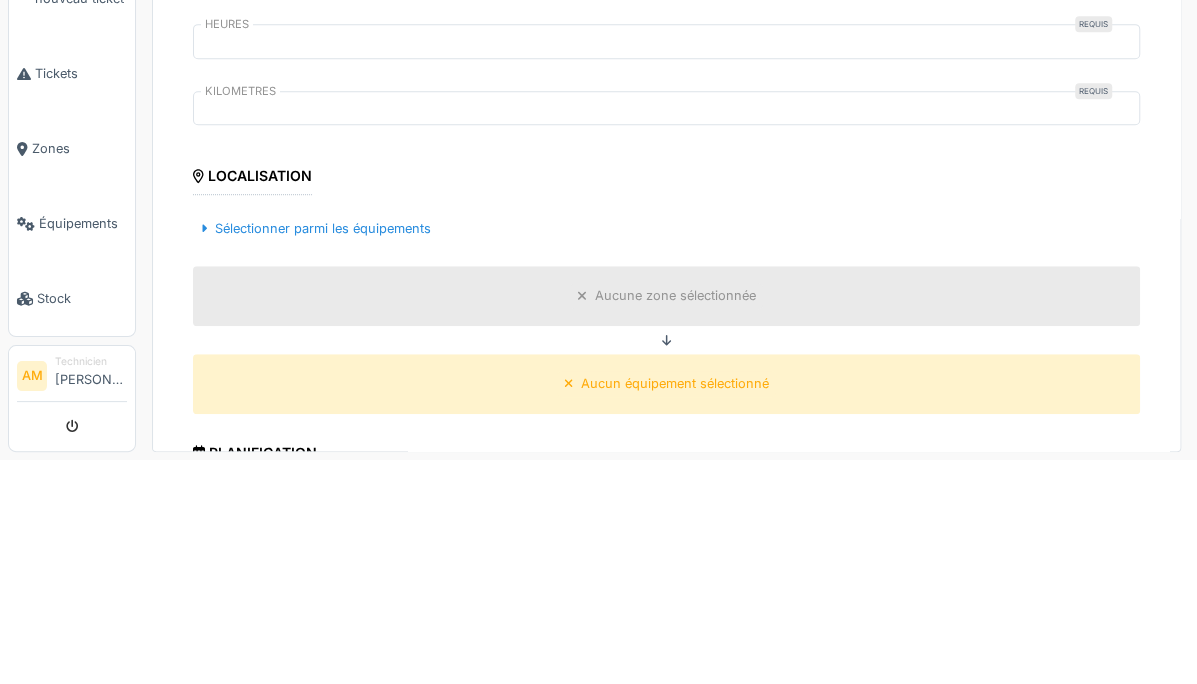 scroll, scrollTop: 388, scrollLeft: 0, axis: vertical 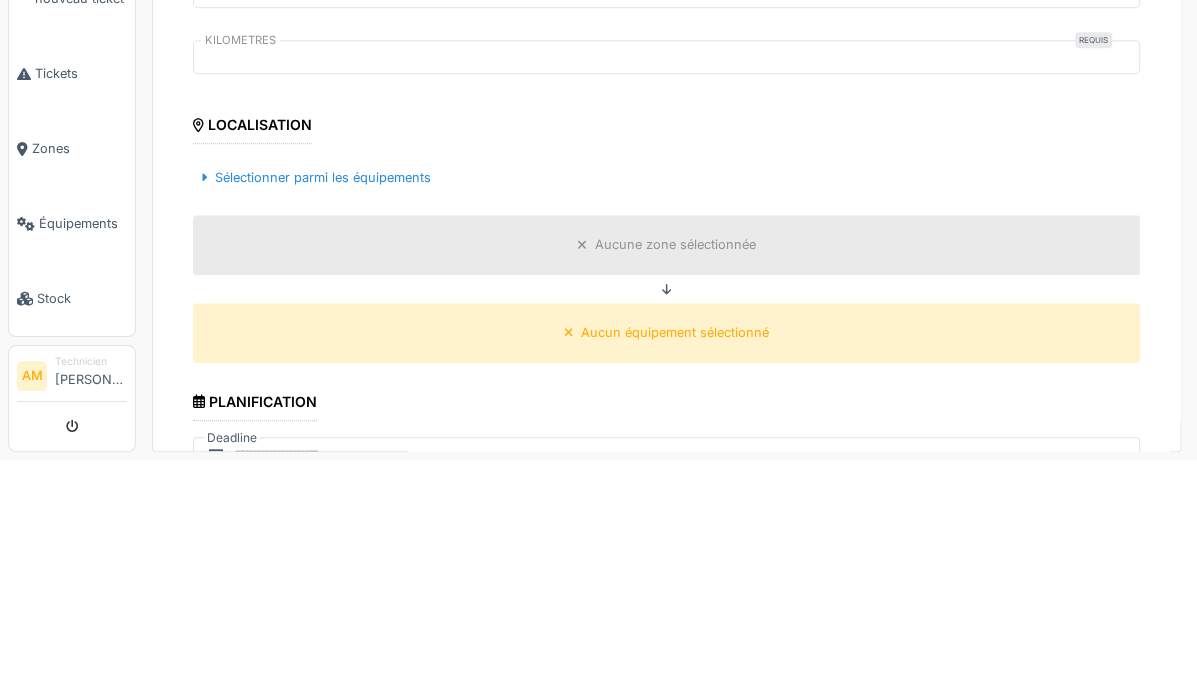 type on "**********" 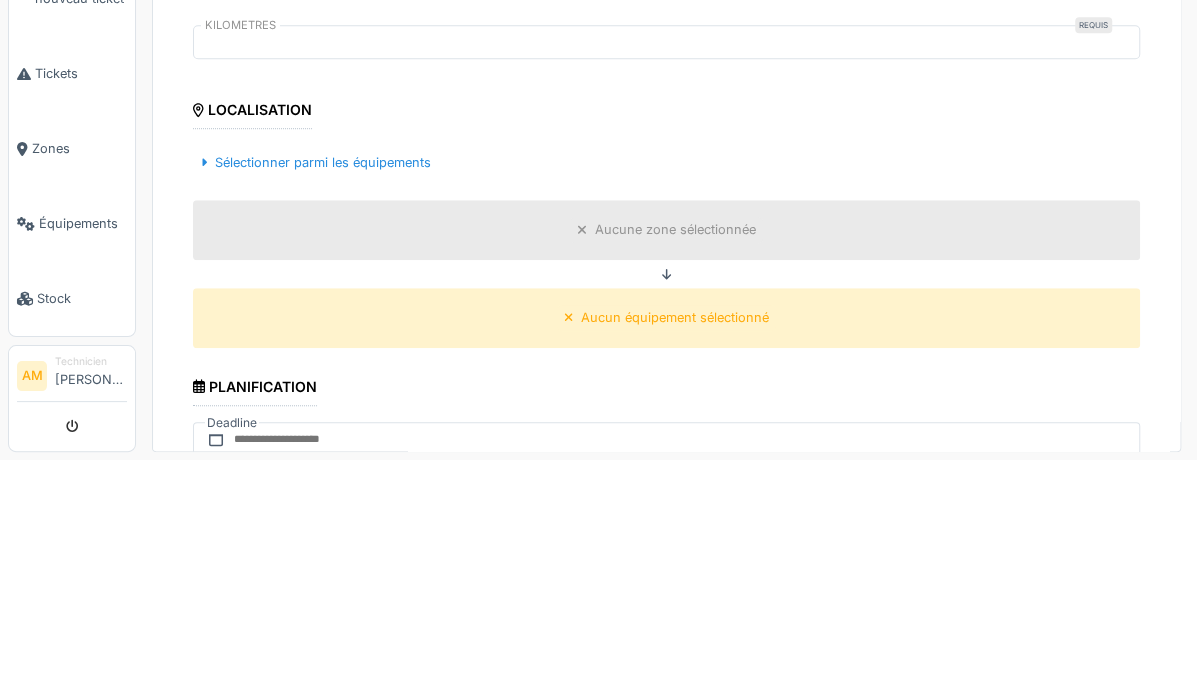 click on "Sélectionner parmi les équipements" at bounding box center (316, 386) 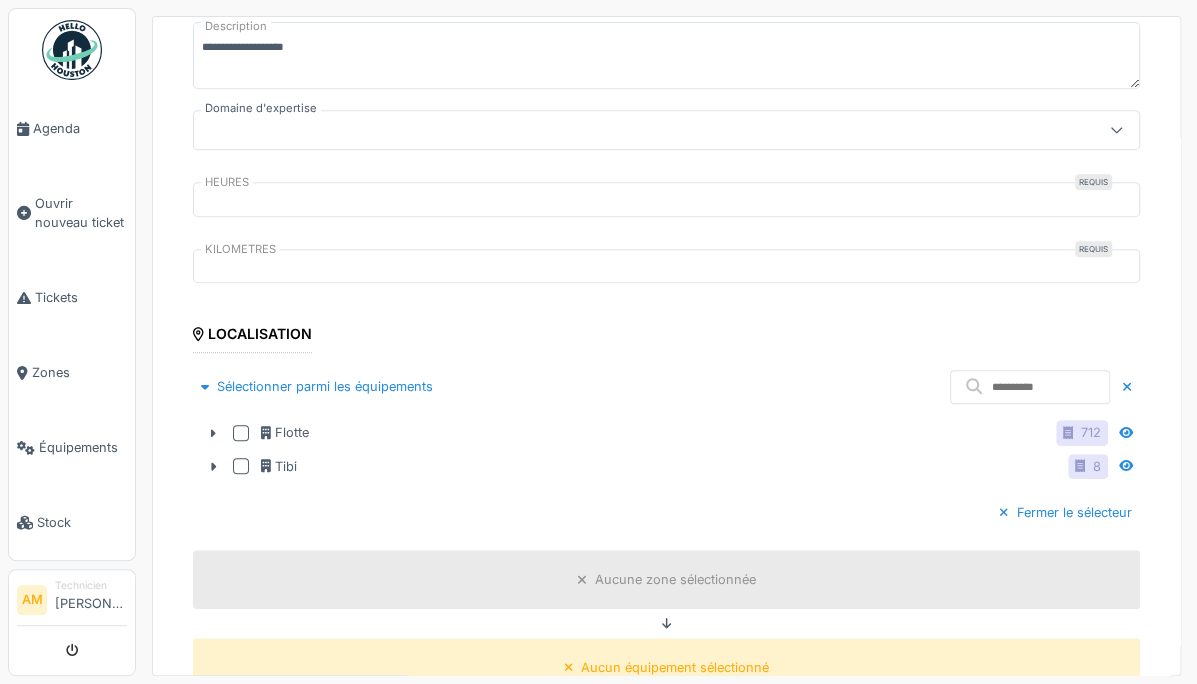 click on "Flotte" at bounding box center (285, 432) 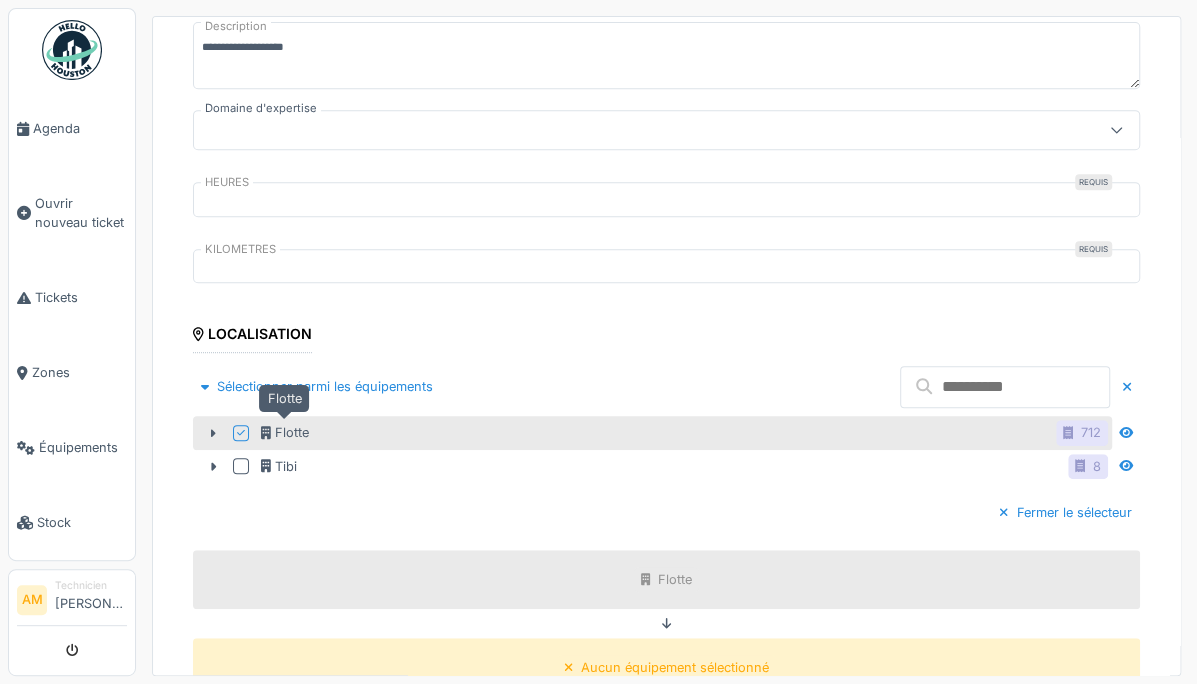 click at bounding box center (1005, 387) 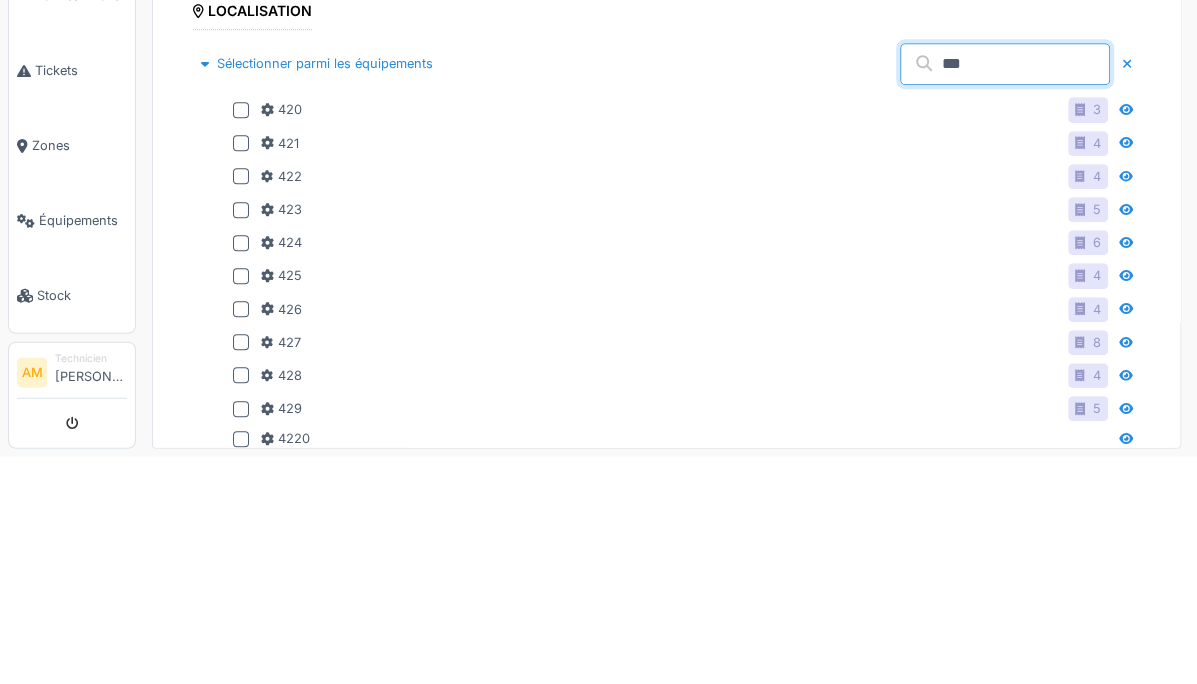 scroll, scrollTop: 540, scrollLeft: 0, axis: vertical 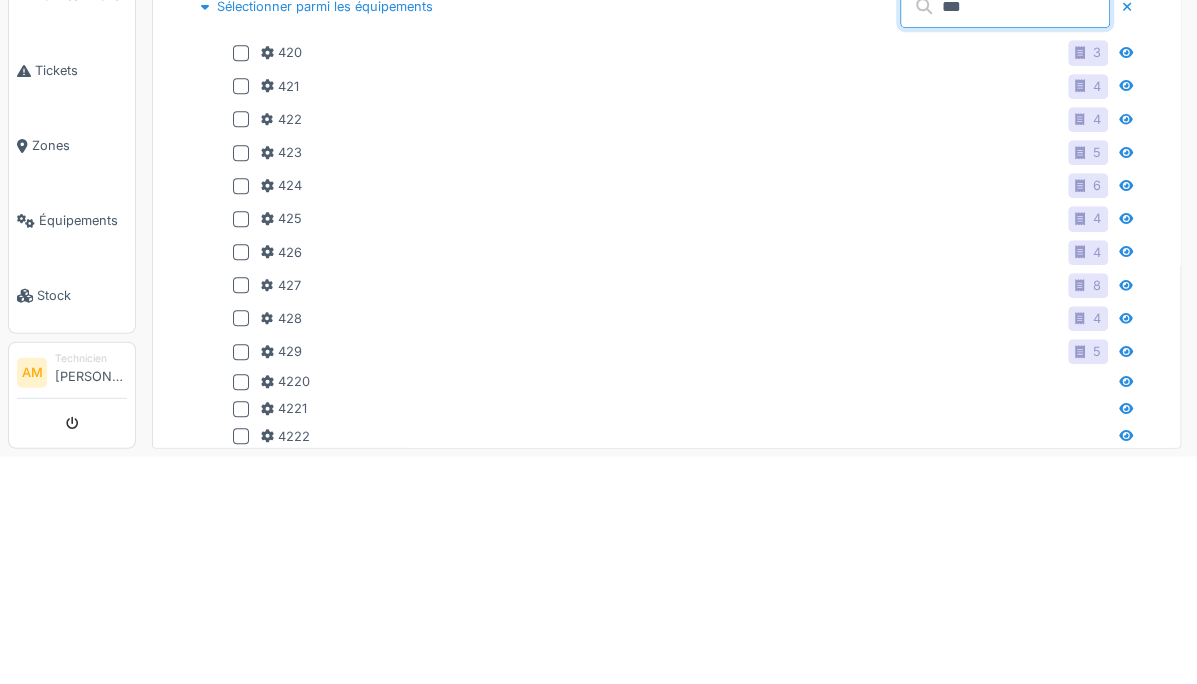 type on "***" 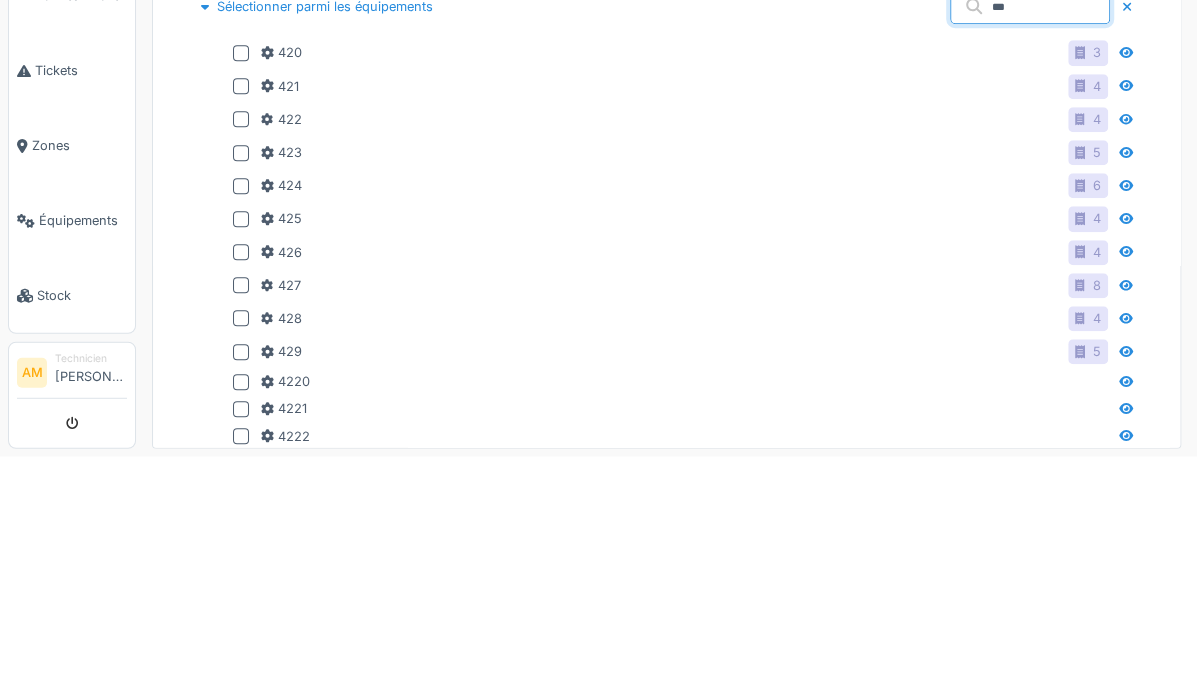 click on "426 4" at bounding box center [684, 480] 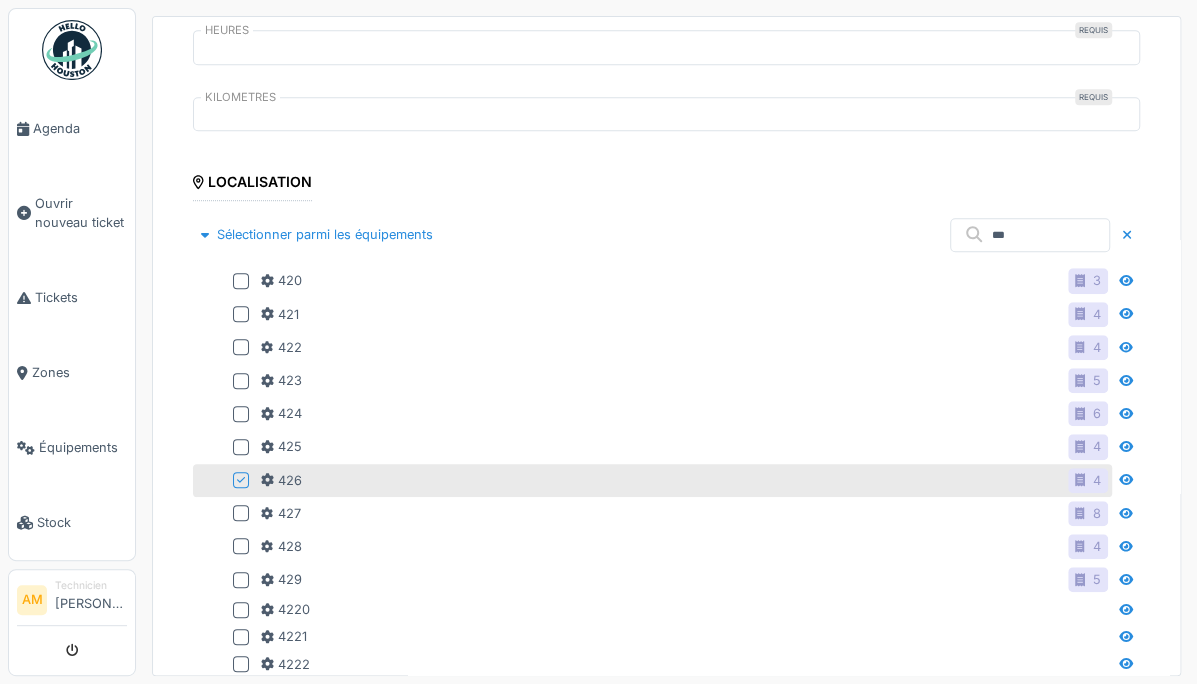 click on "Sélectionner parmi les équipements" at bounding box center (317, 234) 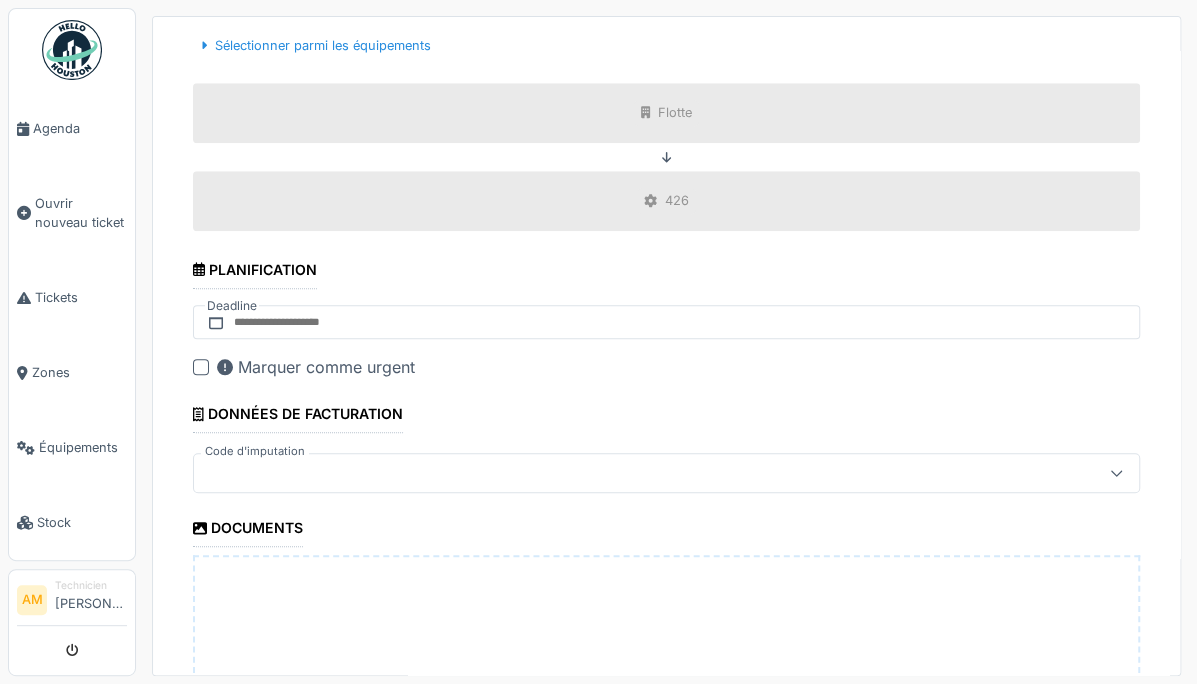 scroll, scrollTop: 762, scrollLeft: 0, axis: vertical 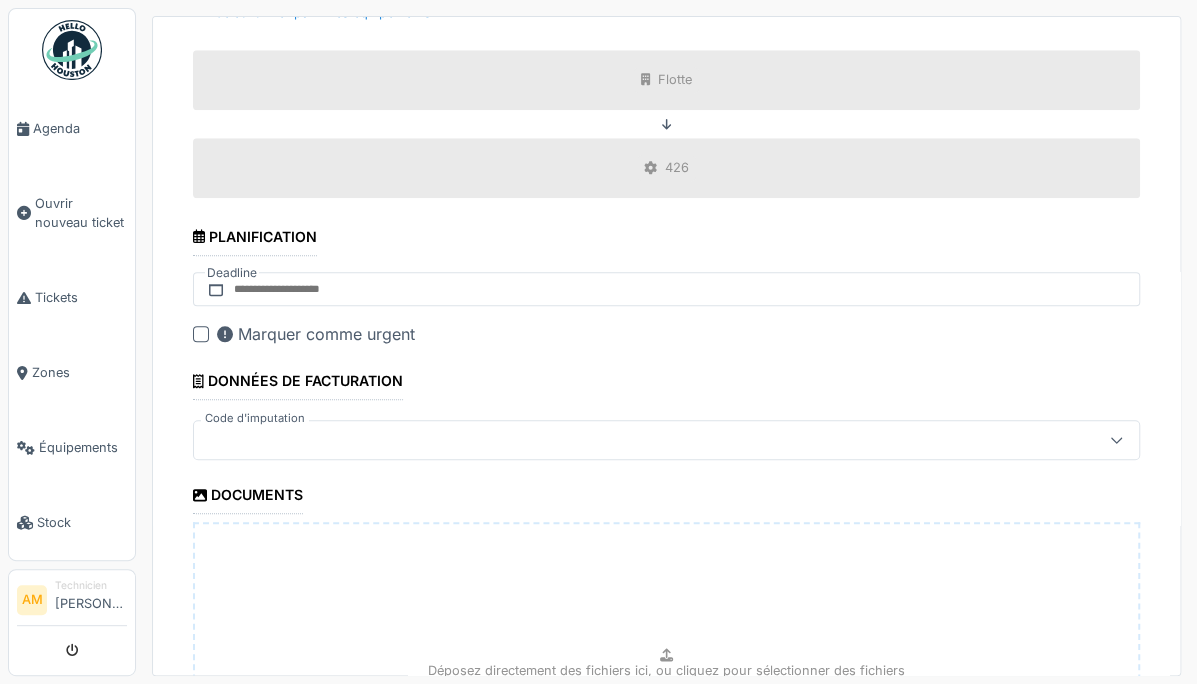 click at bounding box center (619, 440) 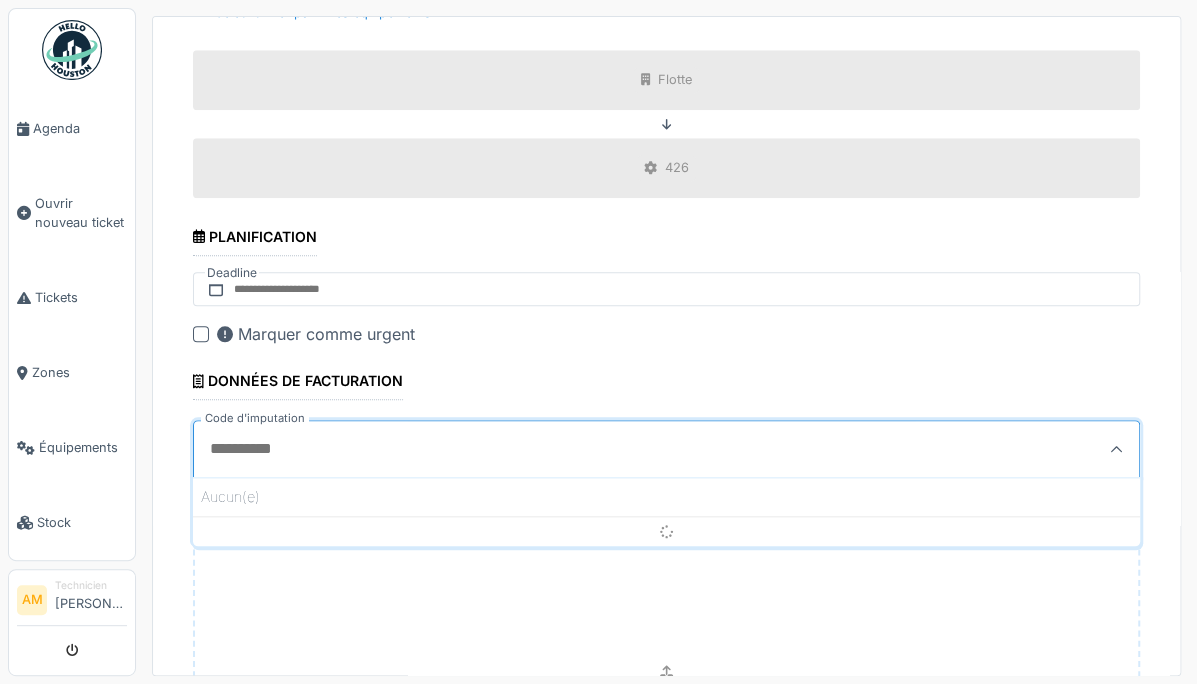 scroll, scrollTop: 4, scrollLeft: 0, axis: vertical 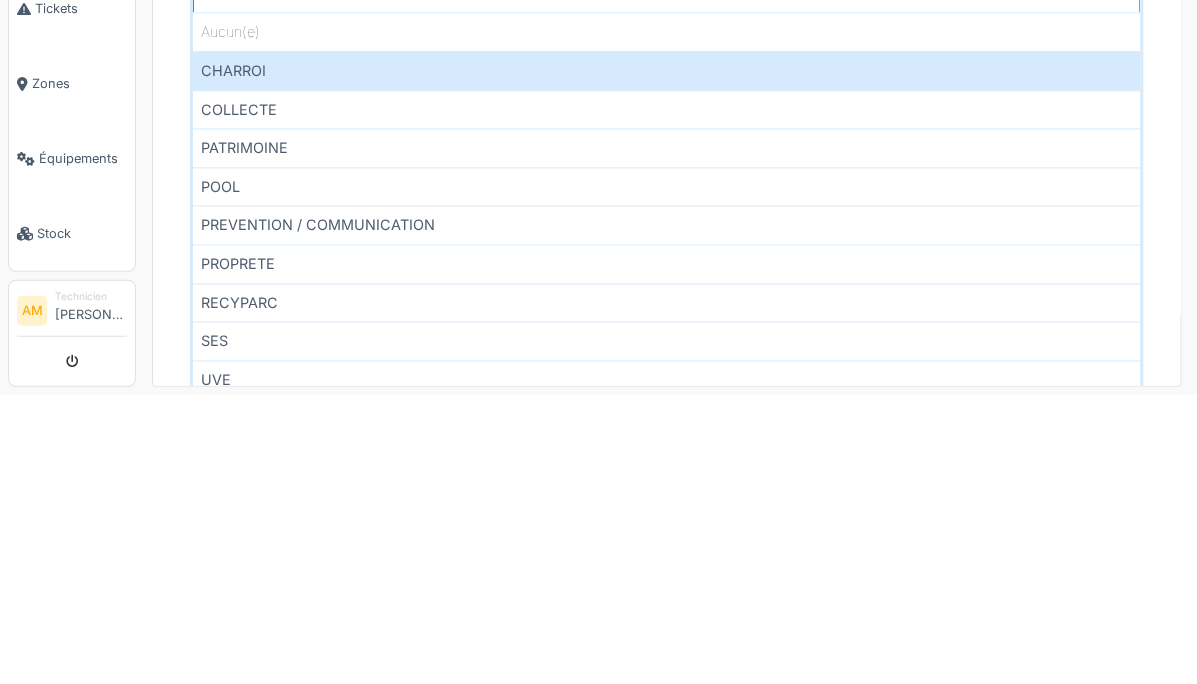 click on "RECYPARC" at bounding box center (666, 592) 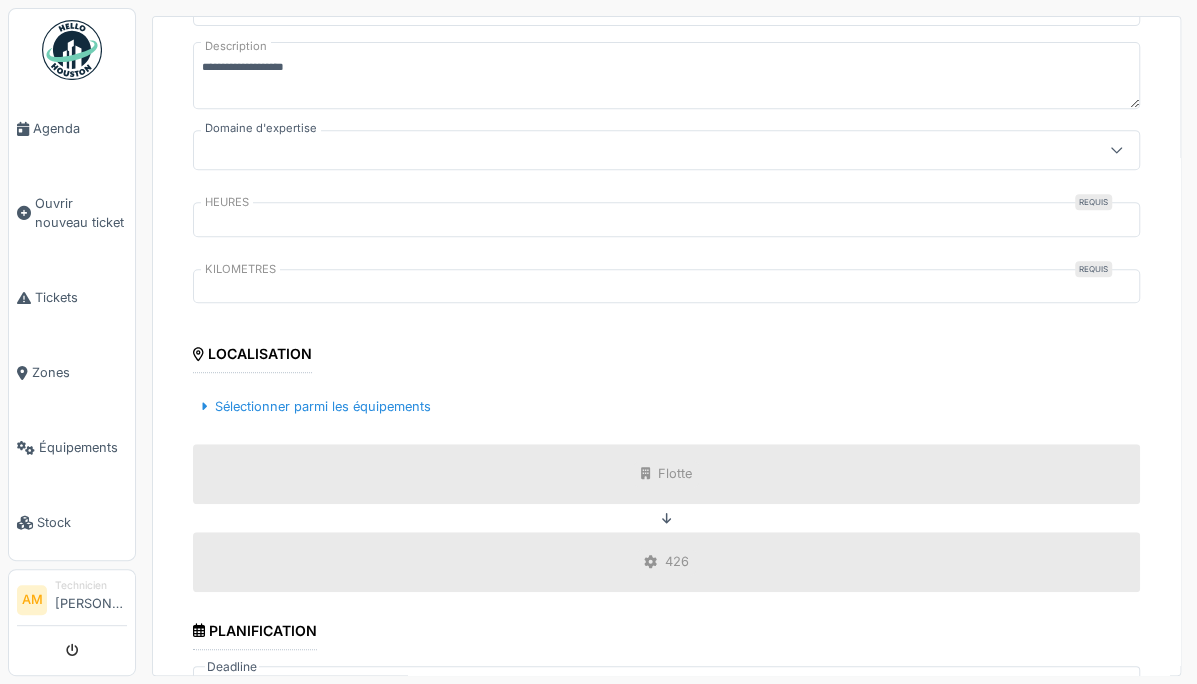 scroll, scrollTop: 360, scrollLeft: 0, axis: vertical 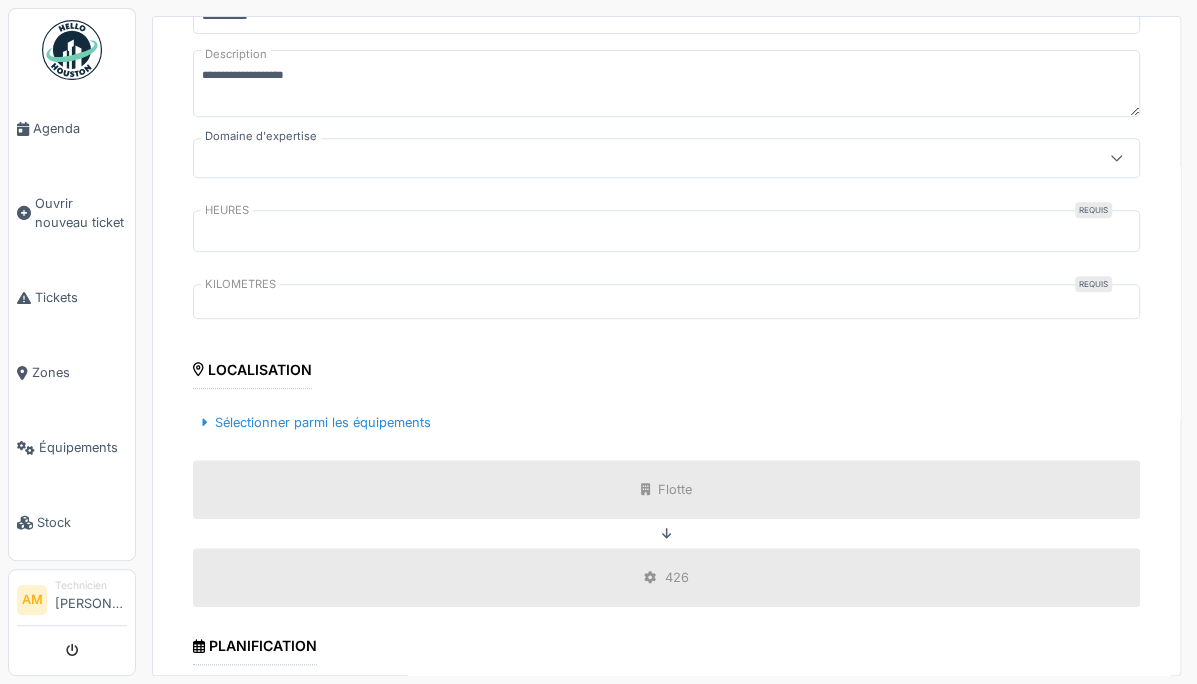 click on "****" at bounding box center [666, 231] 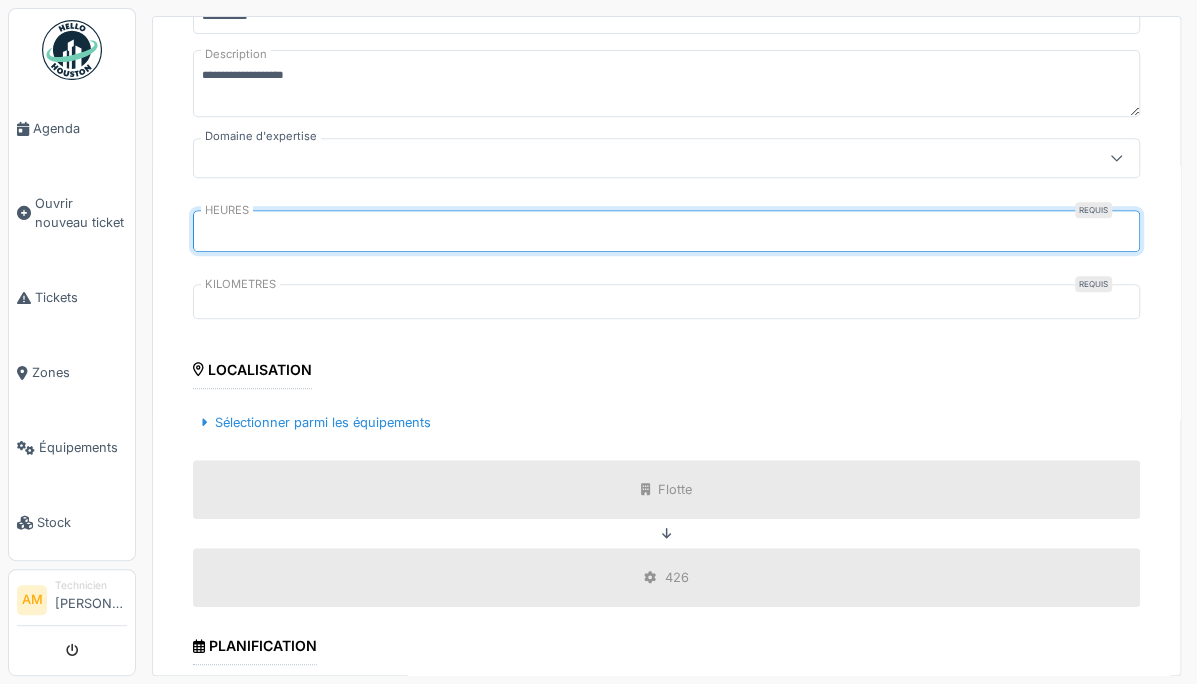 type on "*" 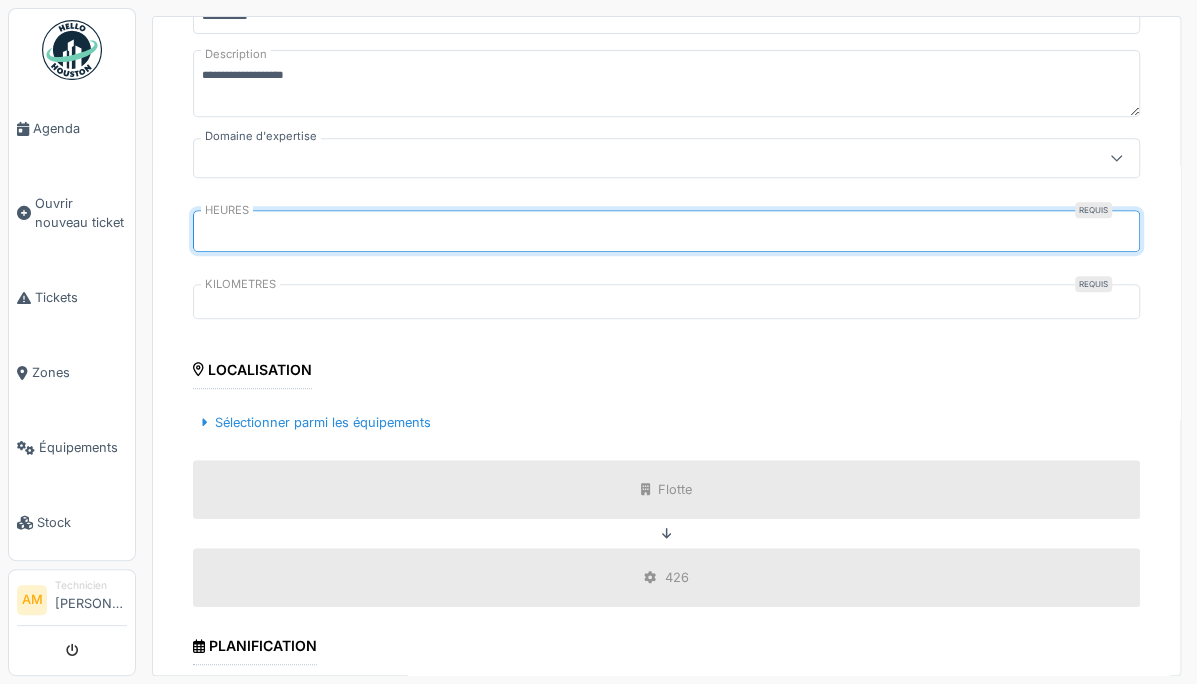 type on "****" 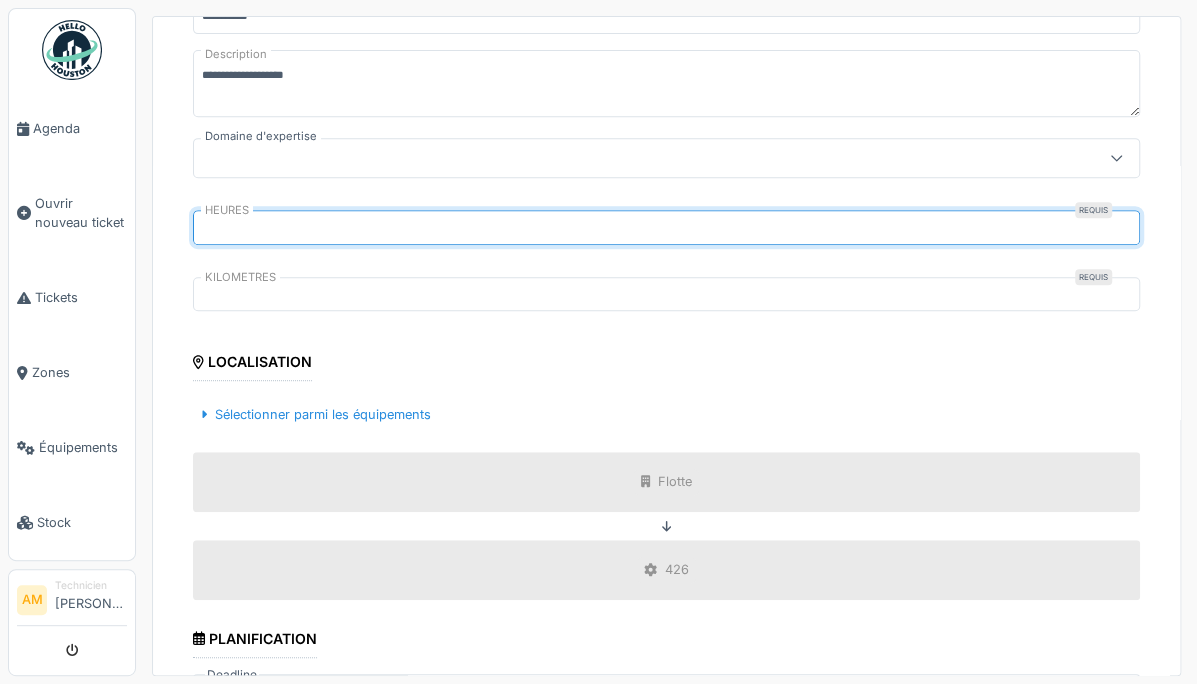 click on "**********" at bounding box center (666, 542) 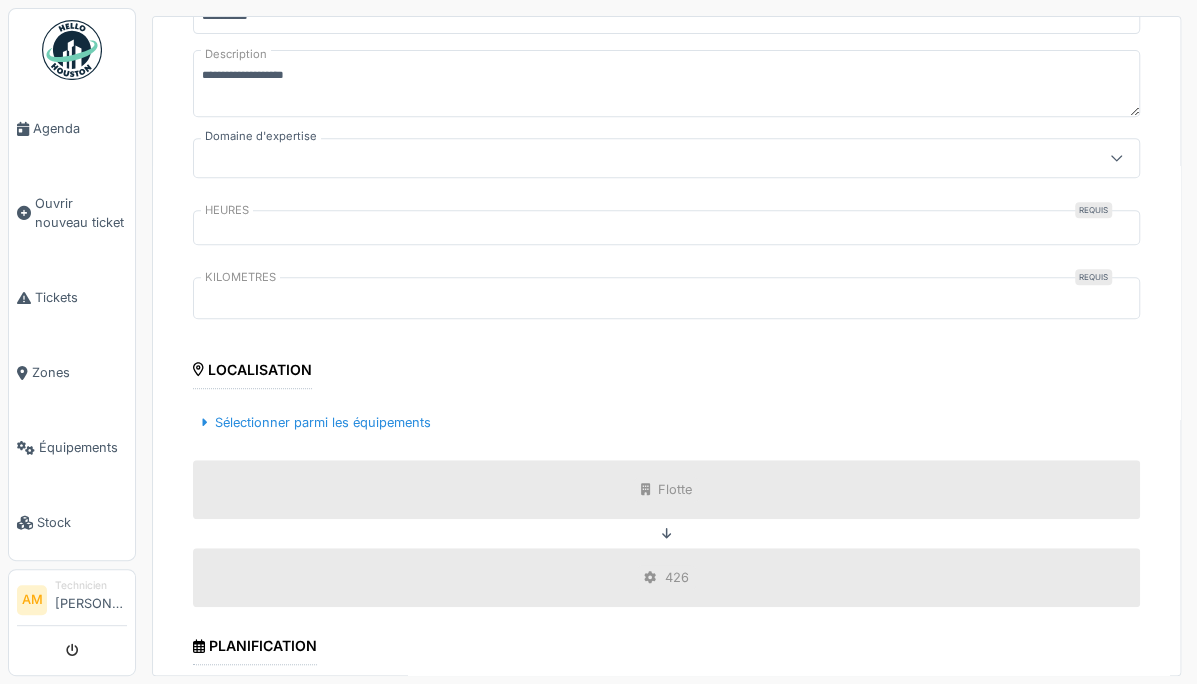 click on "******" at bounding box center [666, 298] 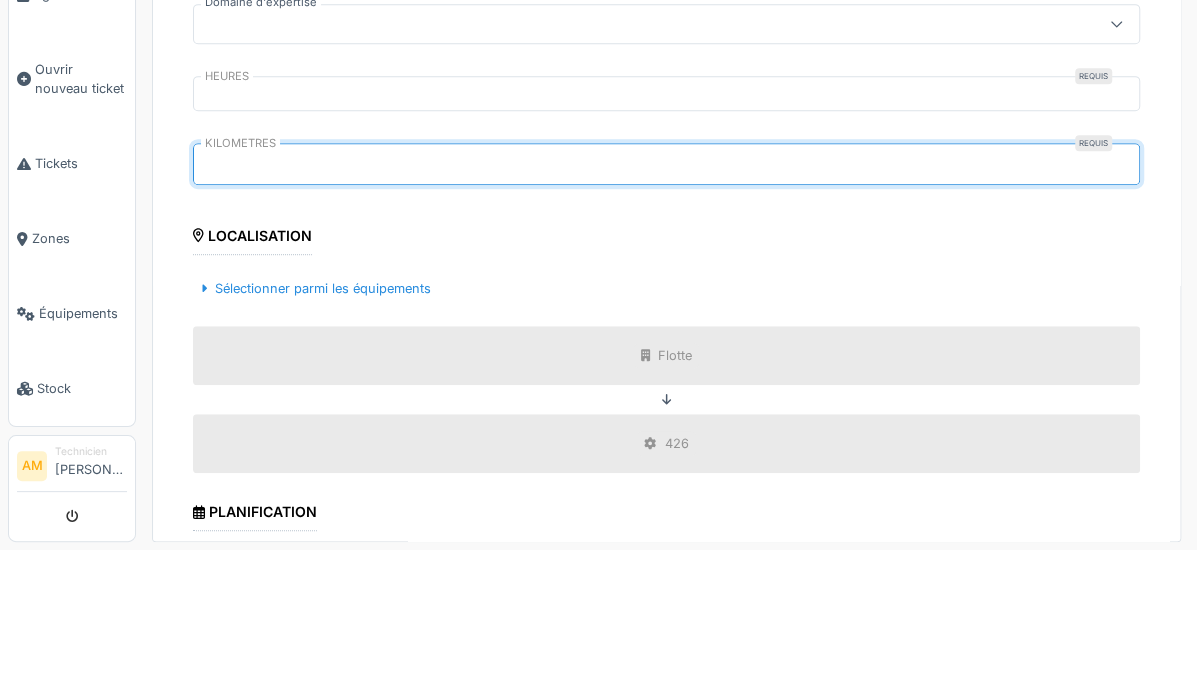 type on "*" 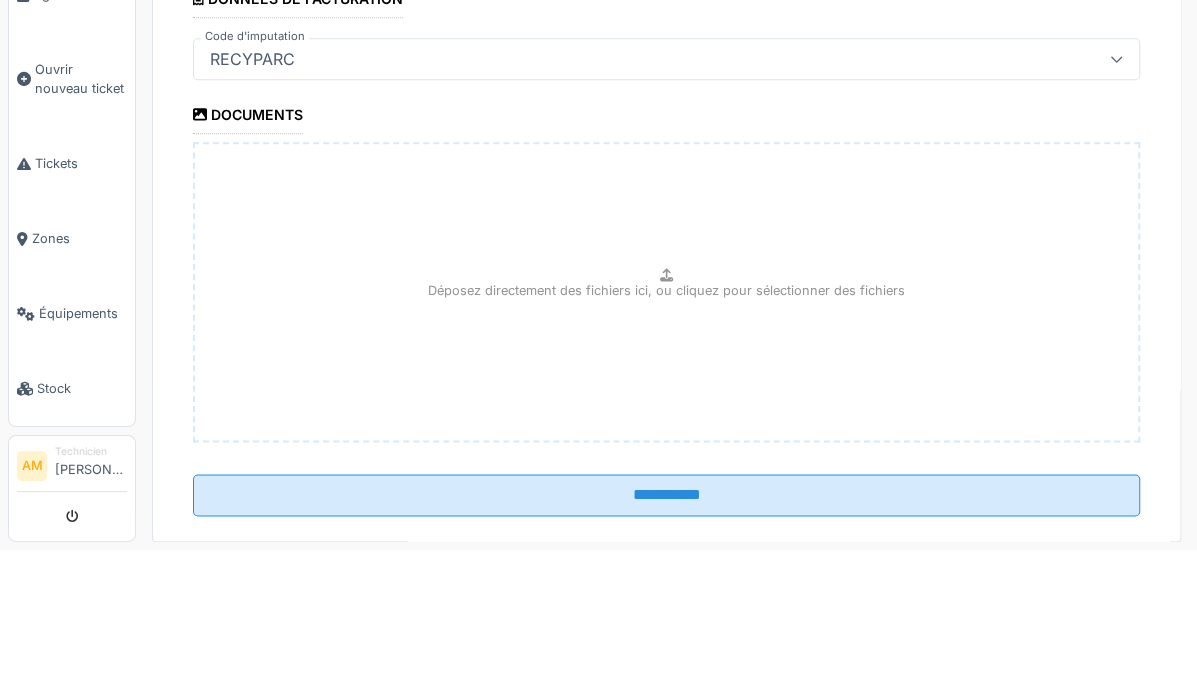 scroll, scrollTop: 1045, scrollLeft: 0, axis: vertical 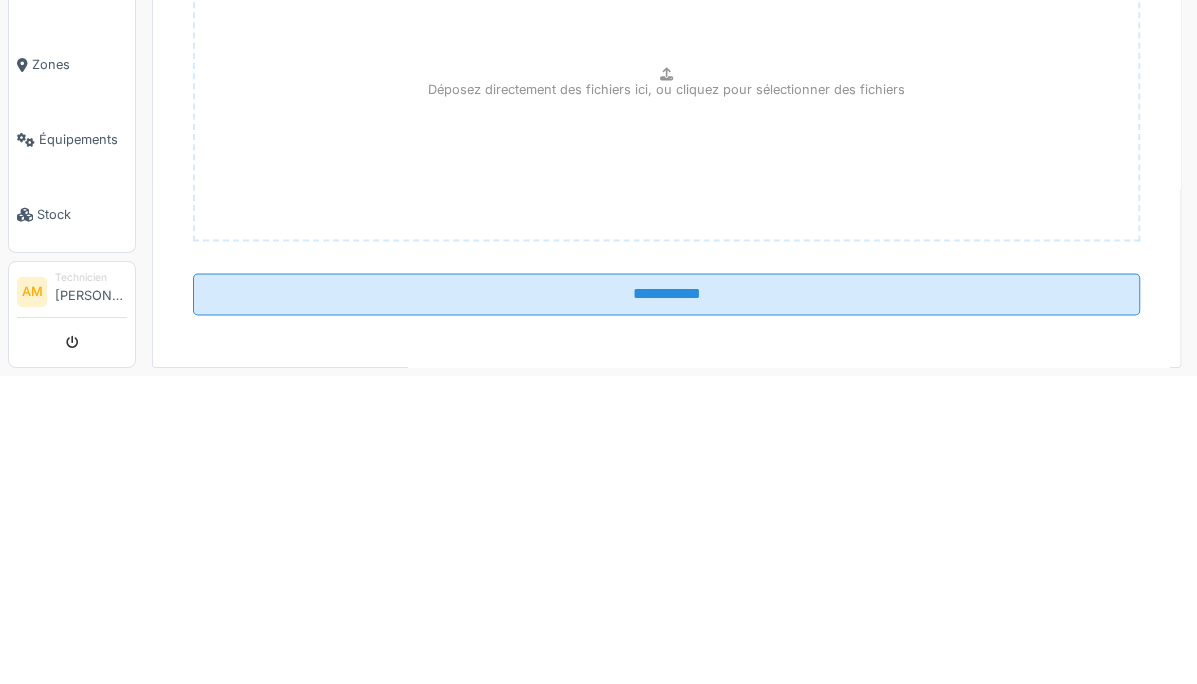 type on "******" 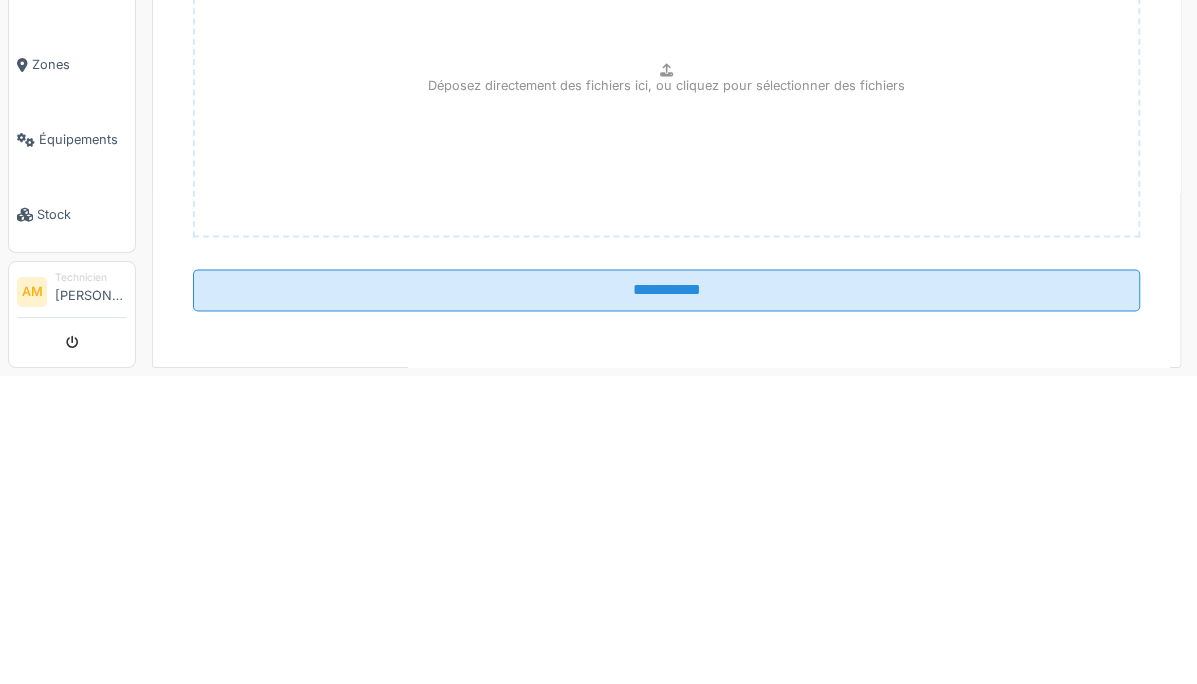 click on "**********" at bounding box center (666, 598) 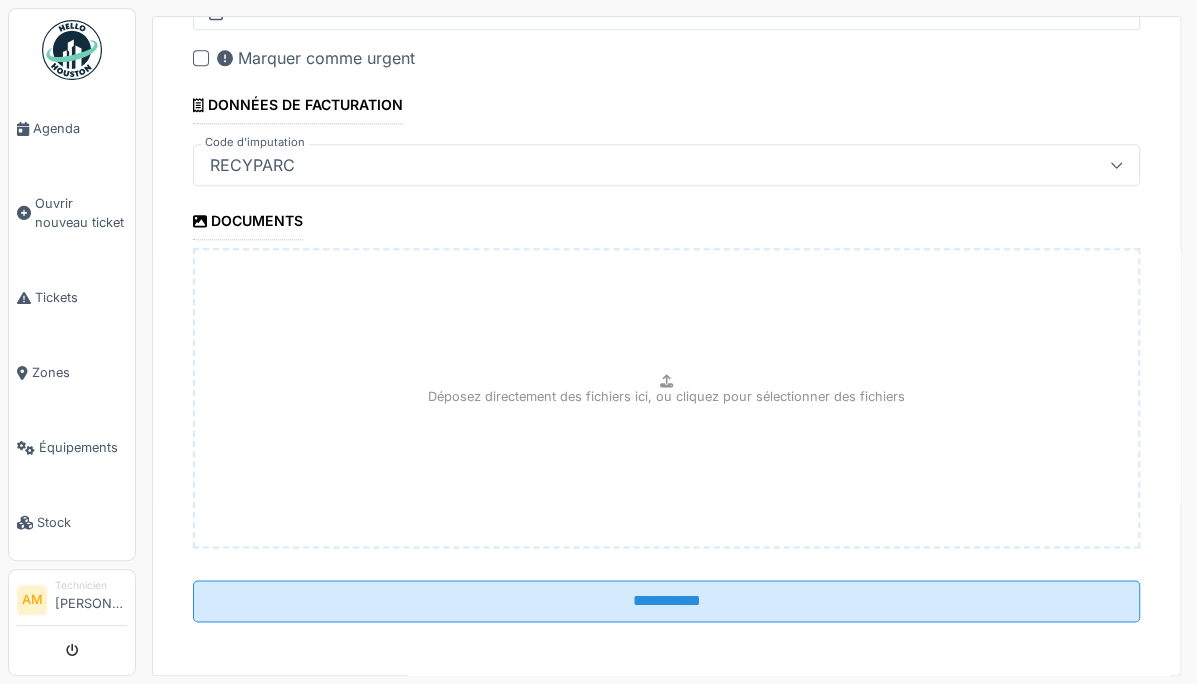 scroll, scrollTop: 1037, scrollLeft: 0, axis: vertical 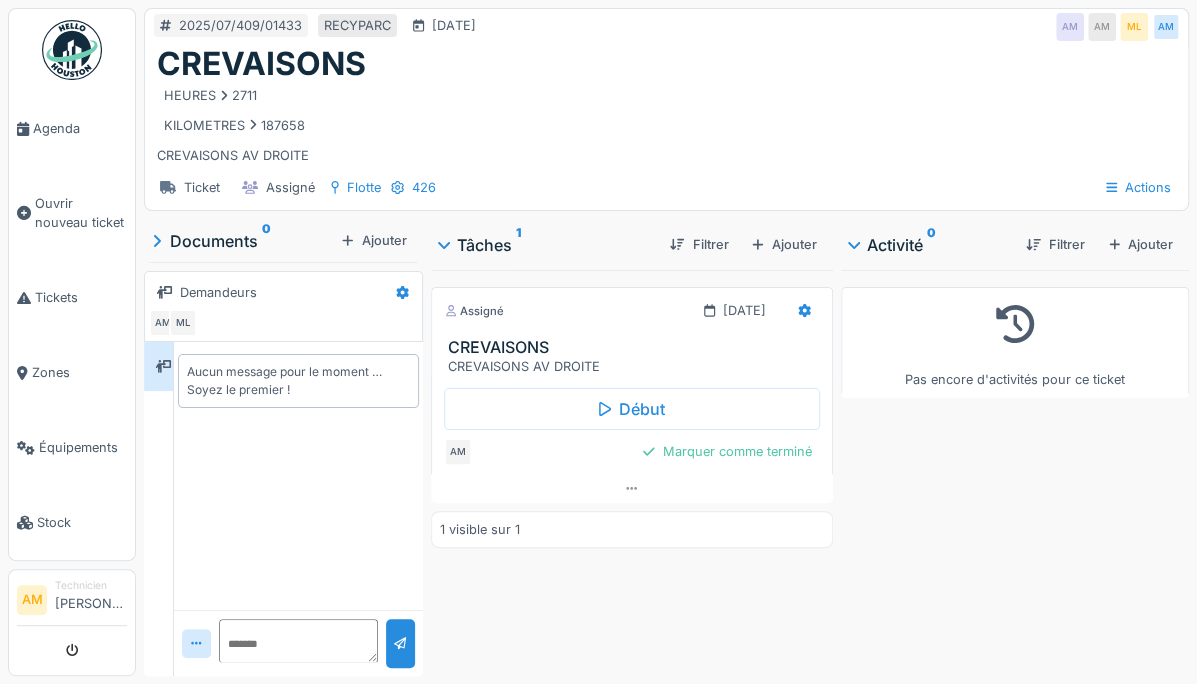 click on "Début" at bounding box center (632, 409) 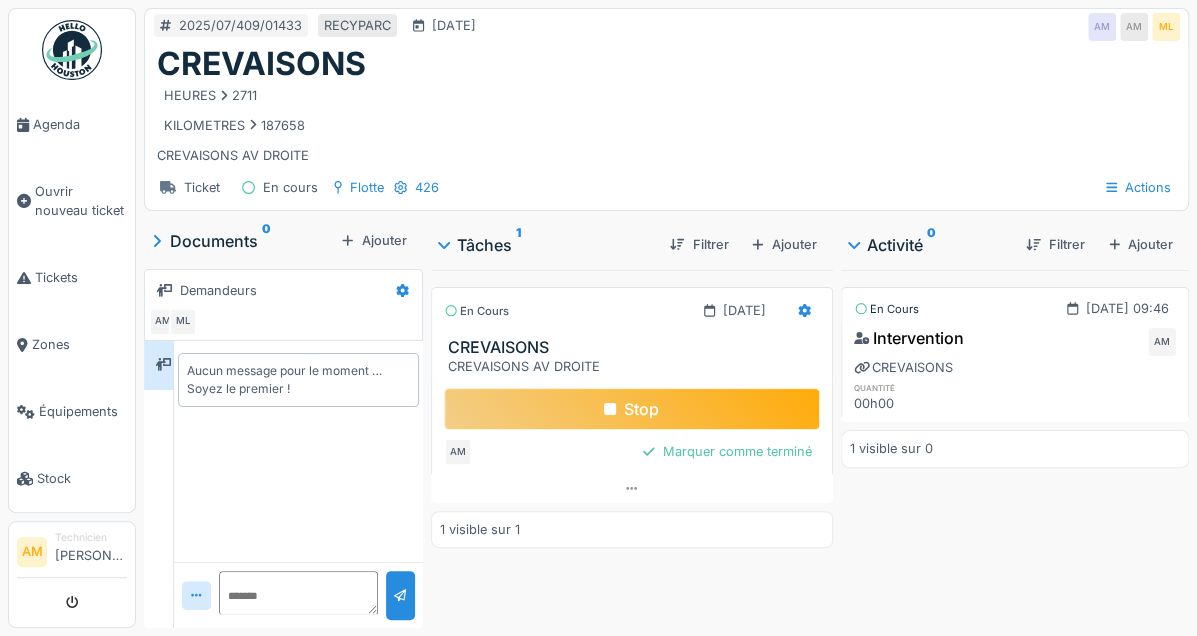 click on "Stop" at bounding box center [632, 409] 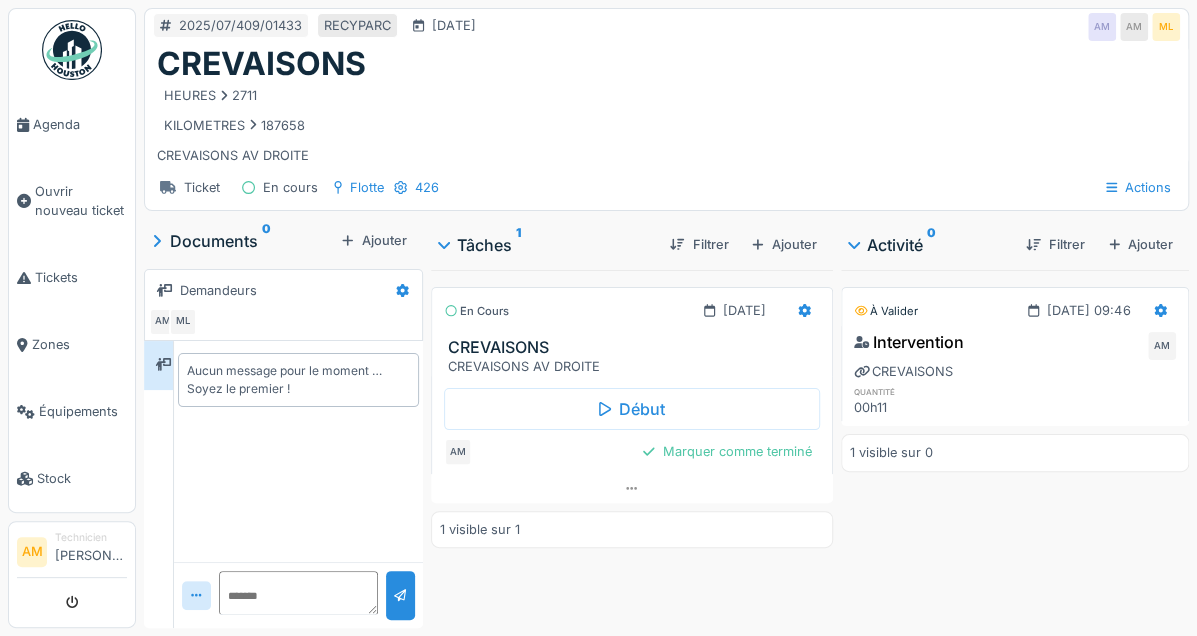 click 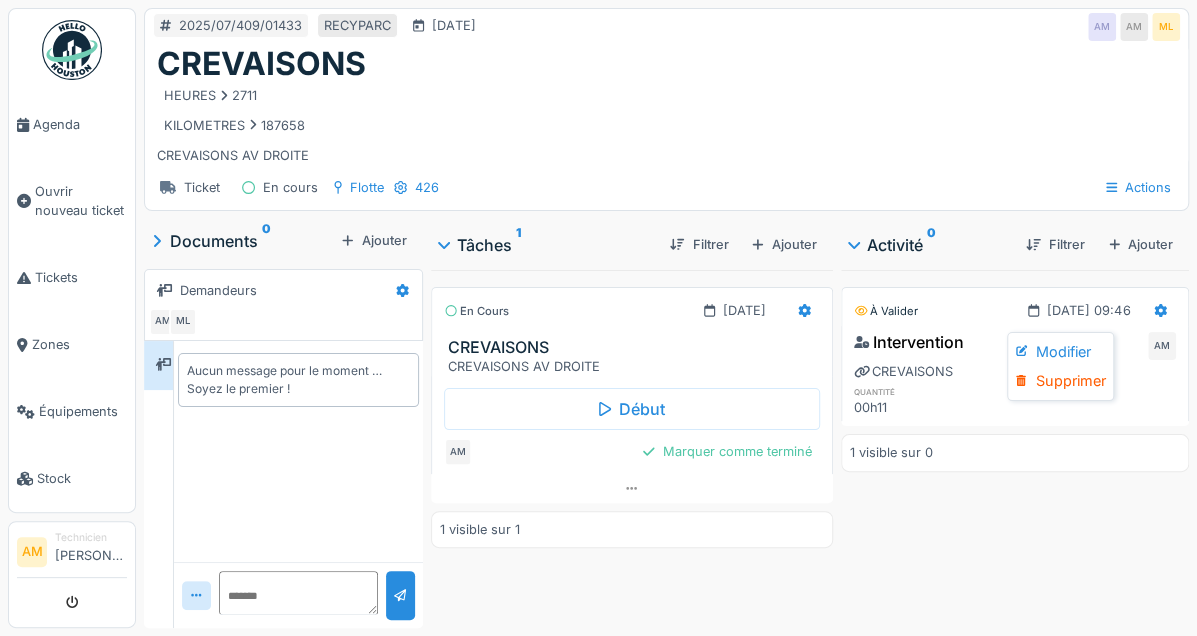 click on "Modifier Supprimer" at bounding box center [1060, 366] 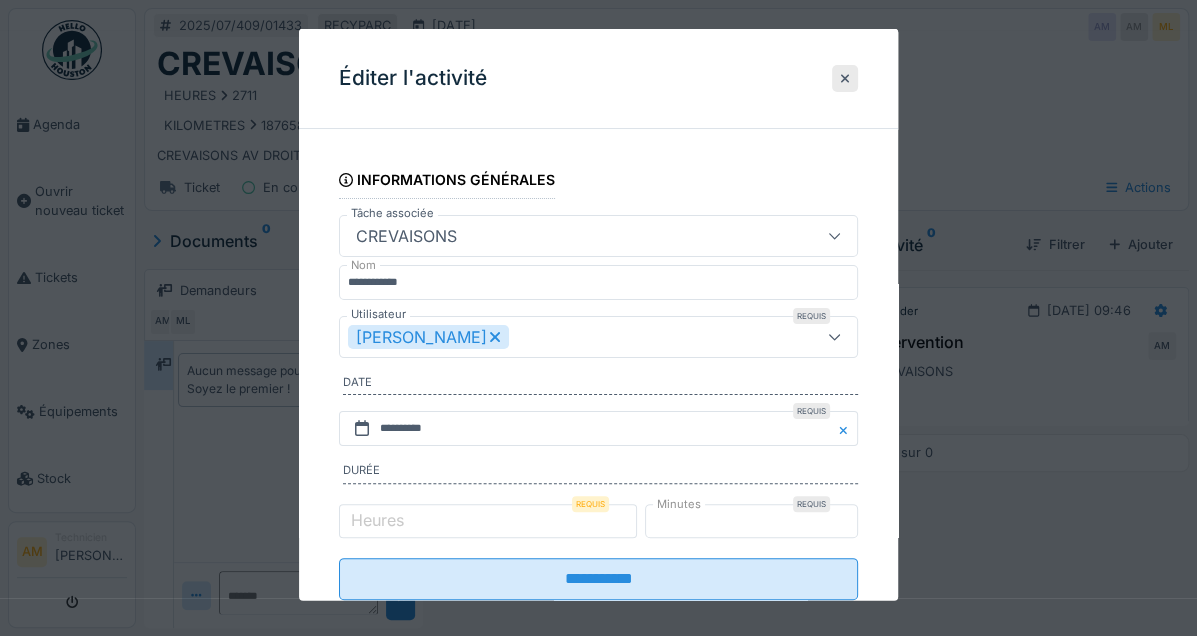 scroll, scrollTop: 57, scrollLeft: 0, axis: vertical 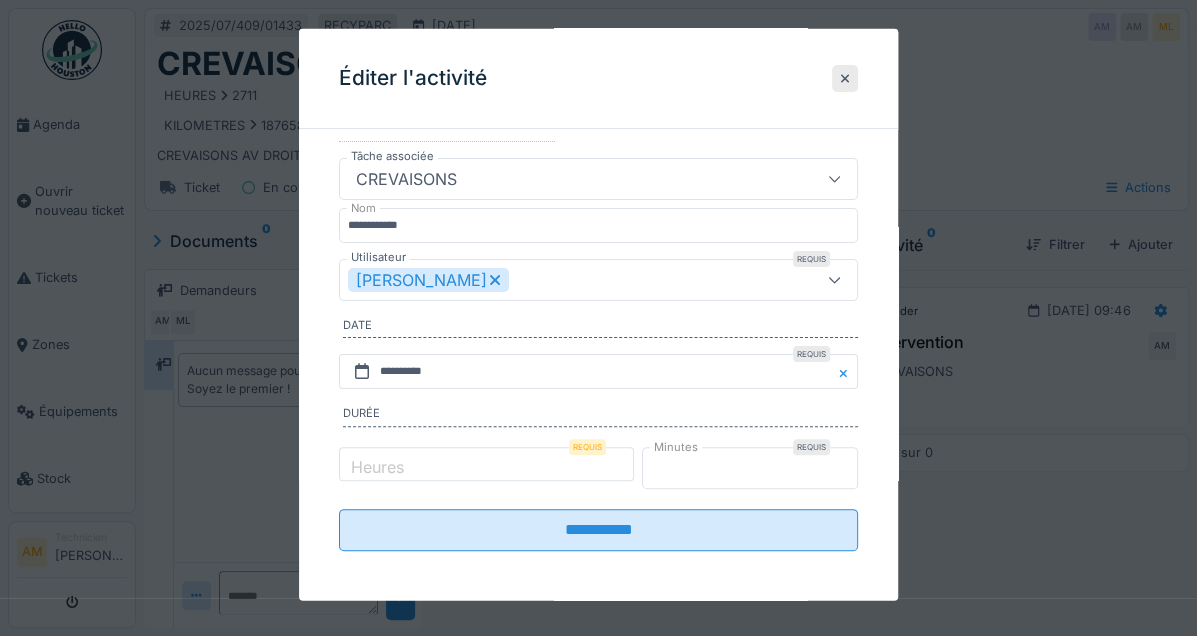 click on "**" at bounding box center [750, 467] 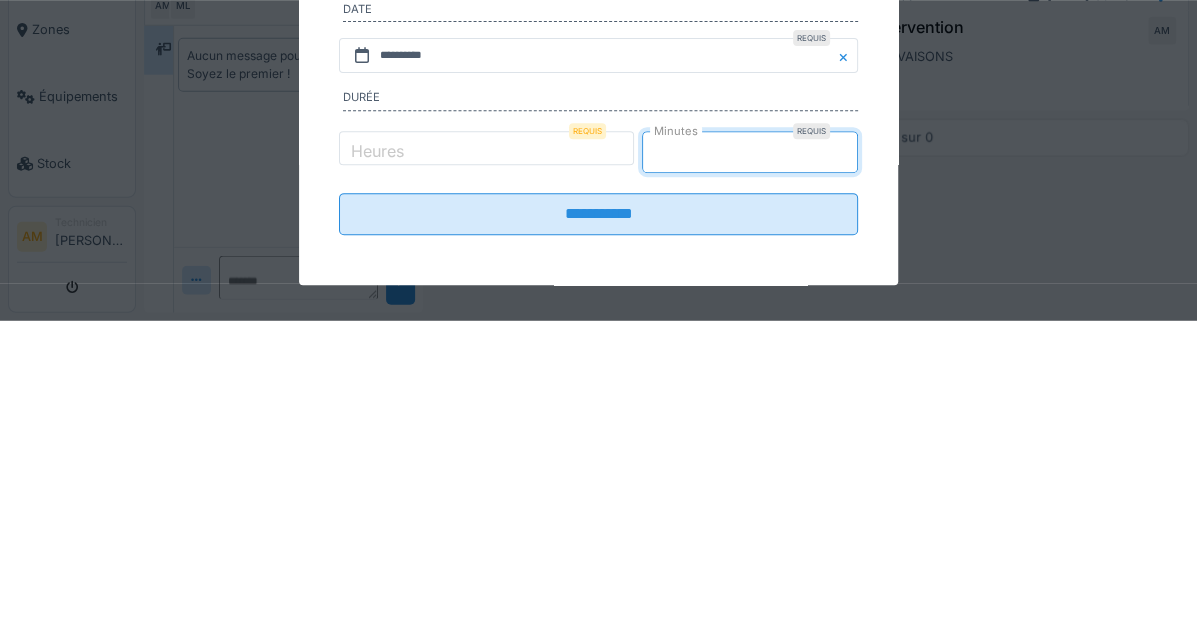 type on "**" 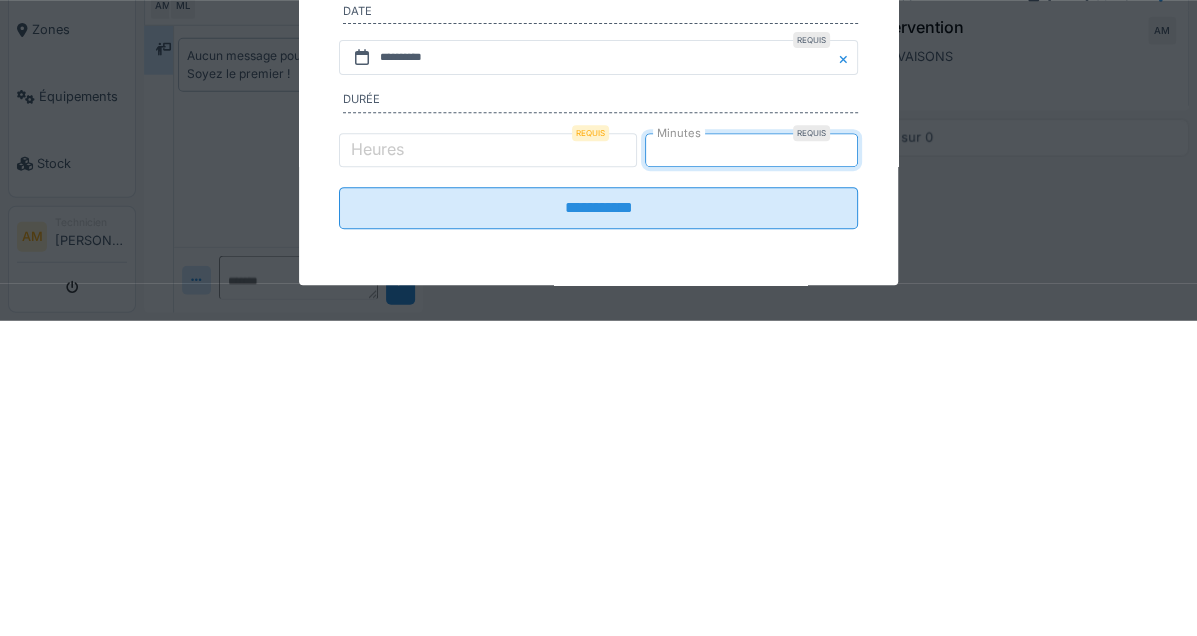 click on "**********" at bounding box center (598, 524) 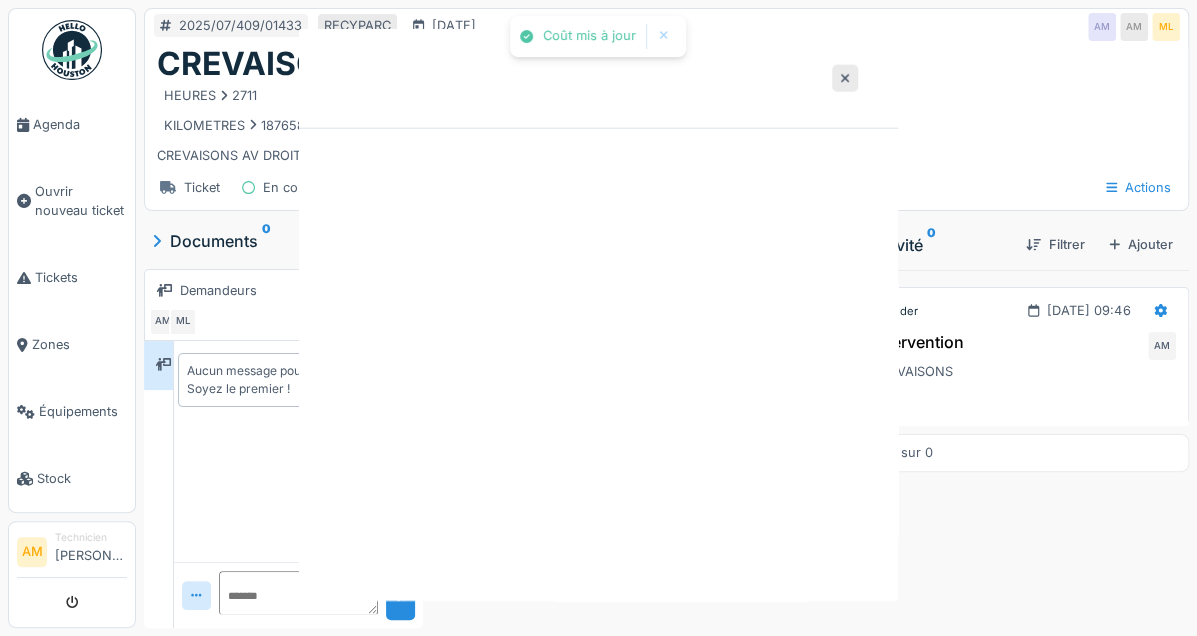 scroll, scrollTop: 0, scrollLeft: 0, axis: both 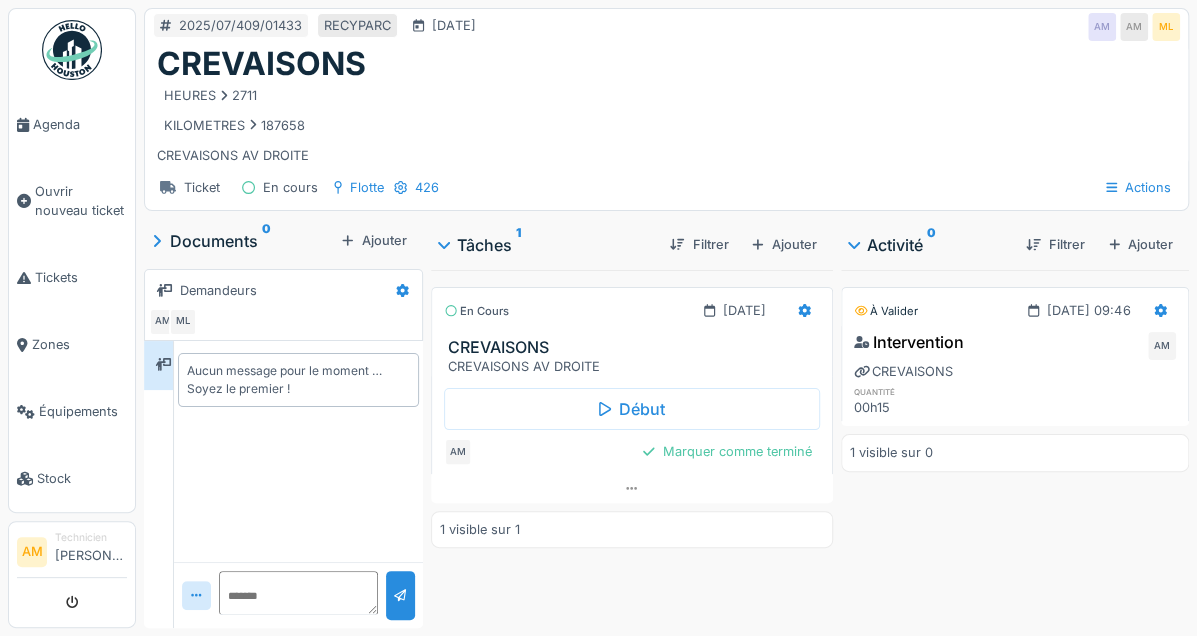 click on "Marquer comme terminé" at bounding box center (727, 451) 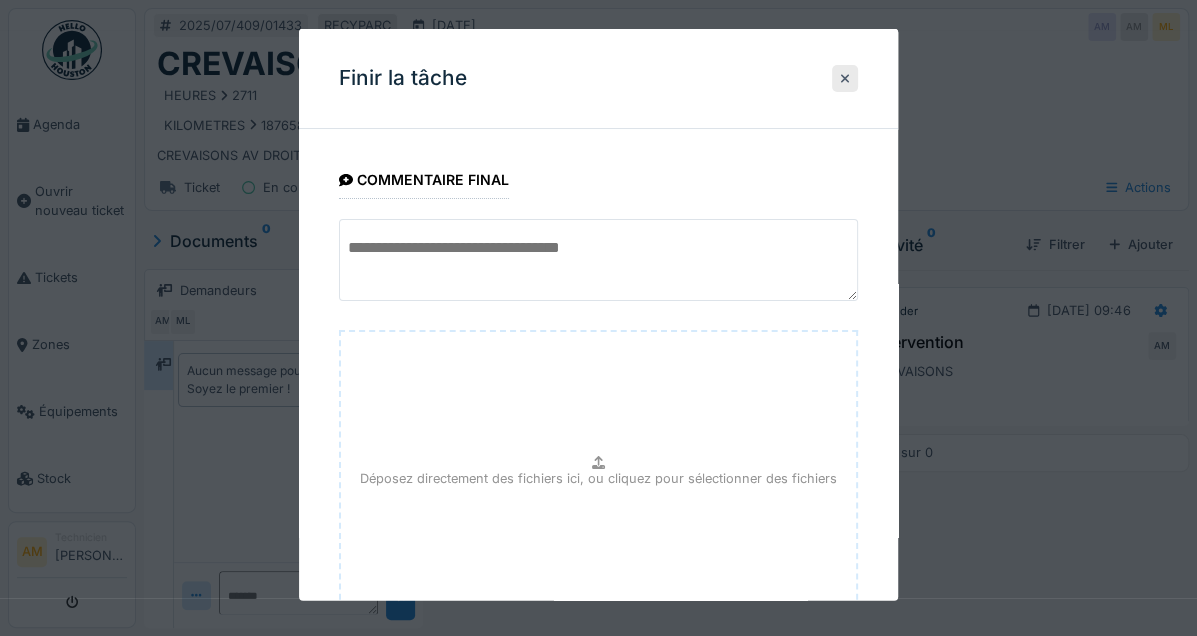 click at bounding box center (598, 260) 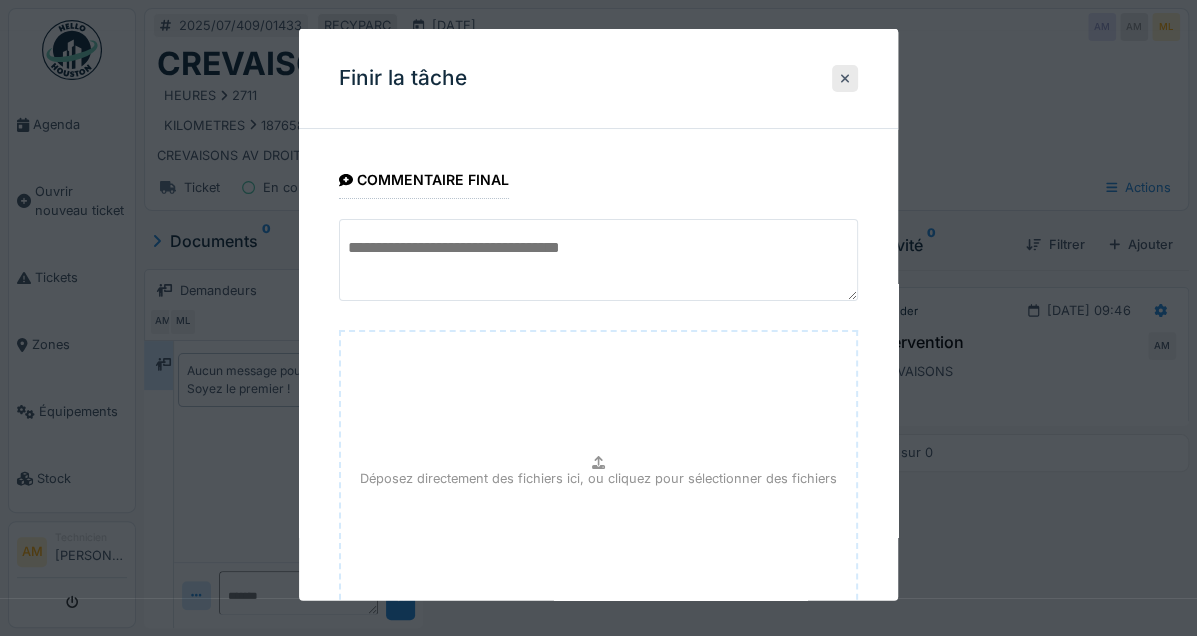 scroll, scrollTop: 156, scrollLeft: 0, axis: vertical 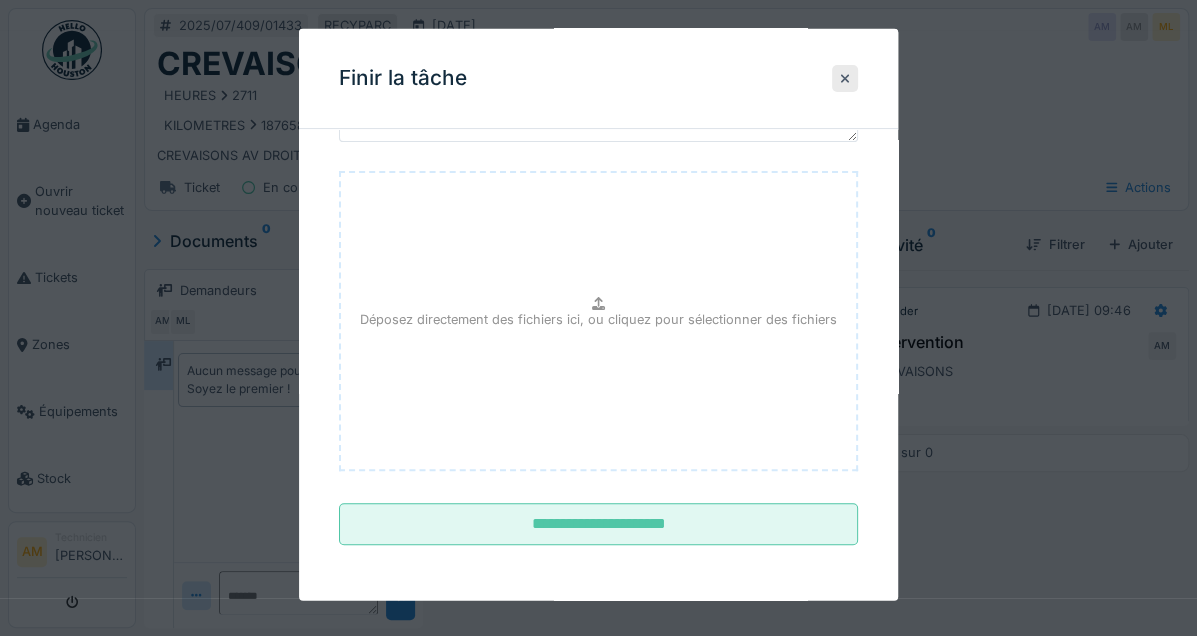 click on "**********" at bounding box center [598, 524] 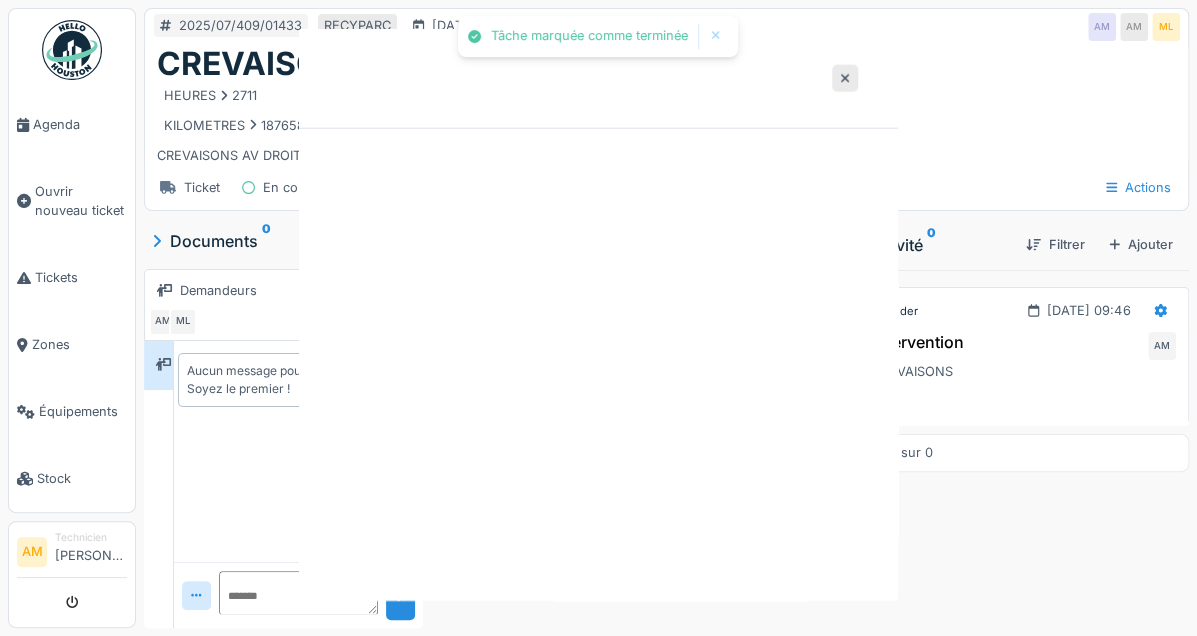 scroll, scrollTop: 0, scrollLeft: 0, axis: both 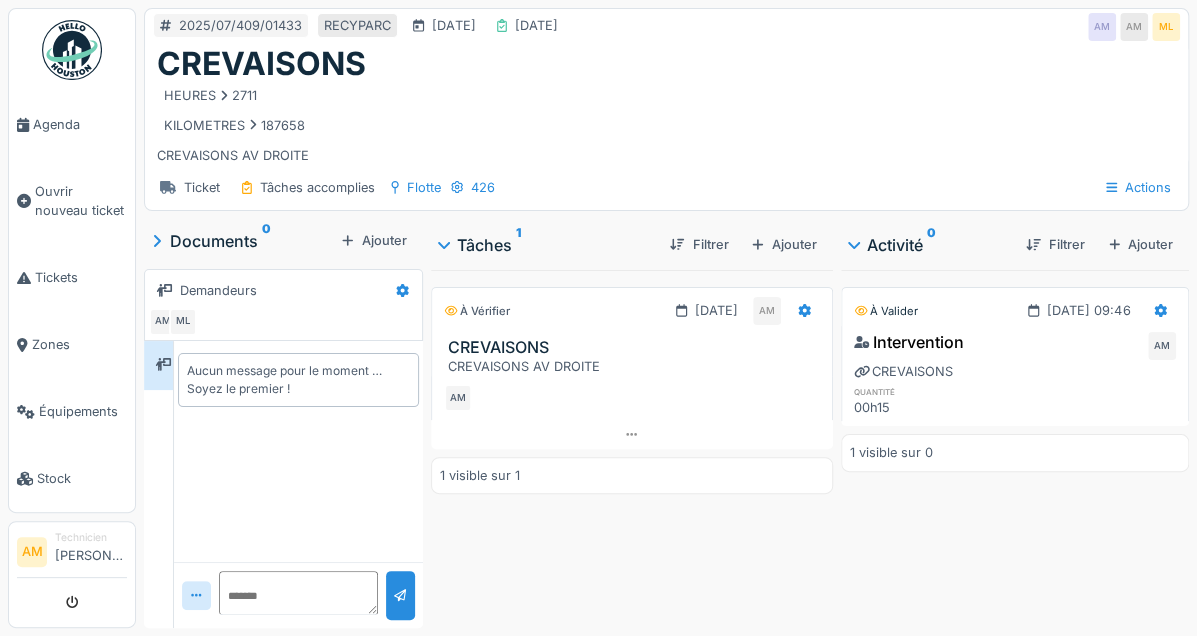 click on "Agenda" at bounding box center [72, 124] 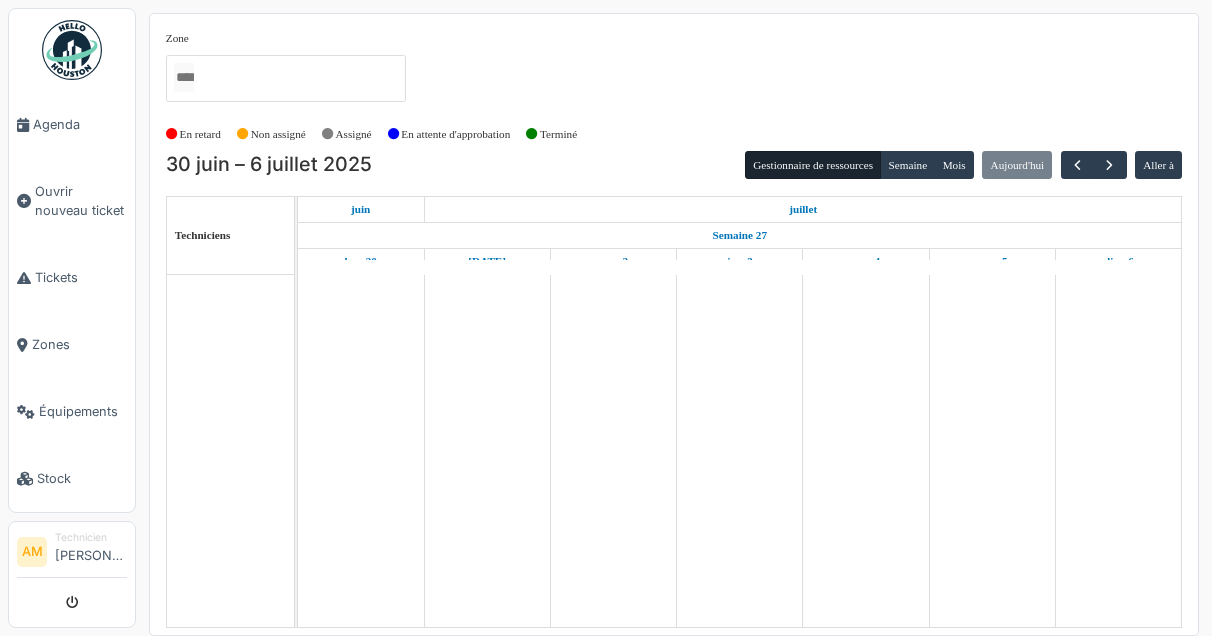 scroll, scrollTop: 0, scrollLeft: 0, axis: both 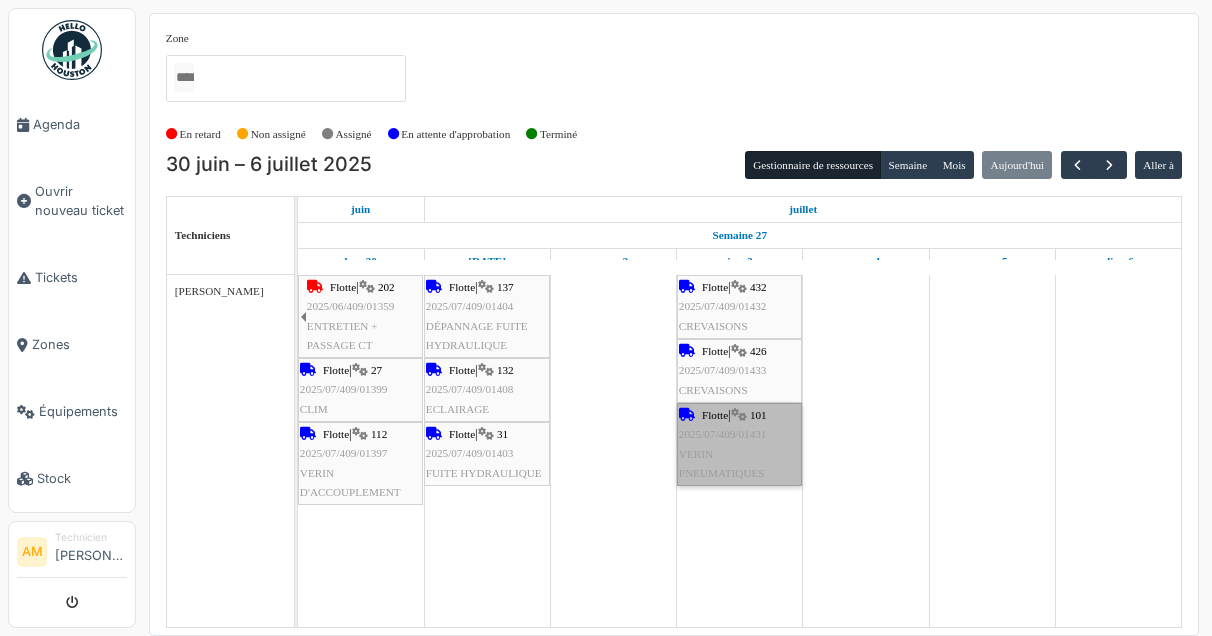 click on "Flotte
|     101
2025/07/409/01431
VERIN PNEUMATIQUES" at bounding box center (739, 444) 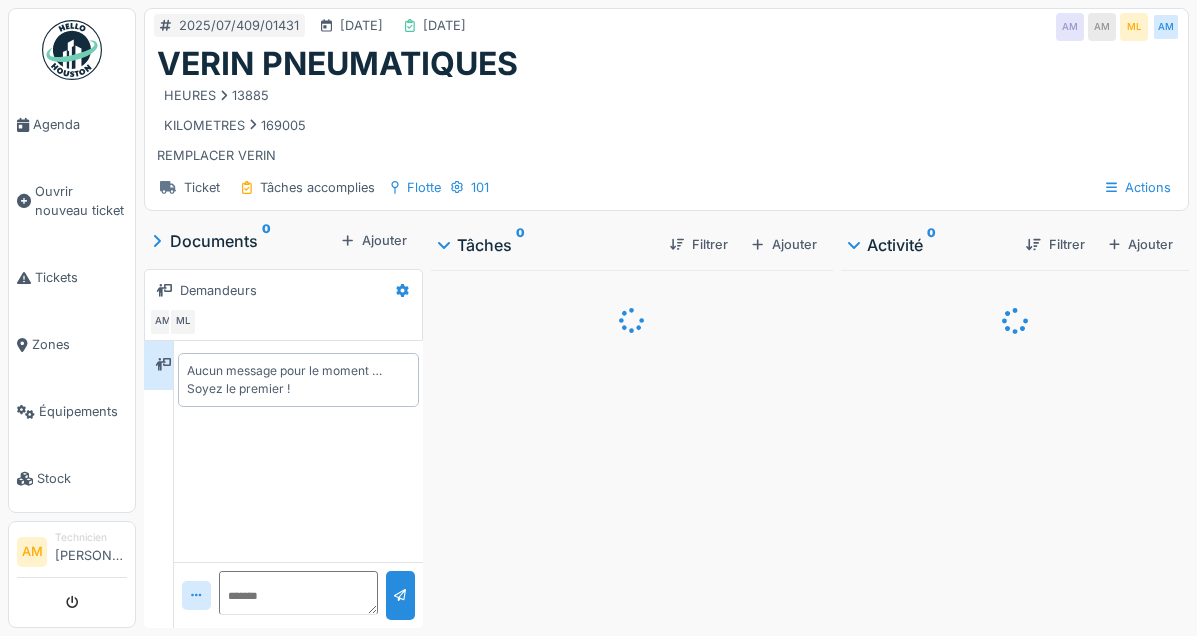 scroll, scrollTop: 0, scrollLeft: 0, axis: both 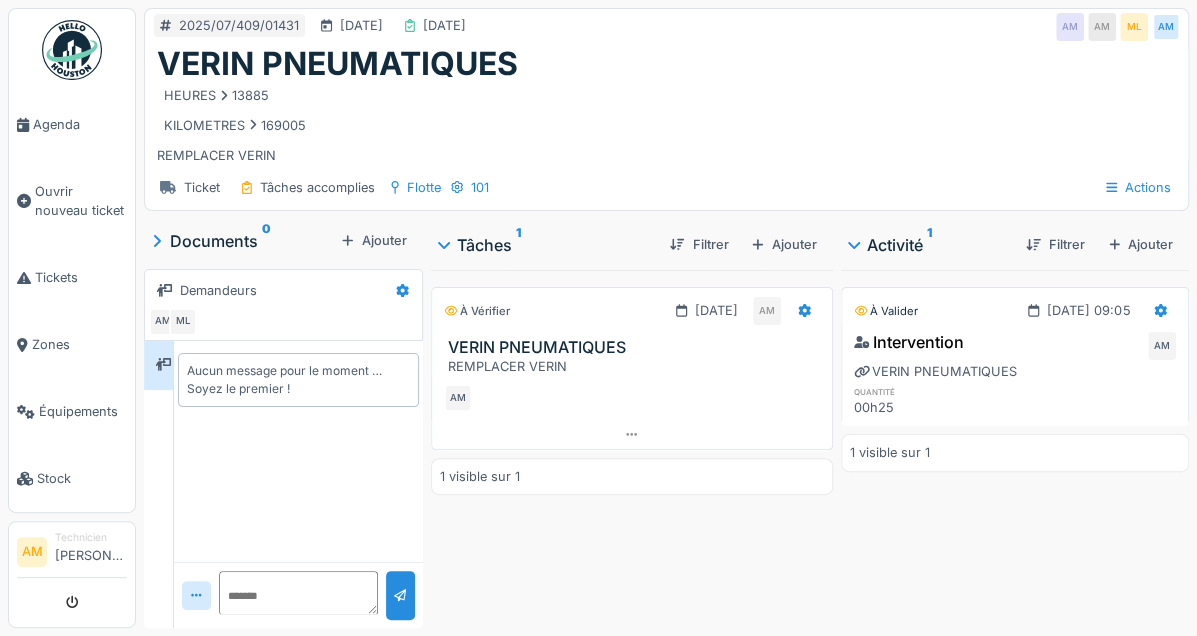 click at bounding box center [804, 310] 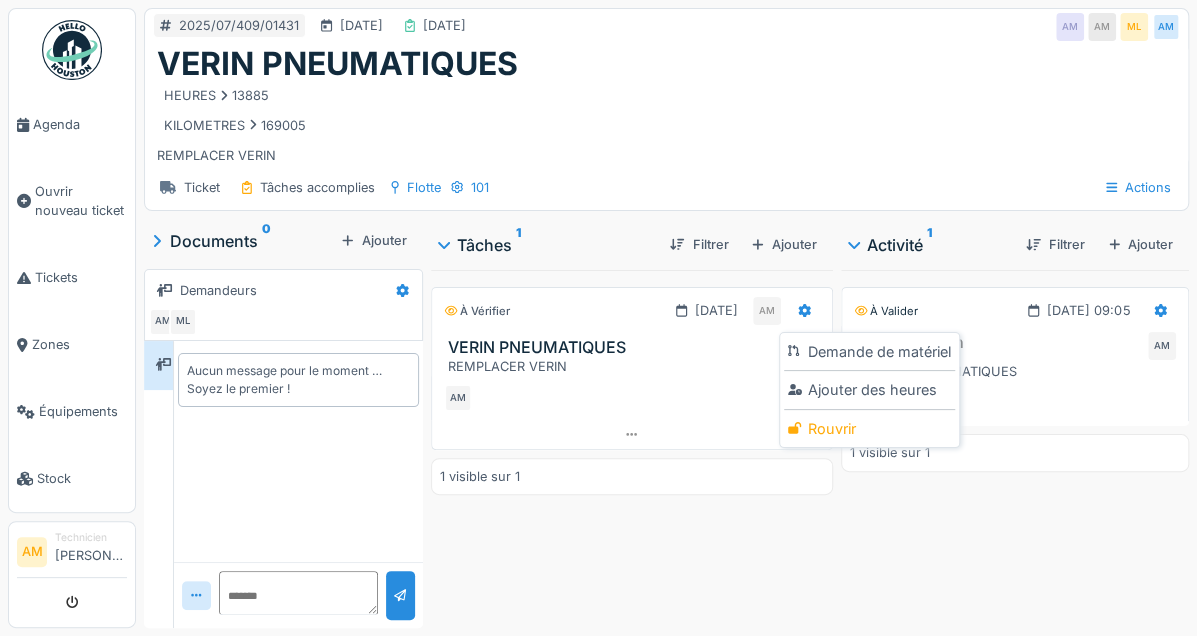 click on "Rouvrir" at bounding box center [869, 429] 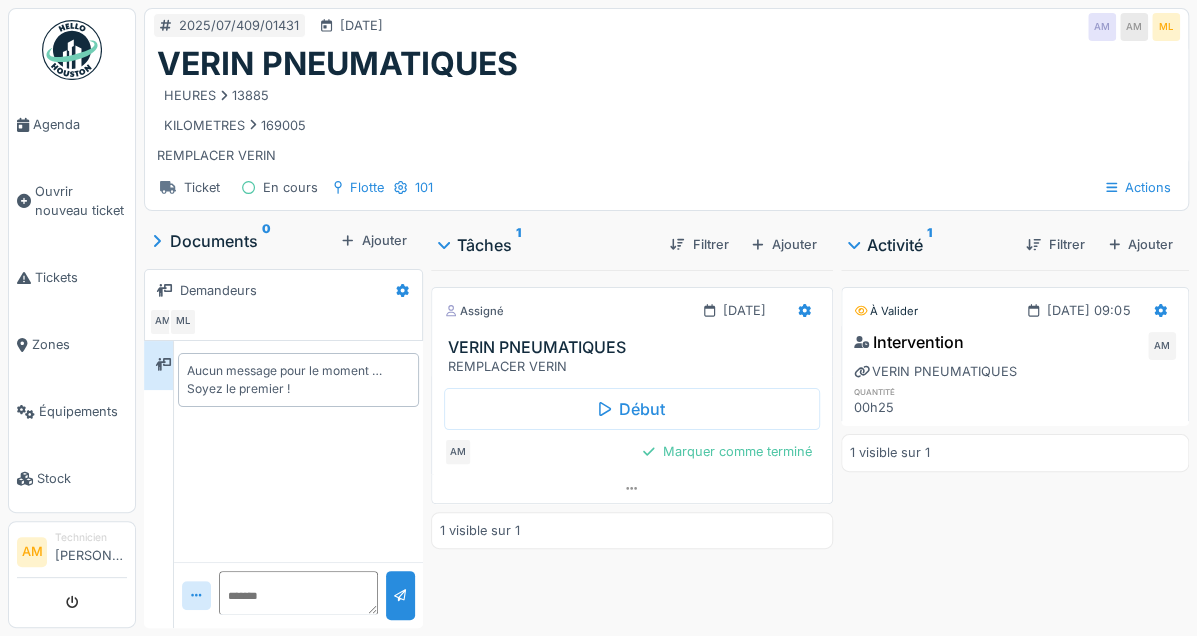 click at bounding box center (804, 310) 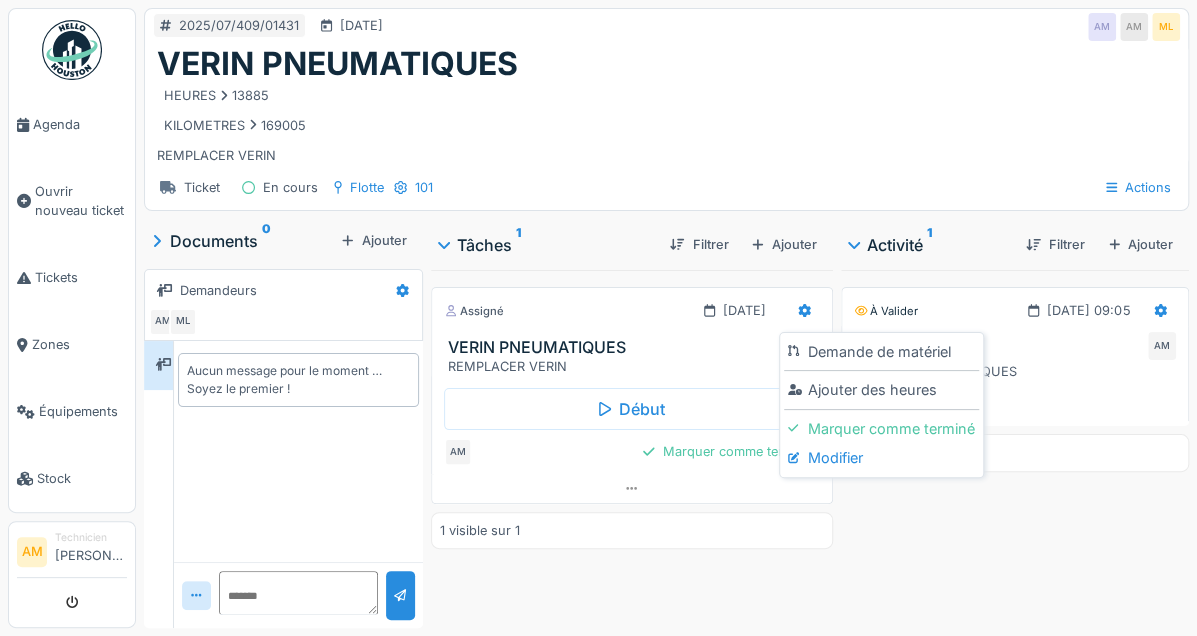 click on "Modifier" at bounding box center [881, 458] 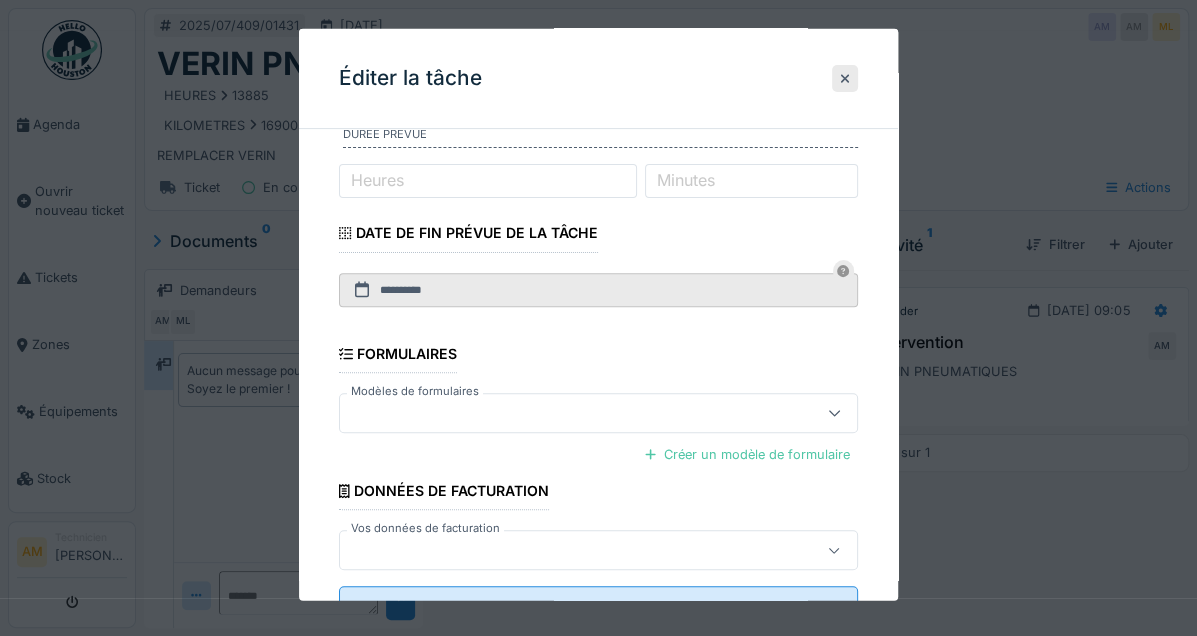 scroll, scrollTop: 297, scrollLeft: 0, axis: vertical 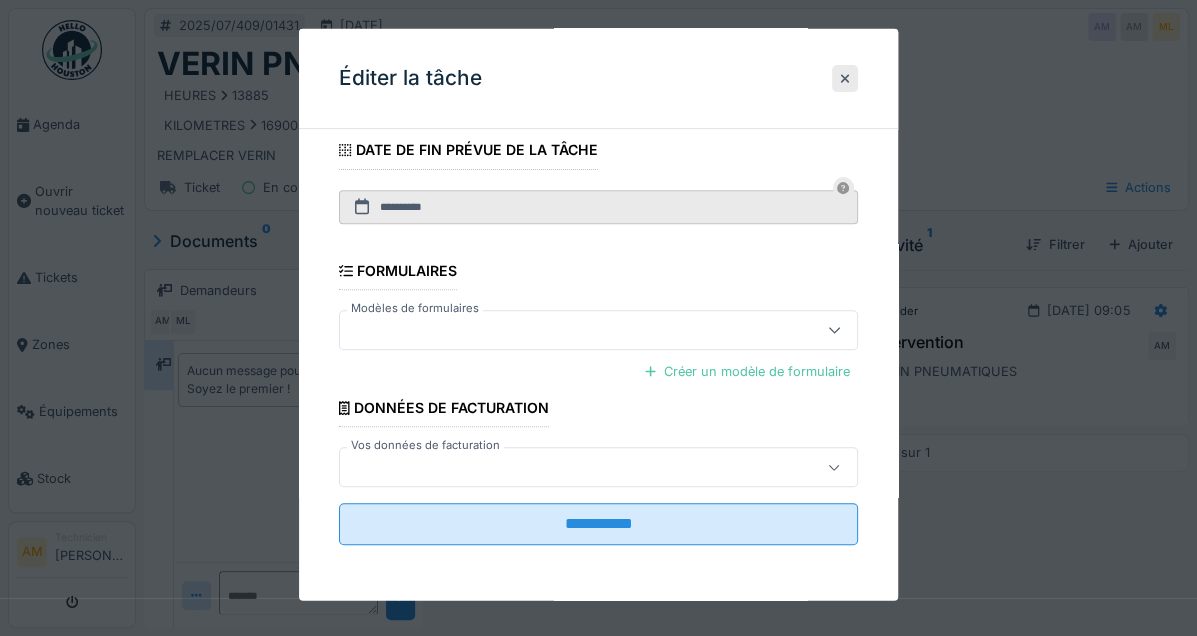 click at bounding box center (572, 467) 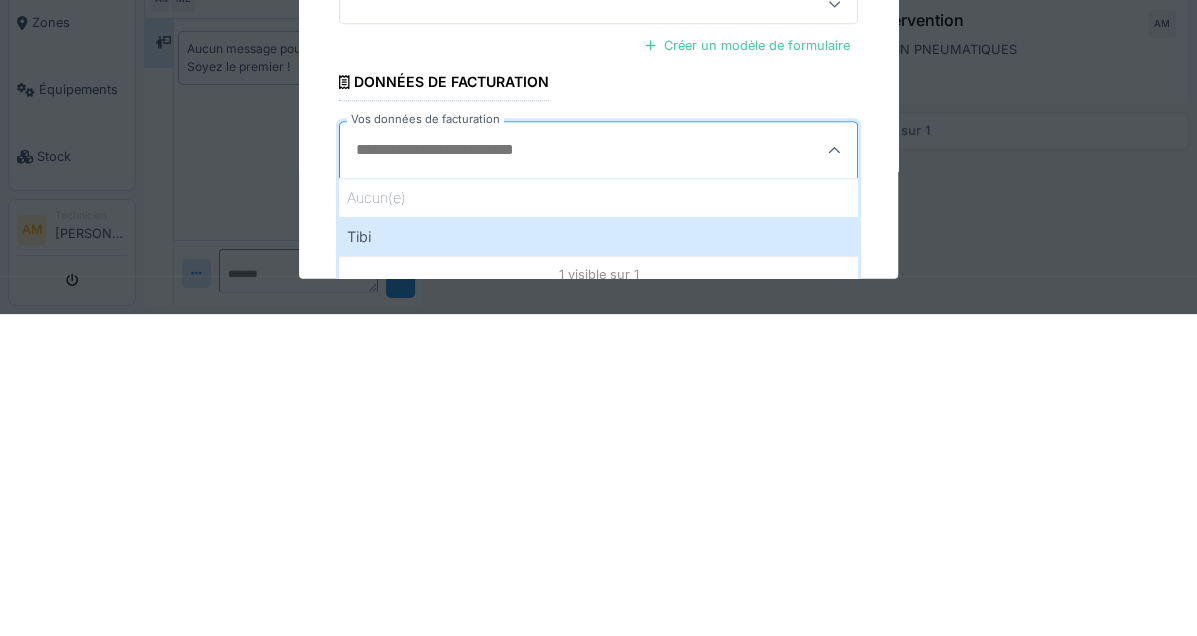 scroll, scrollTop: 314, scrollLeft: 0, axis: vertical 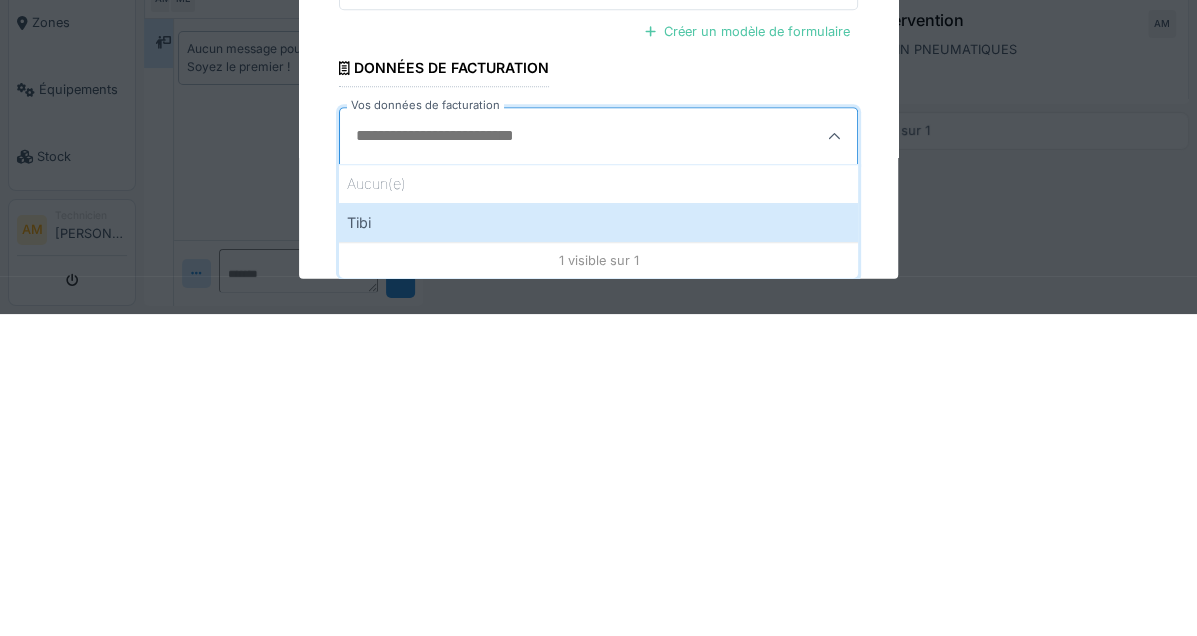 click at bounding box center (598, 318) 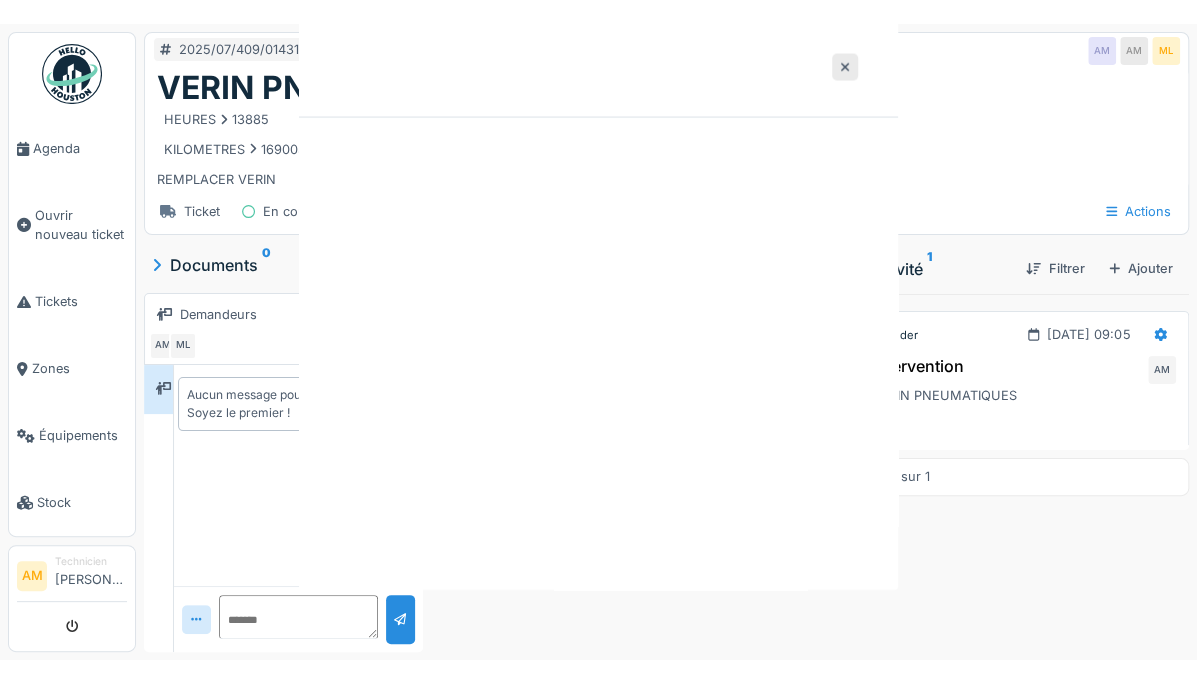 scroll, scrollTop: 0, scrollLeft: 0, axis: both 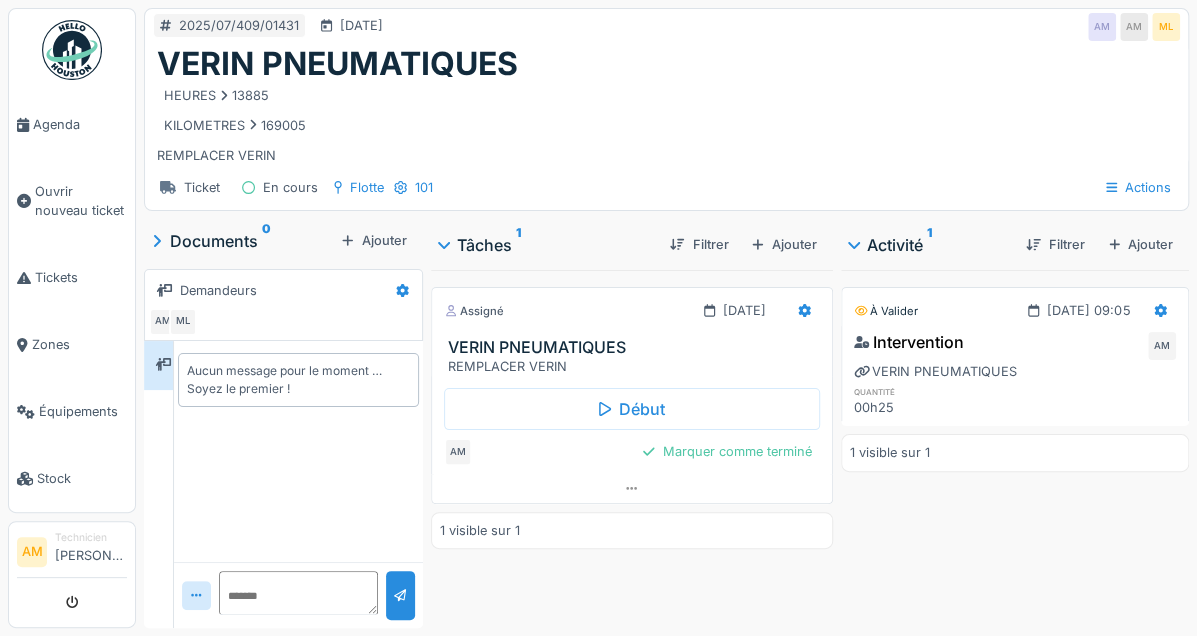 click 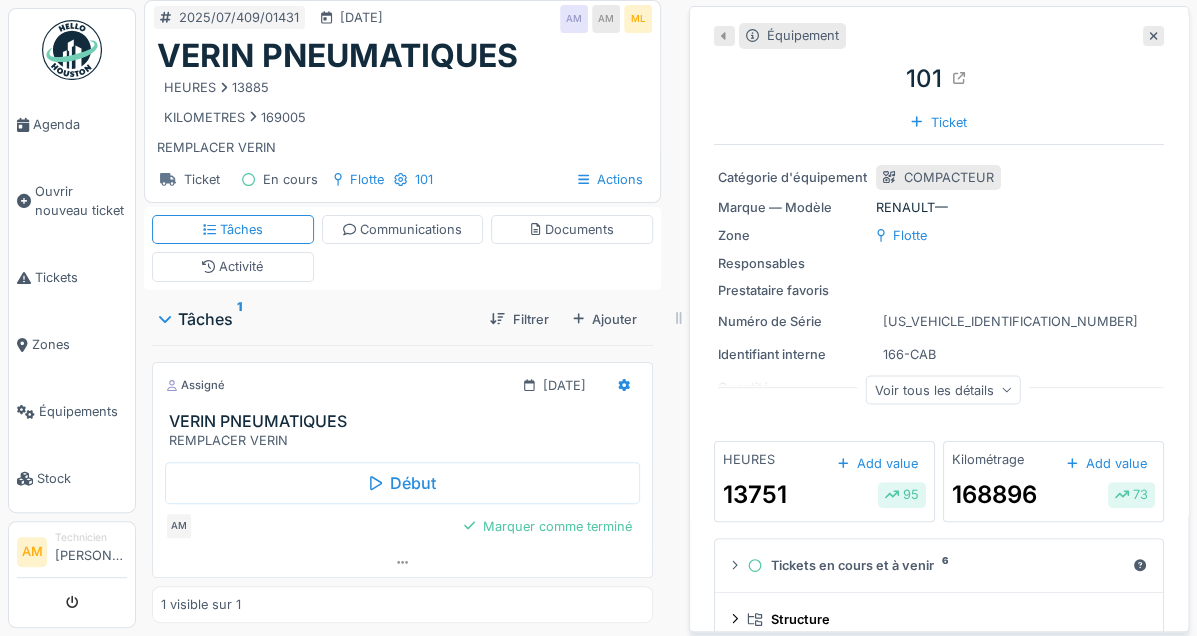 click on "HEURES     13885 KILOMETRES     169005" at bounding box center [402, 102] 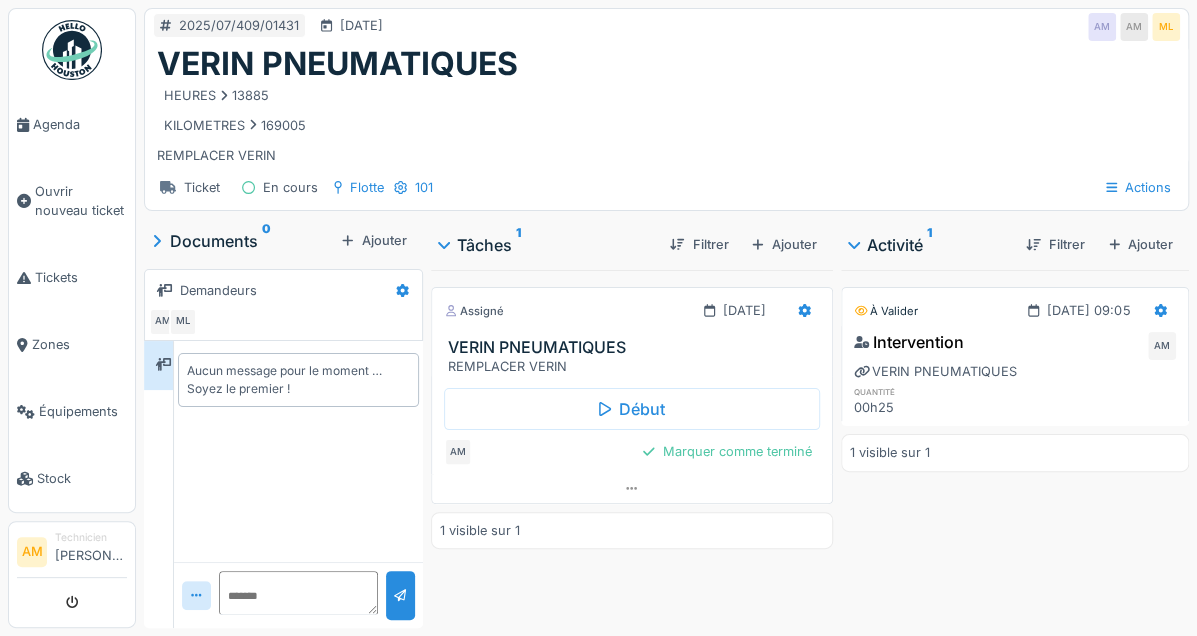 click on "Actions" at bounding box center (1138, 187) 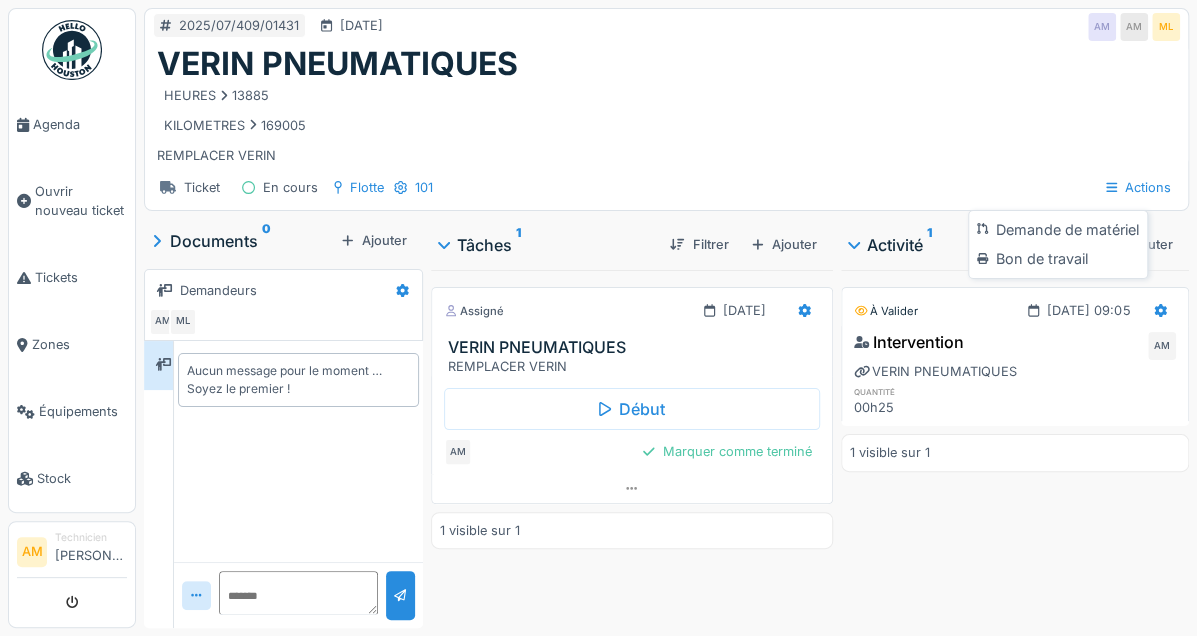 click on "HEURES     13885" at bounding box center (666, 95) 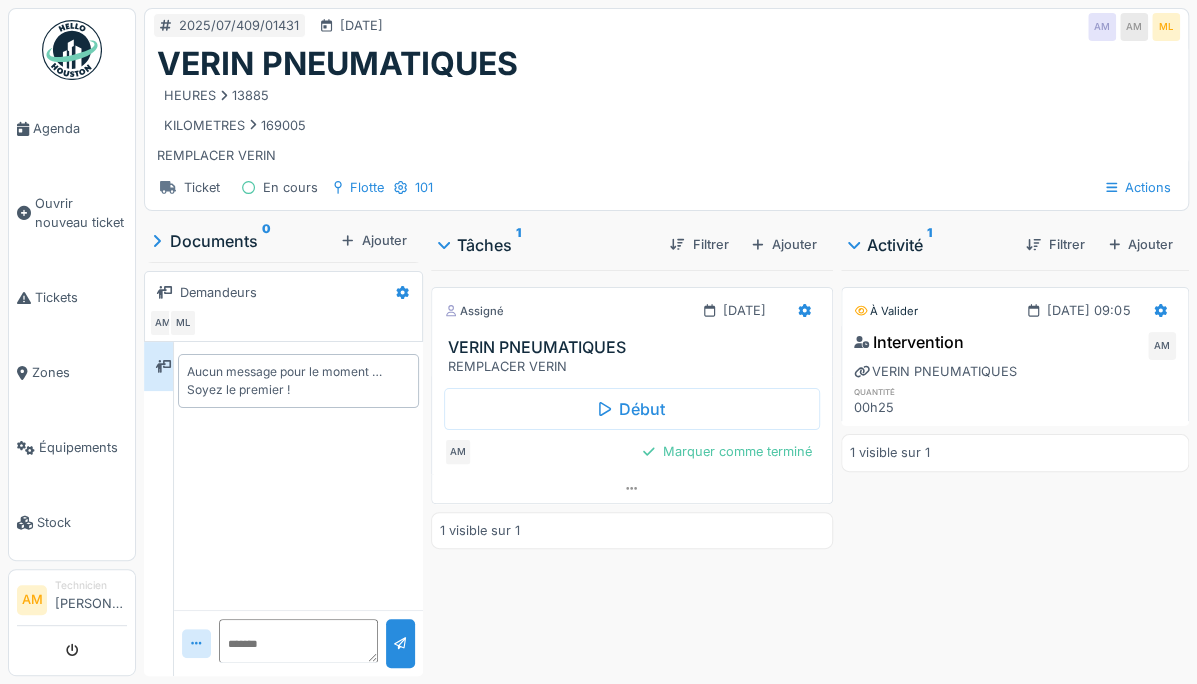 click on "Agenda" at bounding box center [80, 128] 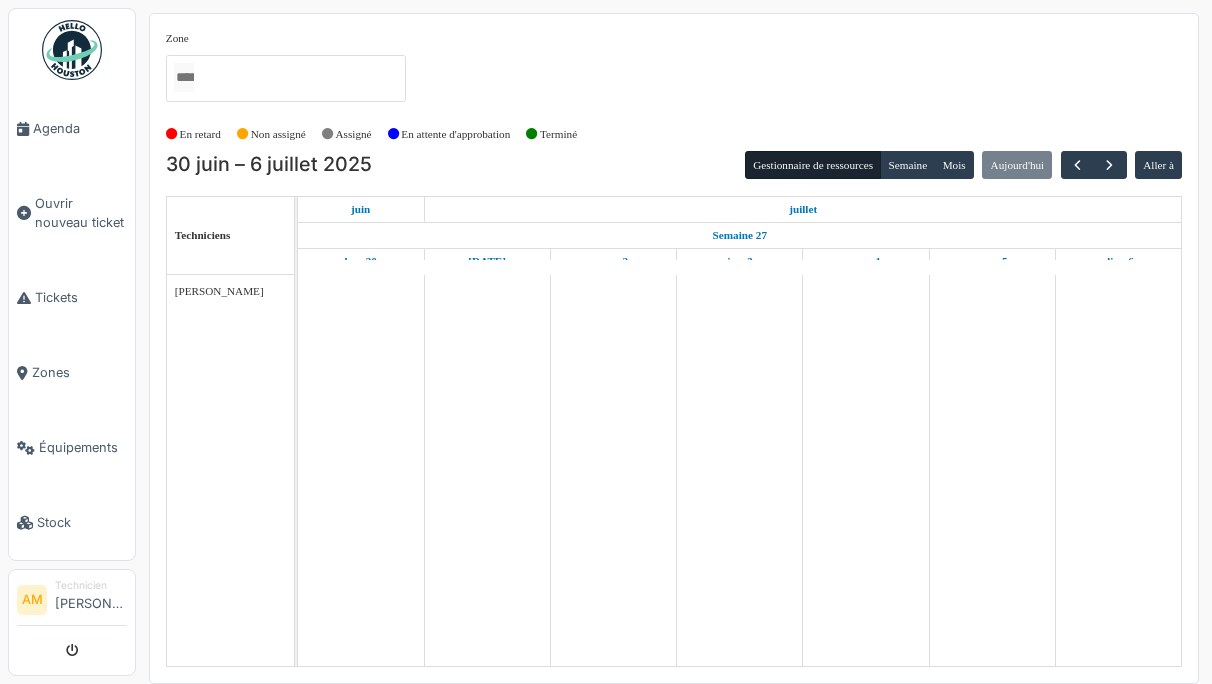 scroll, scrollTop: 0, scrollLeft: 0, axis: both 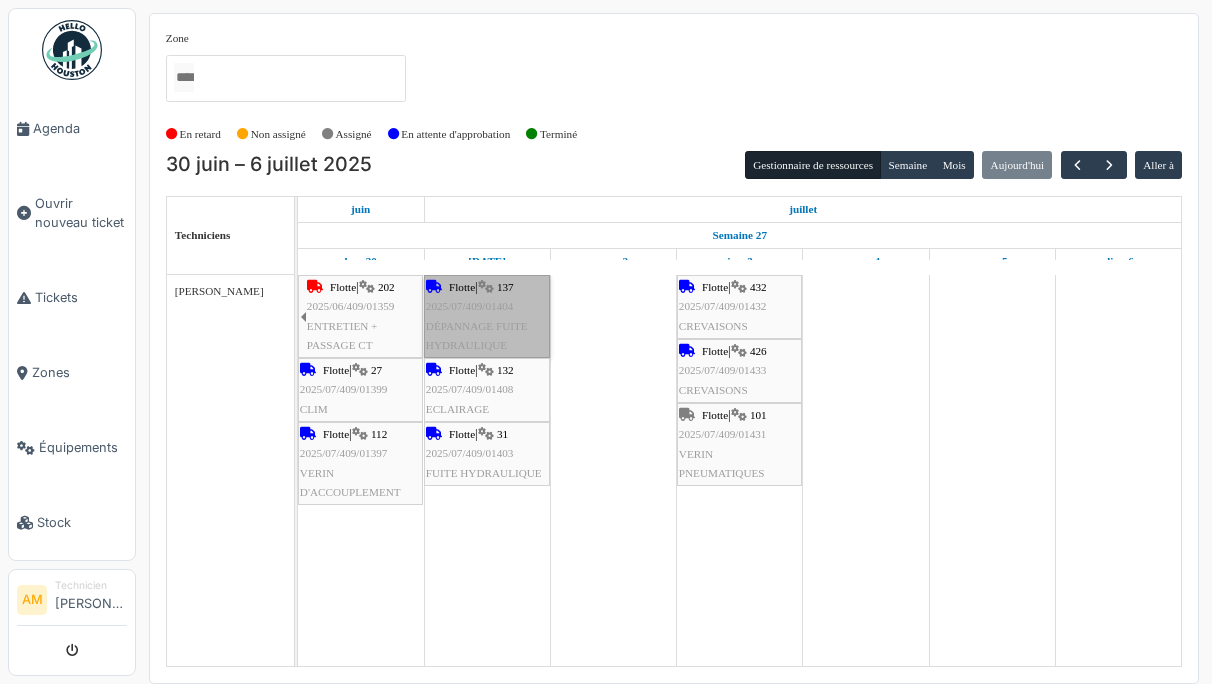 click on "Flotte
|     137
2025/07/409/01404
DÉPANNAGE FUITE HYDRAULIQUE" at bounding box center [487, 316] 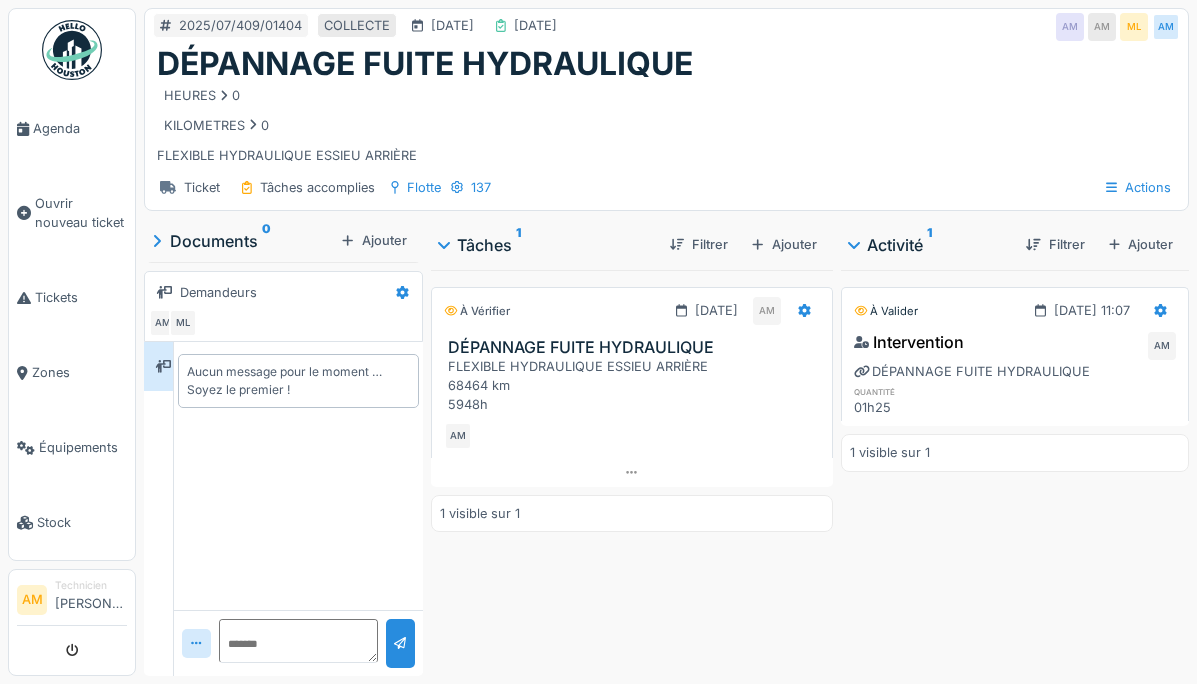 scroll, scrollTop: 0, scrollLeft: 0, axis: both 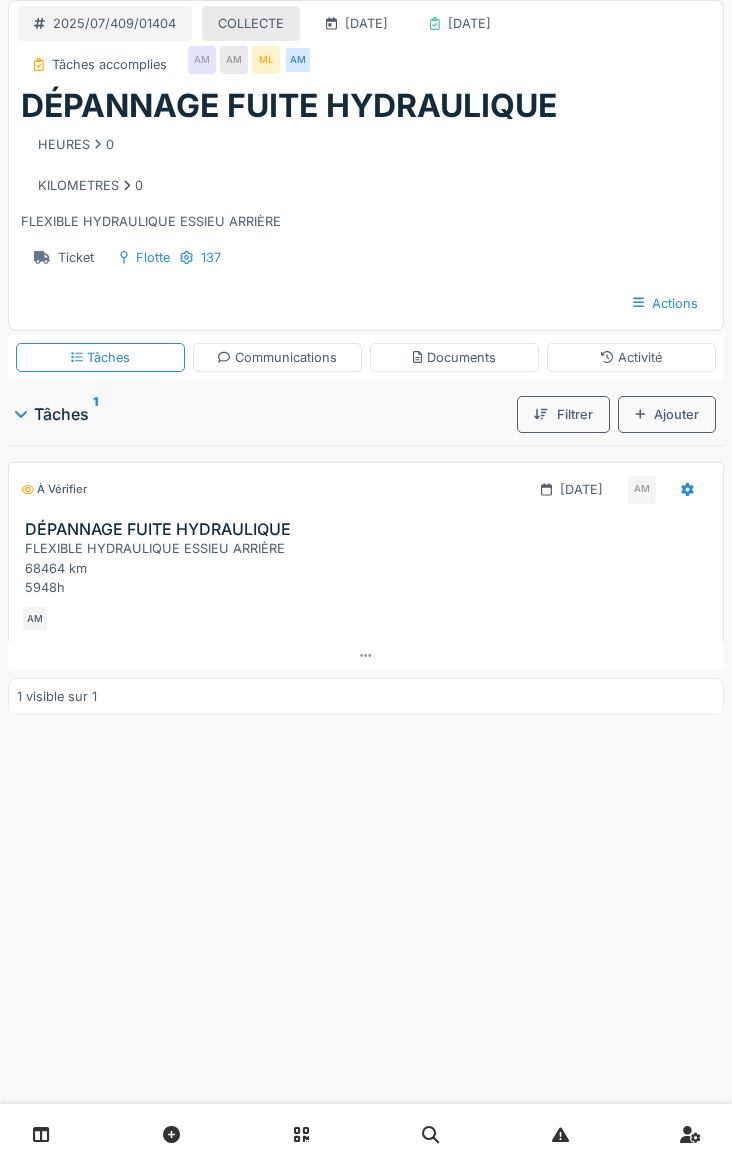 click on "KILOMETRES     0" at bounding box center [366, 185] 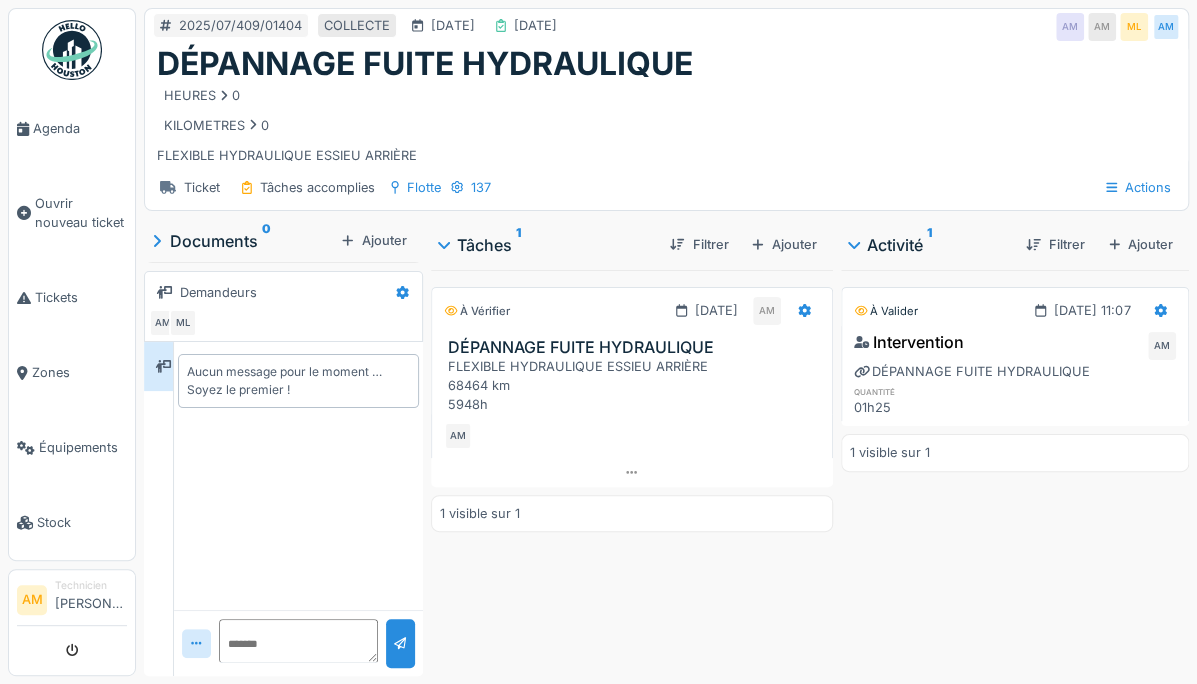 click on "Actions" at bounding box center [1138, 187] 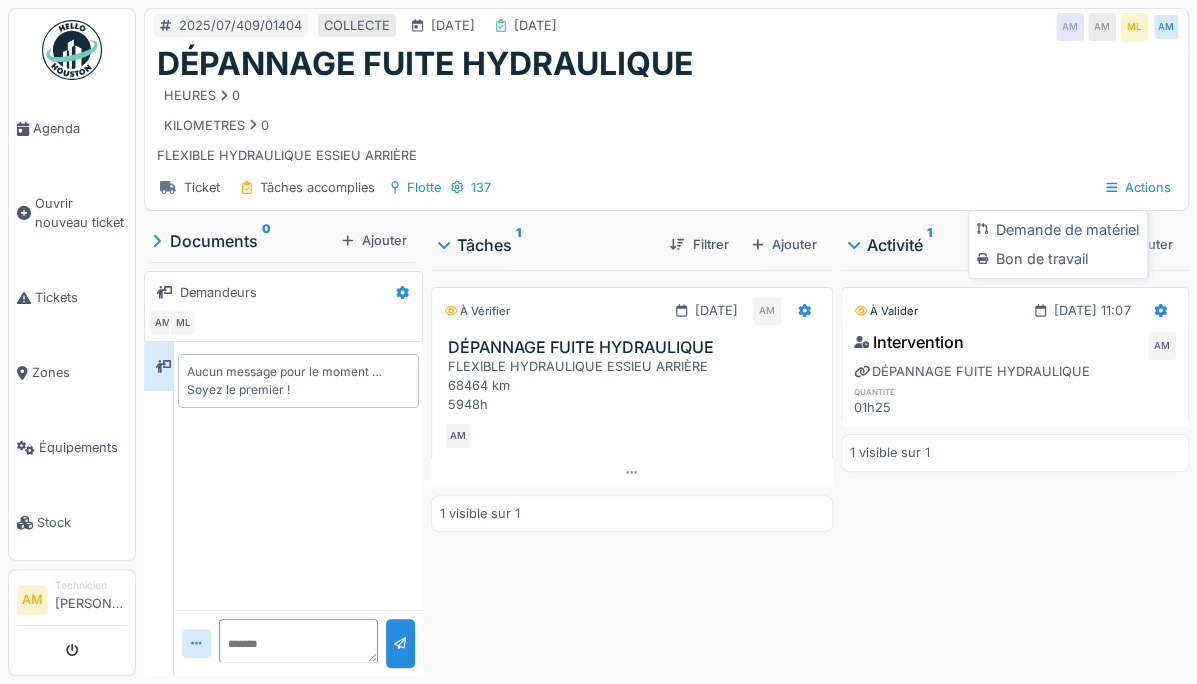 click at bounding box center (804, 310) 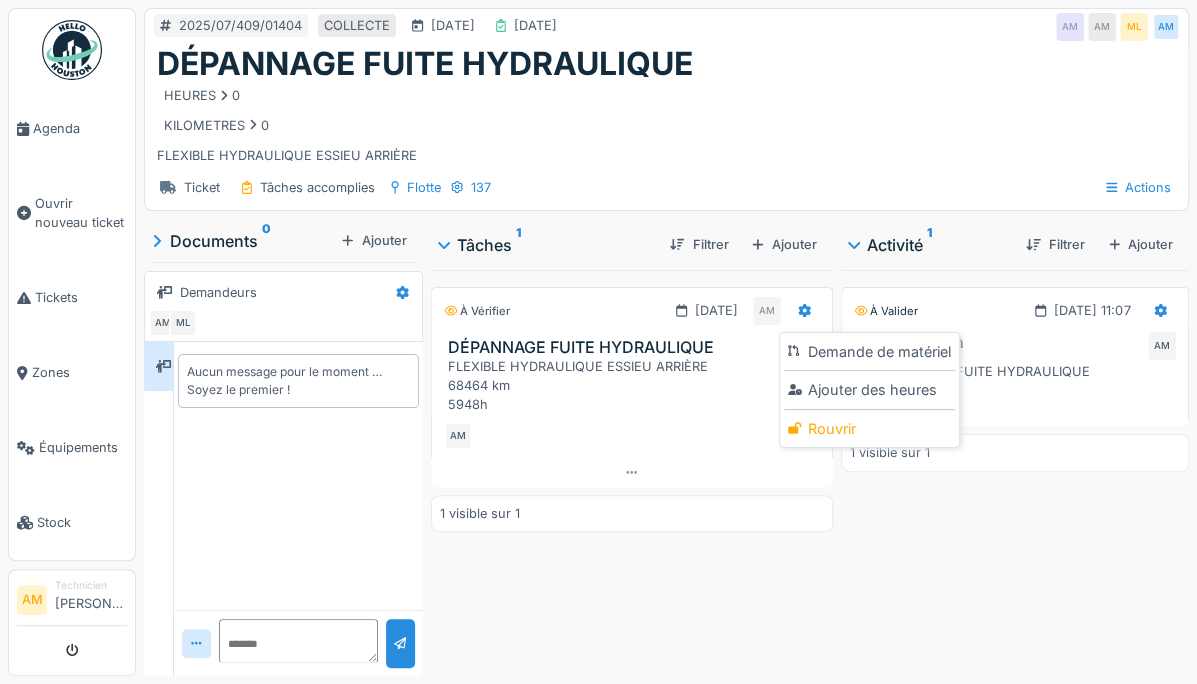 click on "Rouvrir" at bounding box center [869, 429] 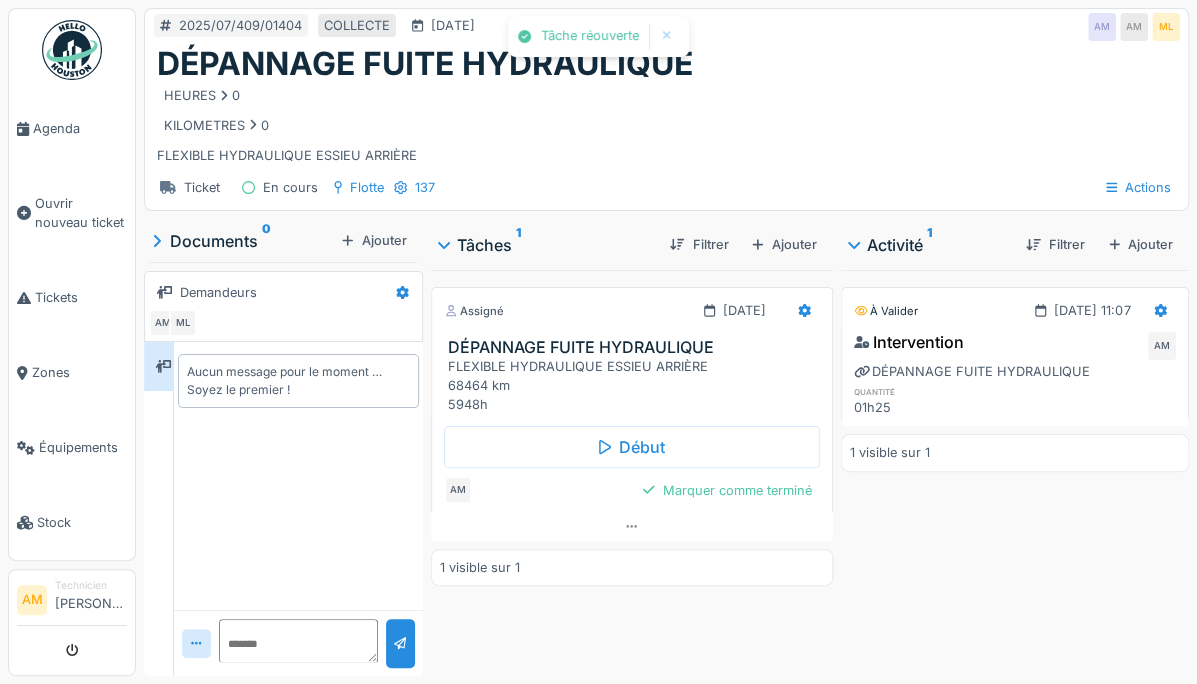 click 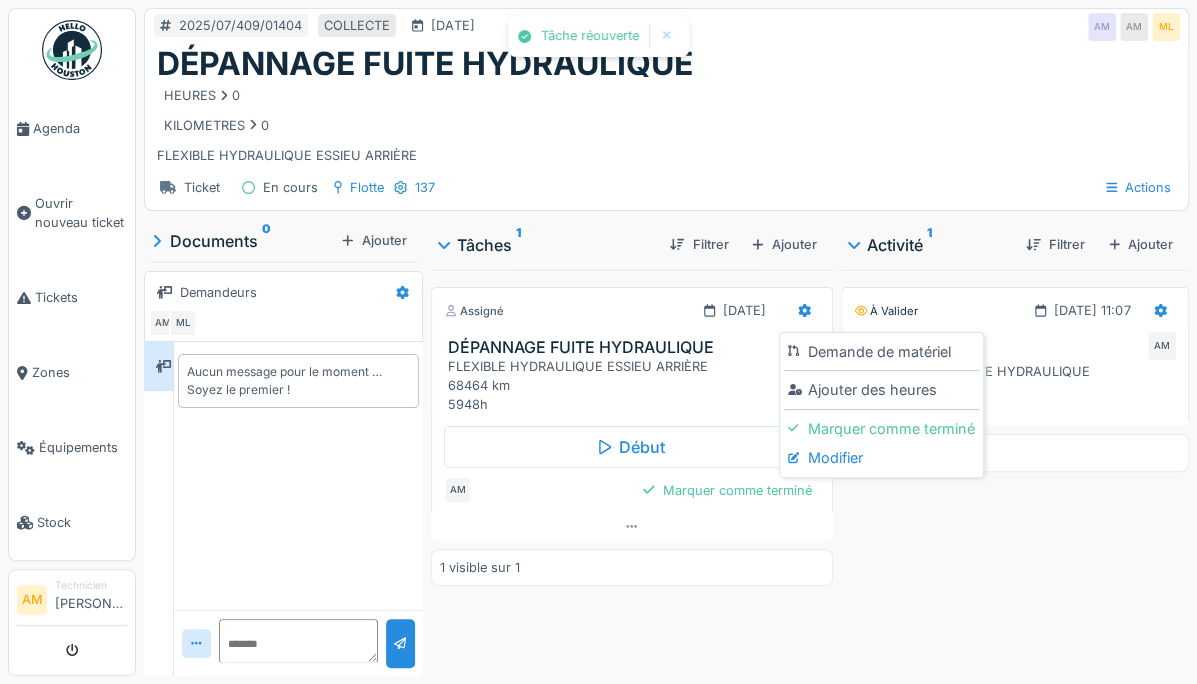 click on "Modifier" at bounding box center [881, 458] 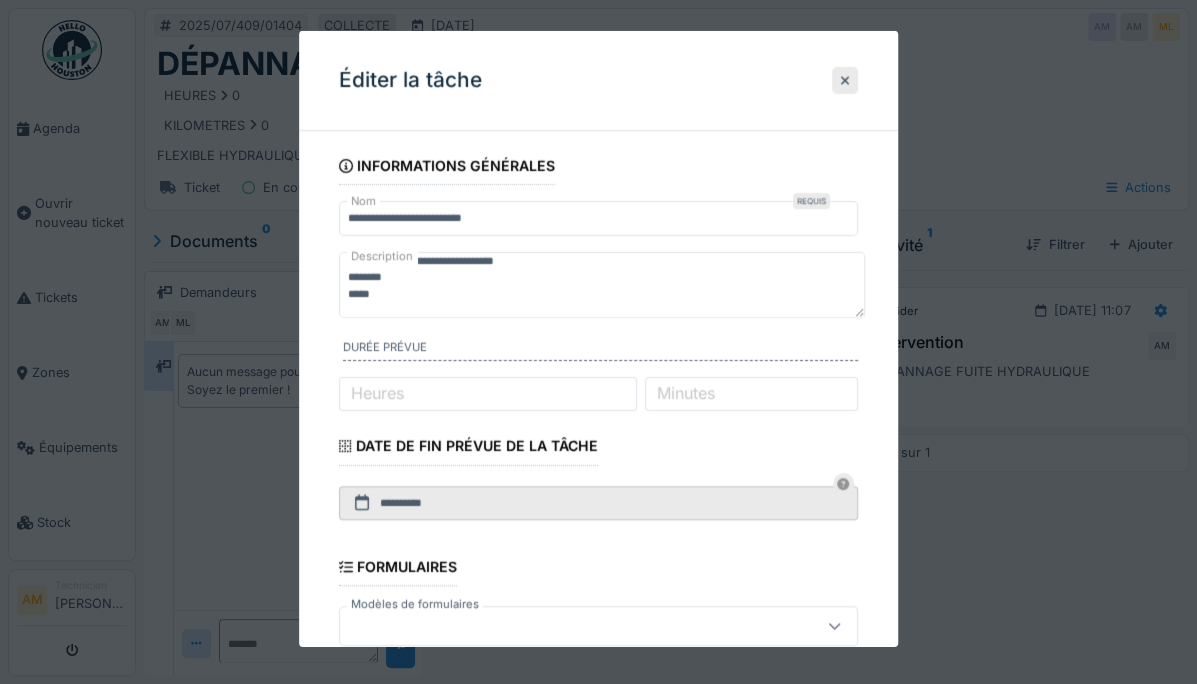 scroll, scrollTop: 0, scrollLeft: 0, axis: both 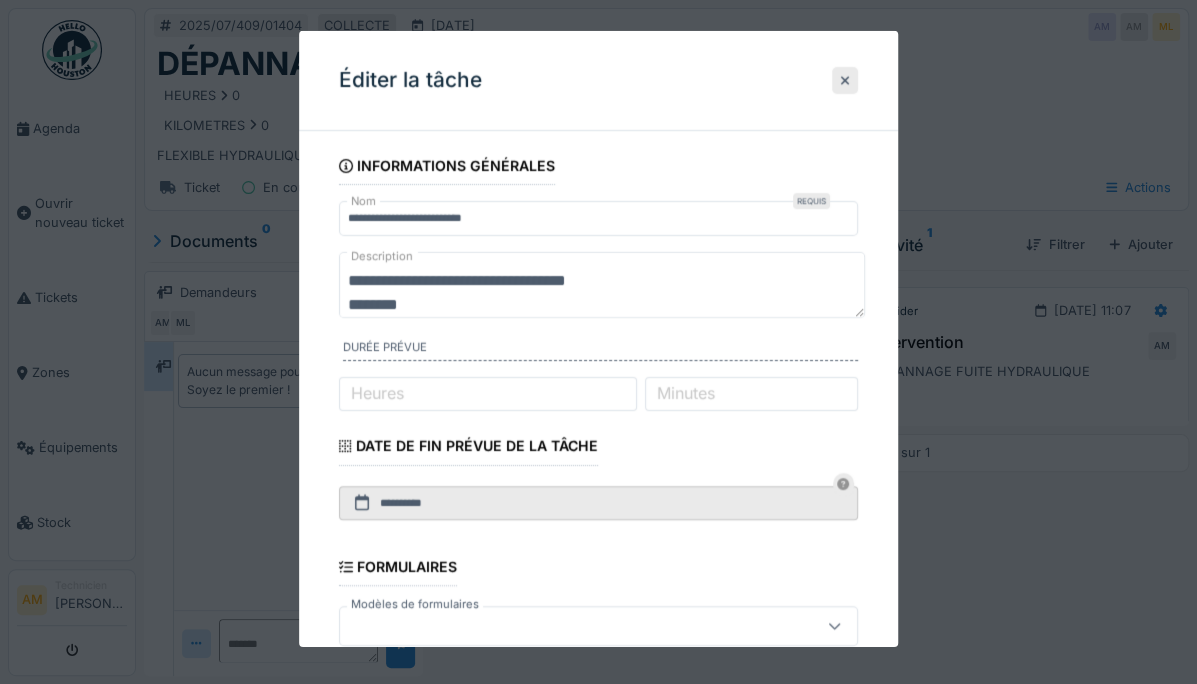 click on "**********" at bounding box center (602, 284) 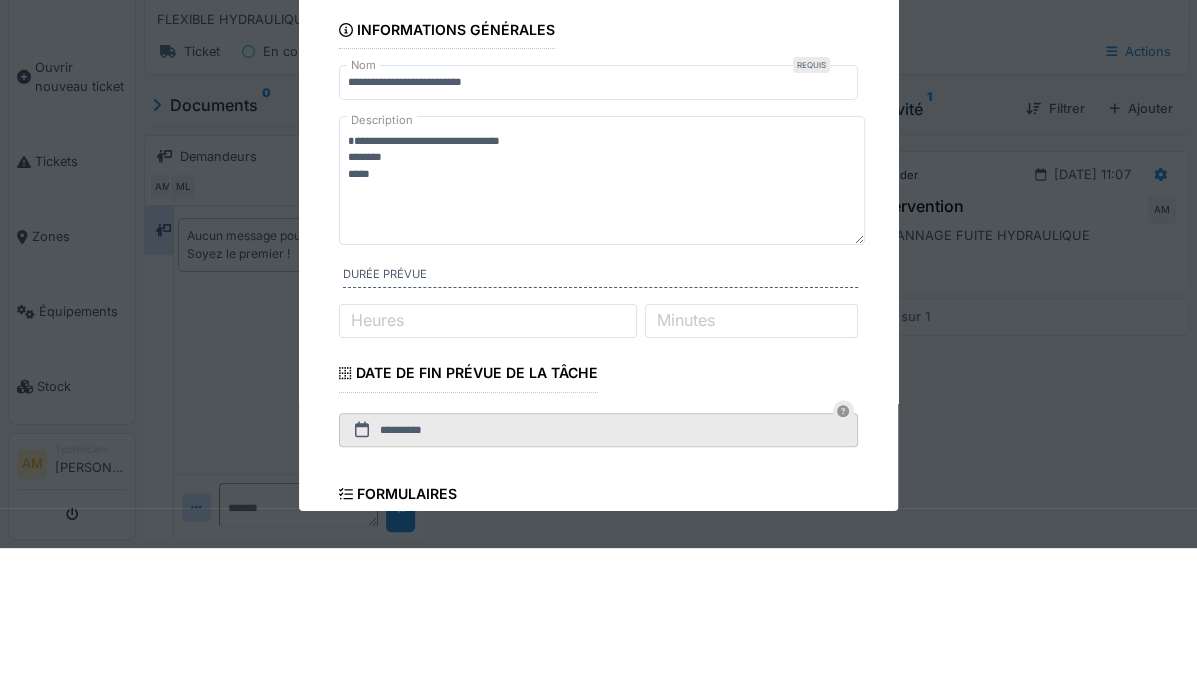 click on "Description" at bounding box center (382, 255) 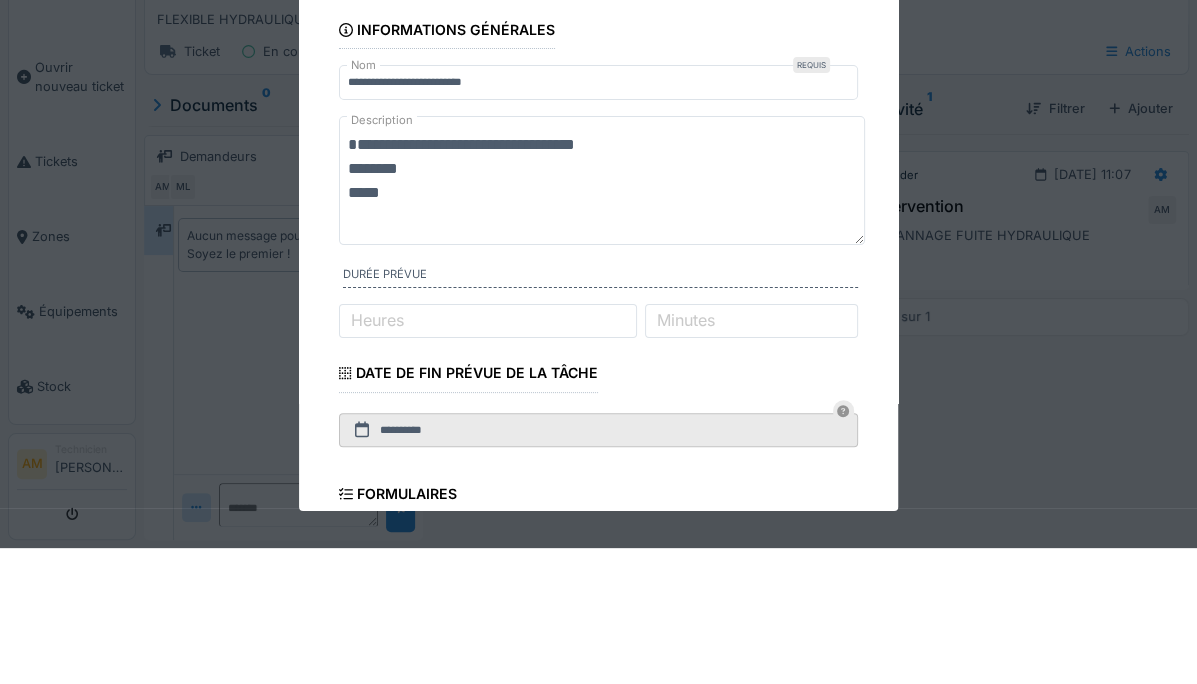 click on "**********" at bounding box center [602, 315] 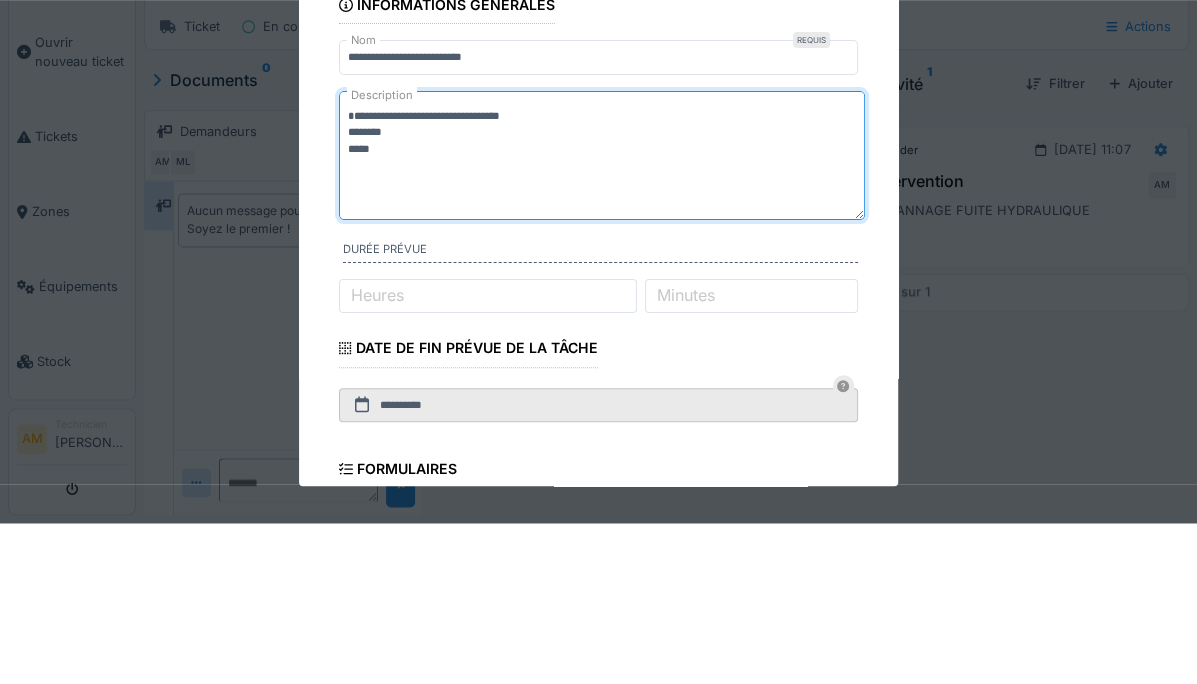 click on "Description" at bounding box center (382, 255) 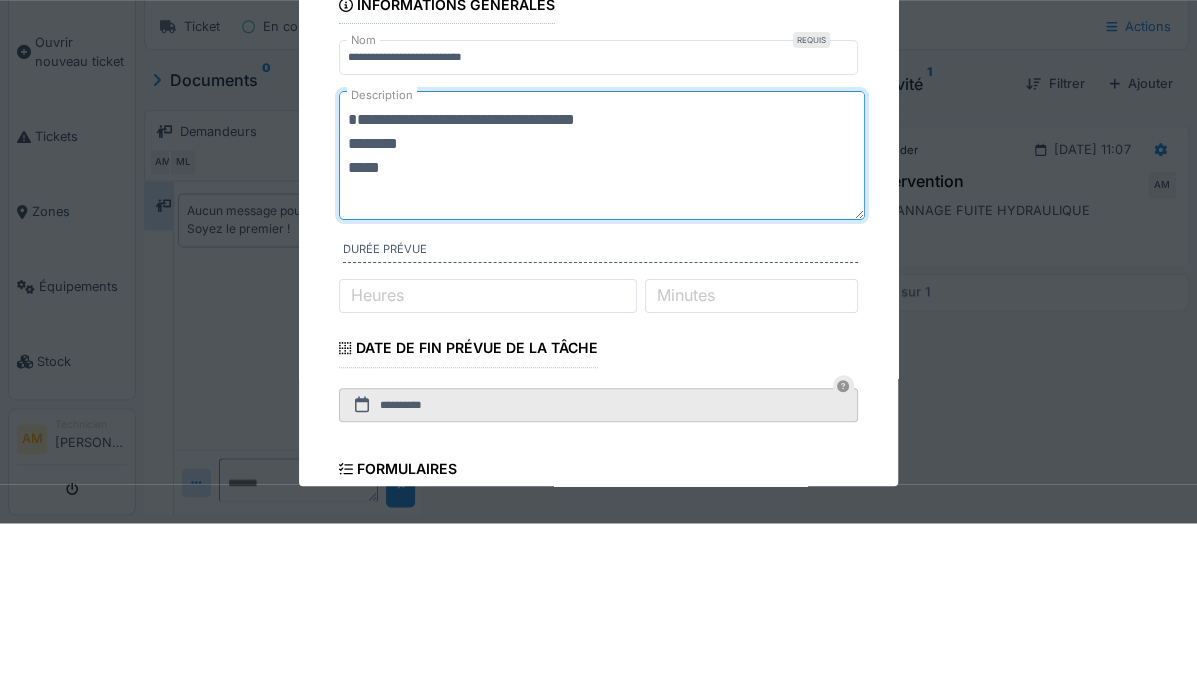 click on "**********" at bounding box center [602, 315] 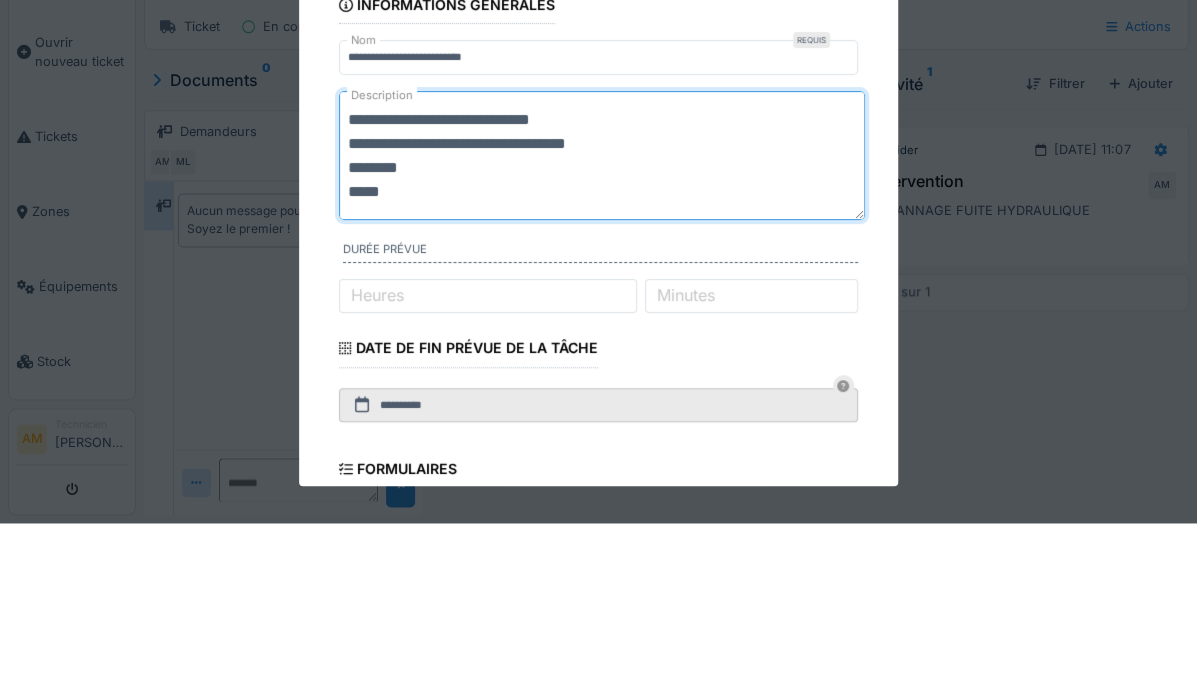 type on "**********" 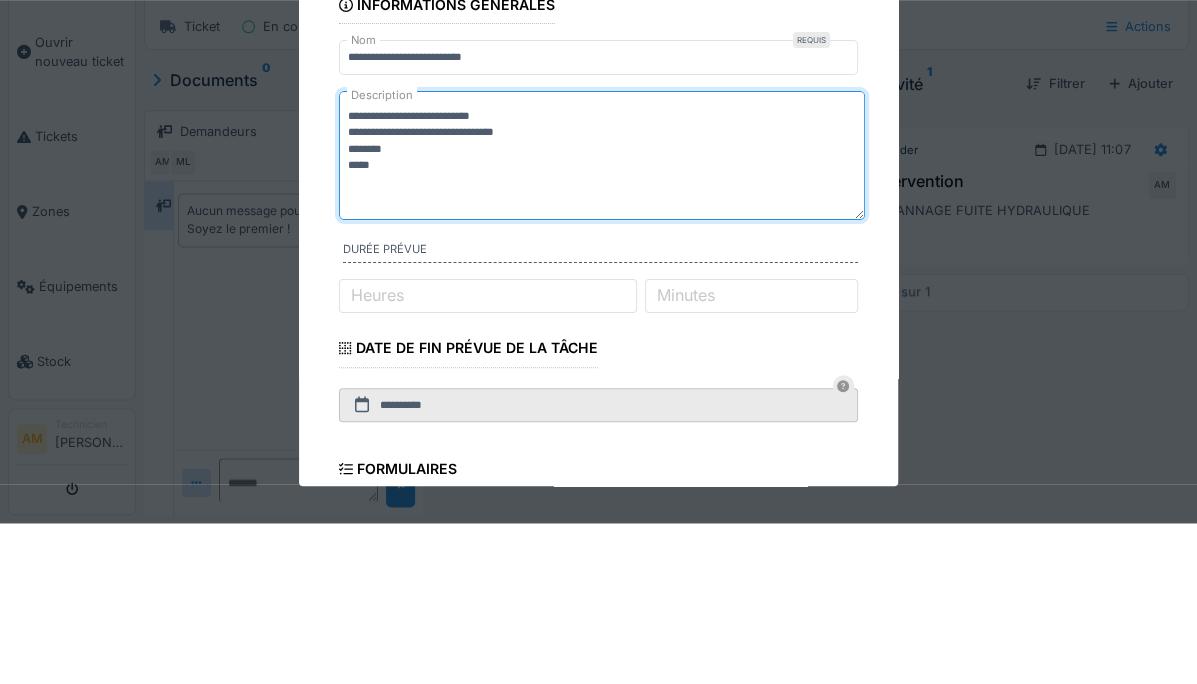 click on "**********" at bounding box center [598, 533] 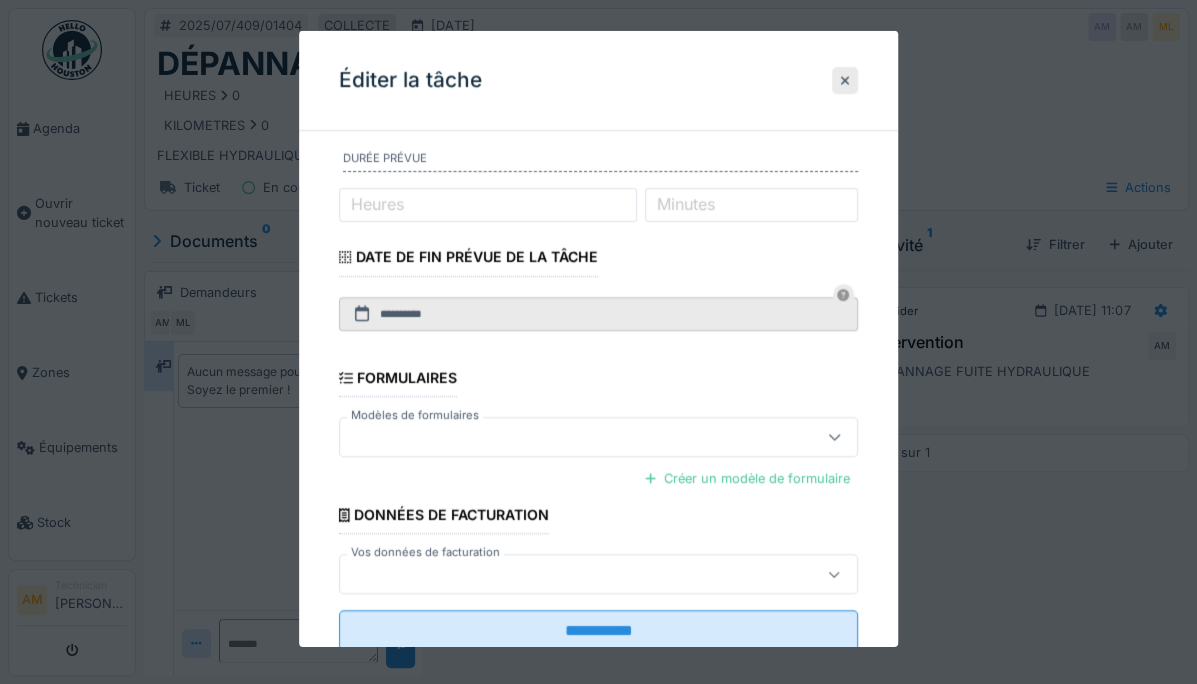 scroll, scrollTop: 287, scrollLeft: 0, axis: vertical 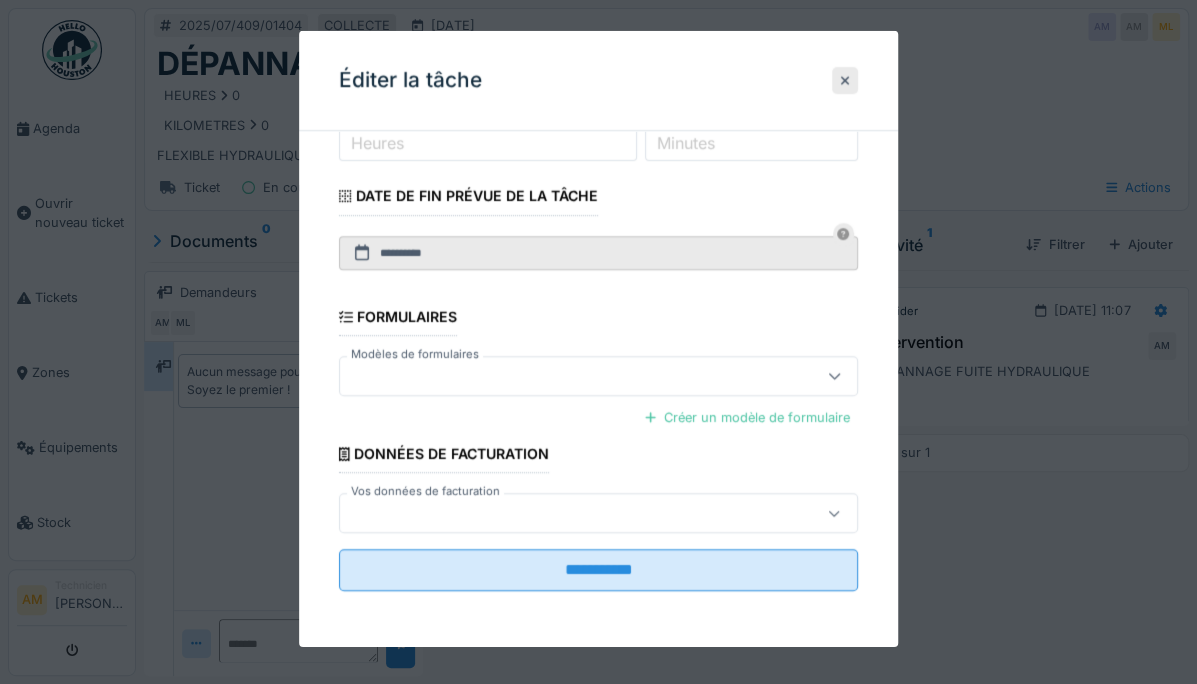 click on "**********" at bounding box center [598, 570] 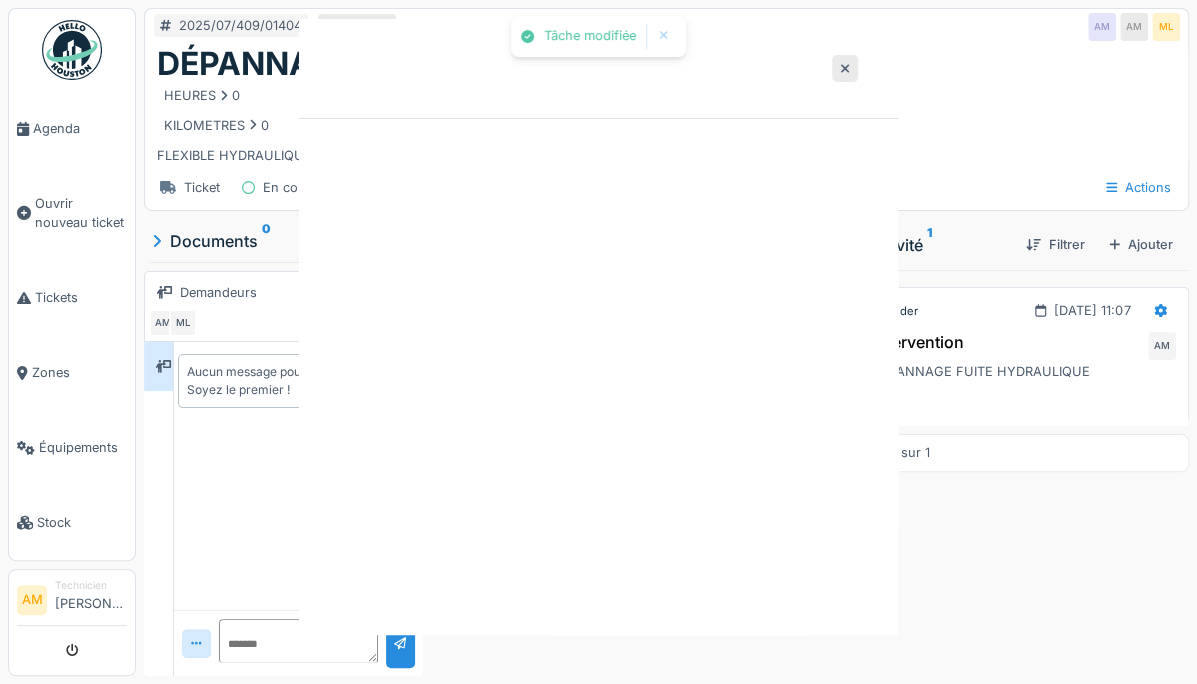 scroll, scrollTop: 0, scrollLeft: 0, axis: both 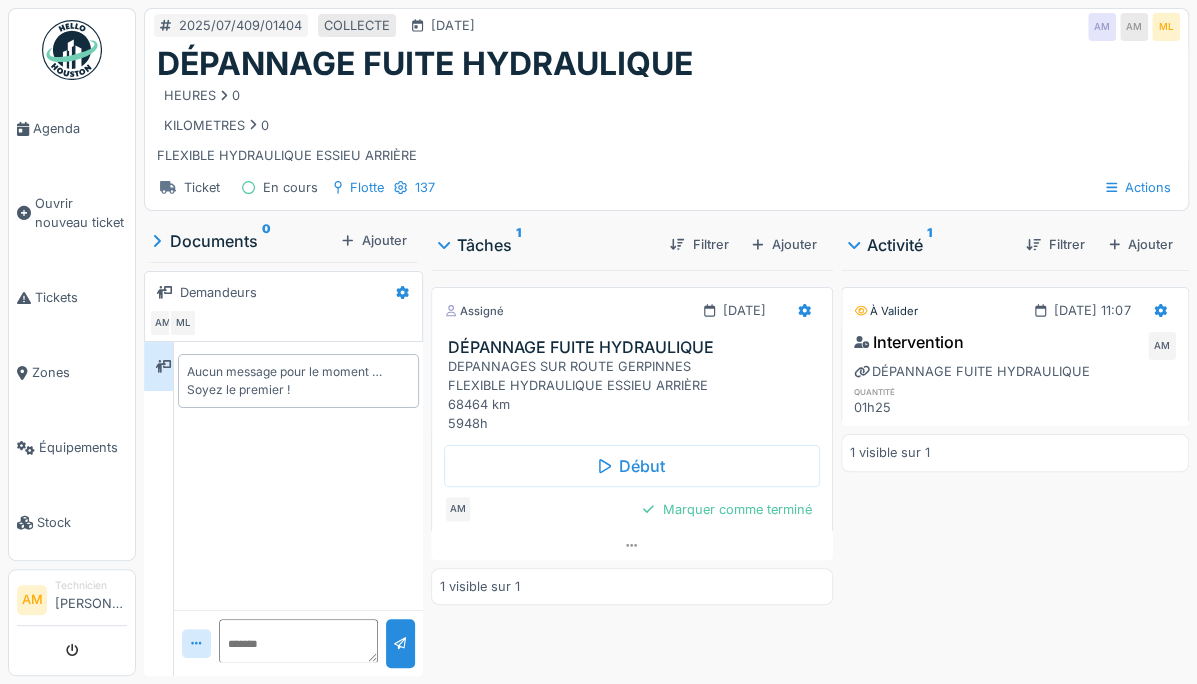 click on "Marquer comme terminé" at bounding box center (727, 509) 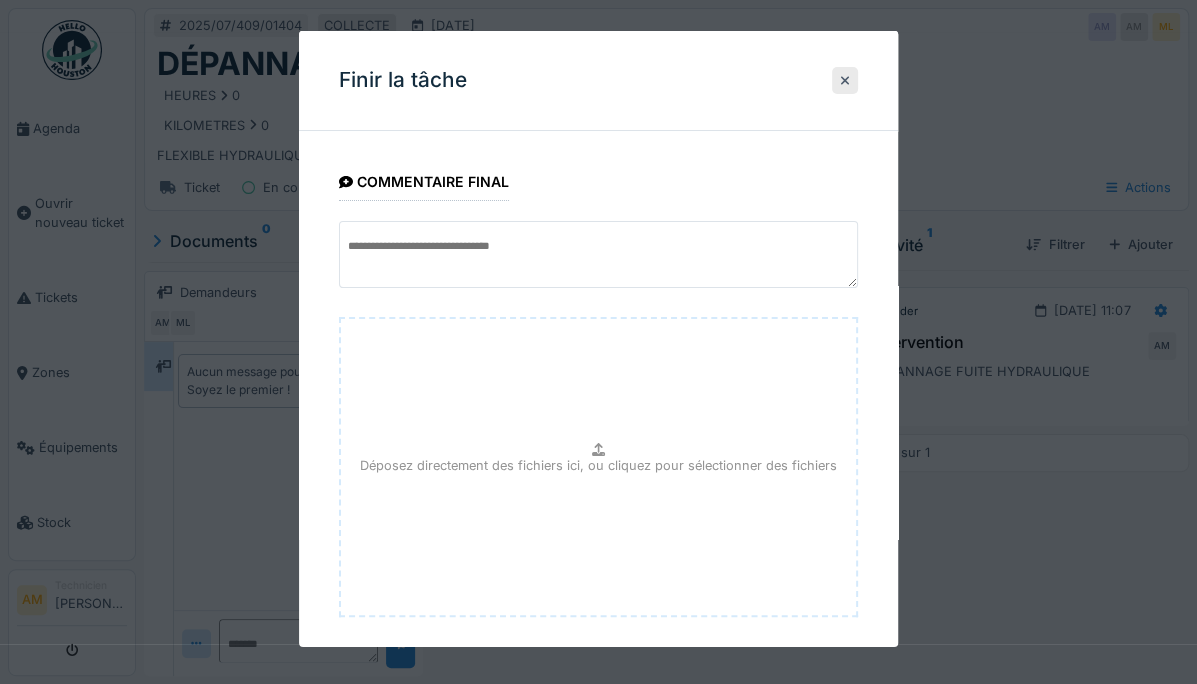 scroll, scrollTop: 99, scrollLeft: 0, axis: vertical 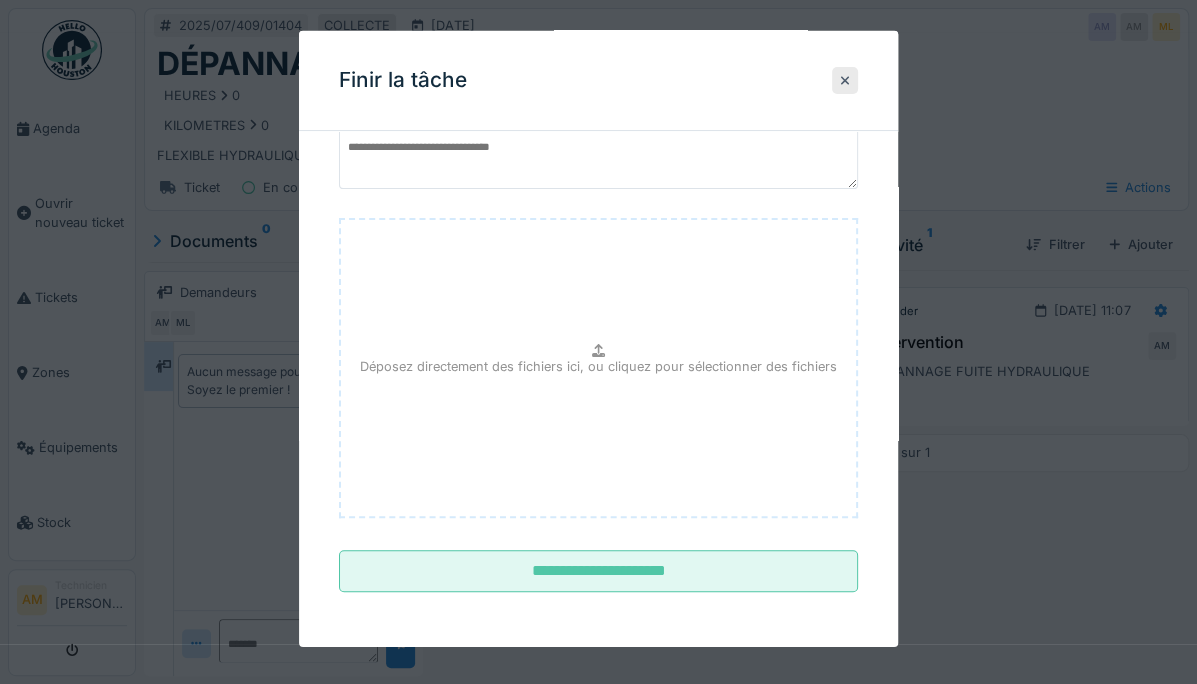 click on "**********" at bounding box center (598, 571) 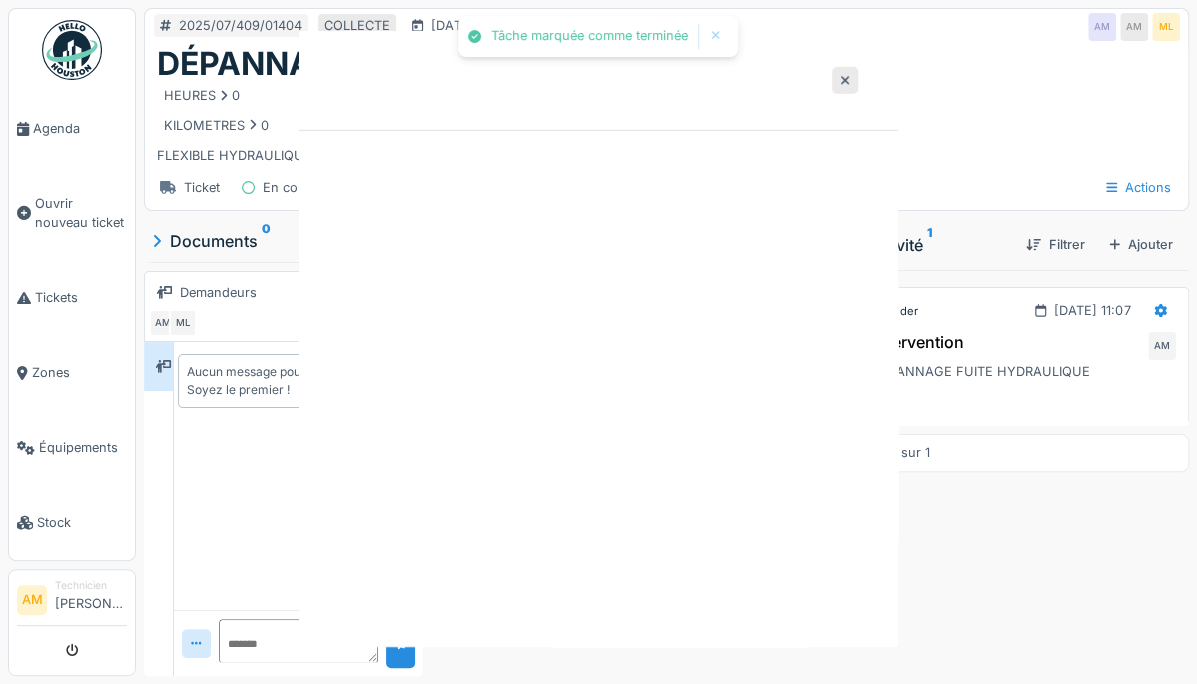scroll, scrollTop: 0, scrollLeft: 0, axis: both 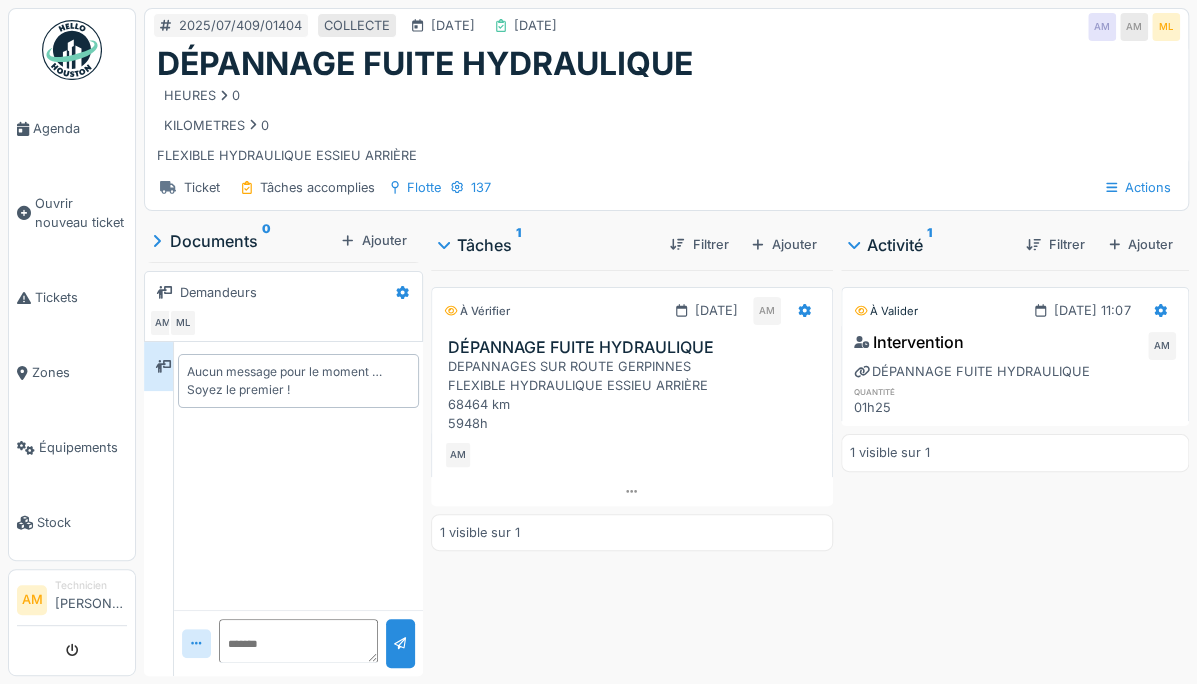 click on "Agenda" at bounding box center (80, 128) 